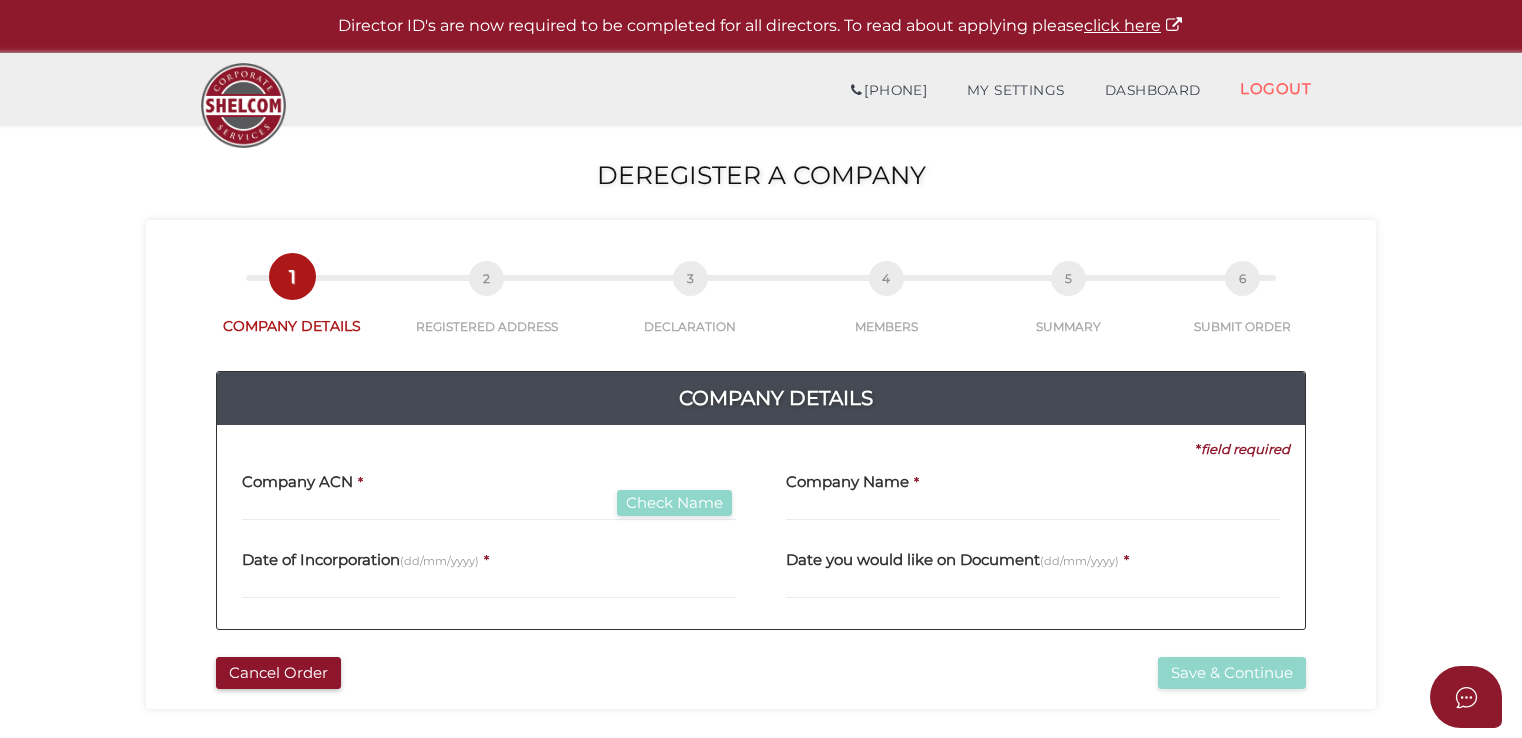 scroll, scrollTop: 0, scrollLeft: 0, axis: both 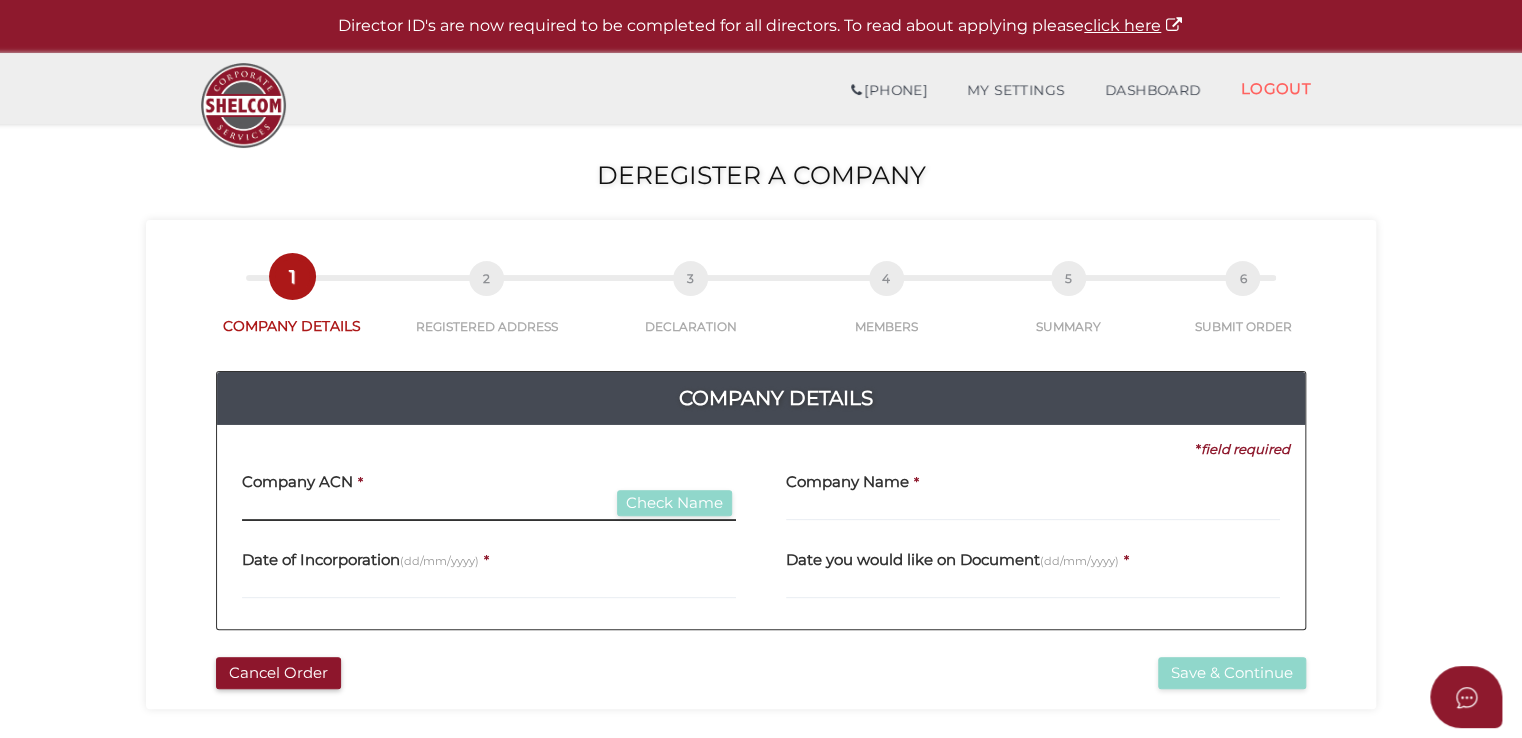 paste on "626573886" 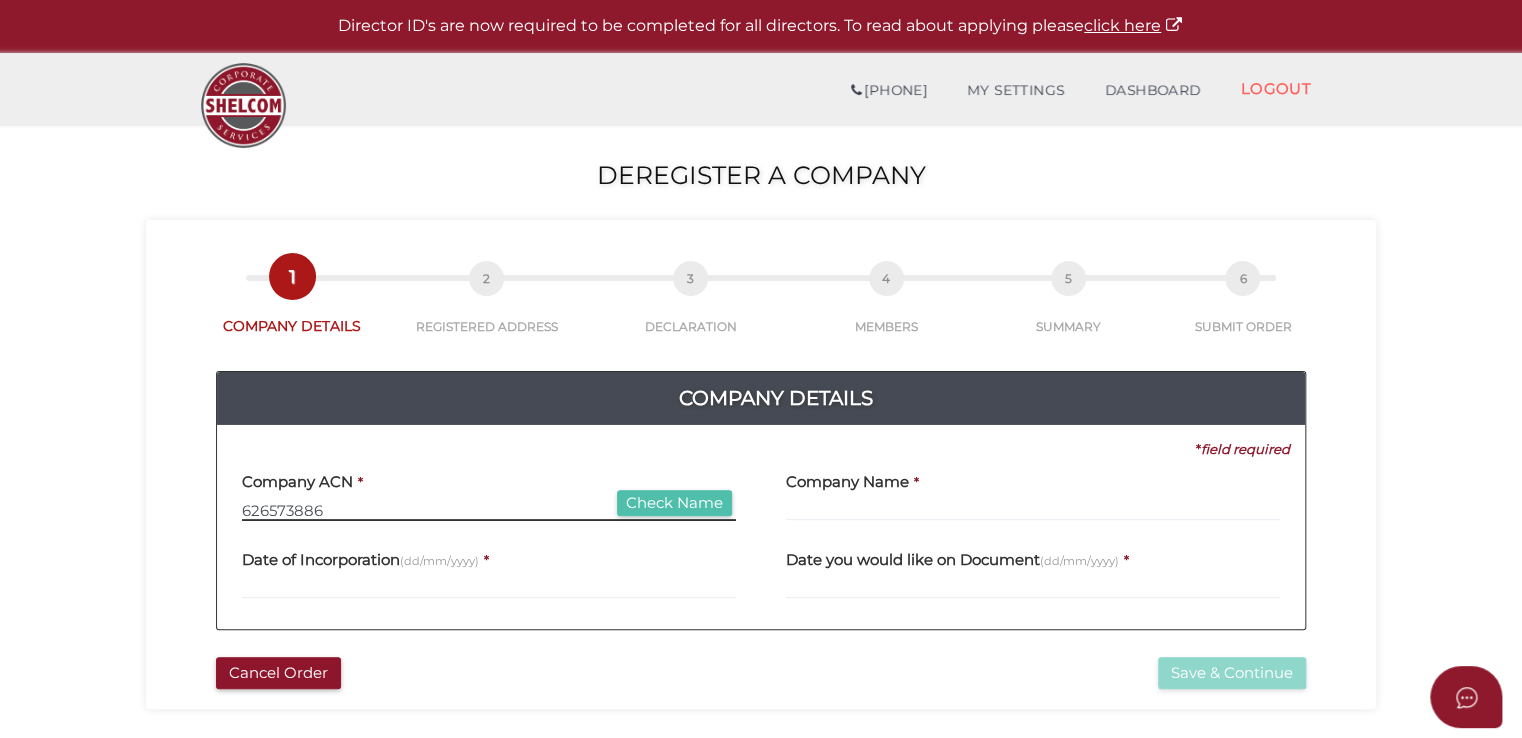 type on "626573886" 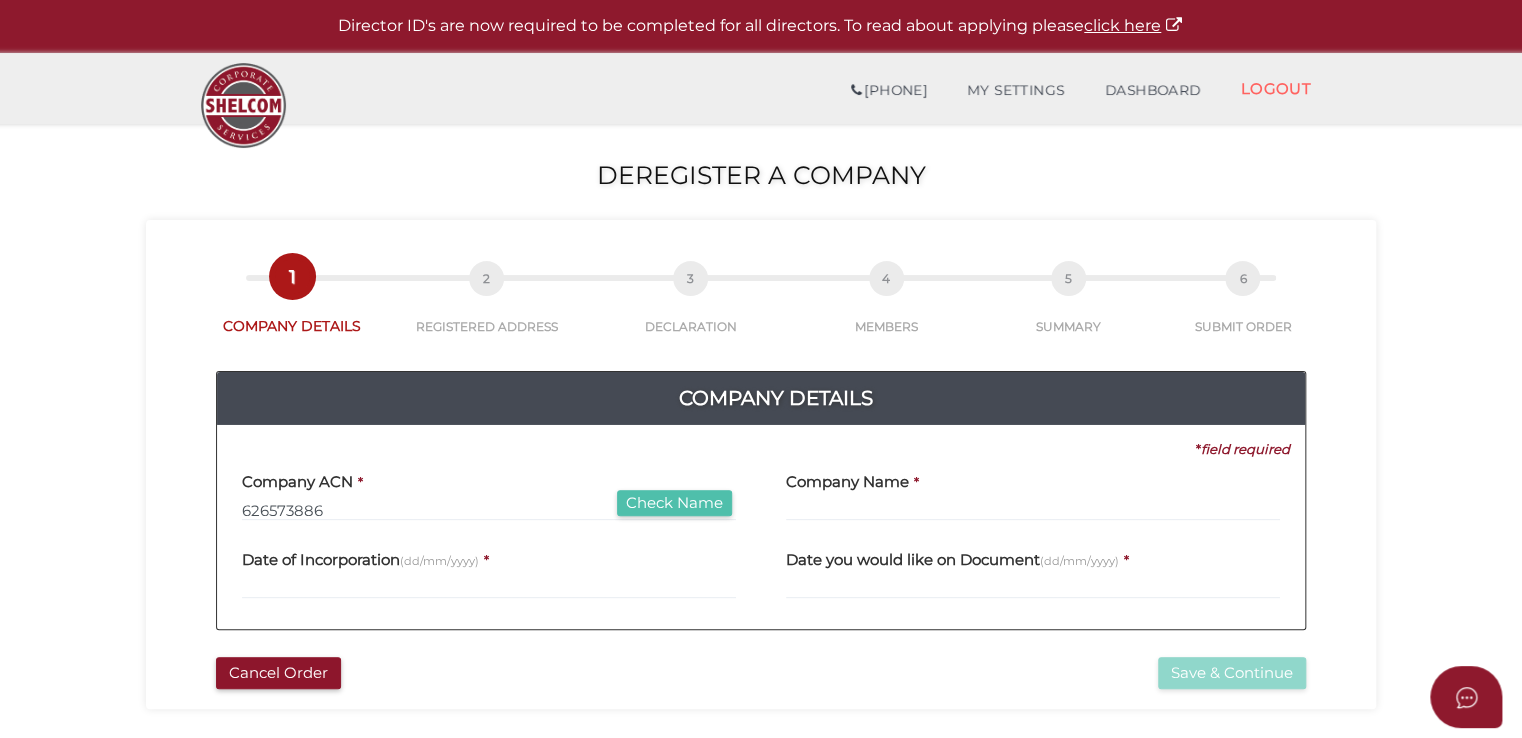 click on "Check Name" at bounding box center (674, 503) 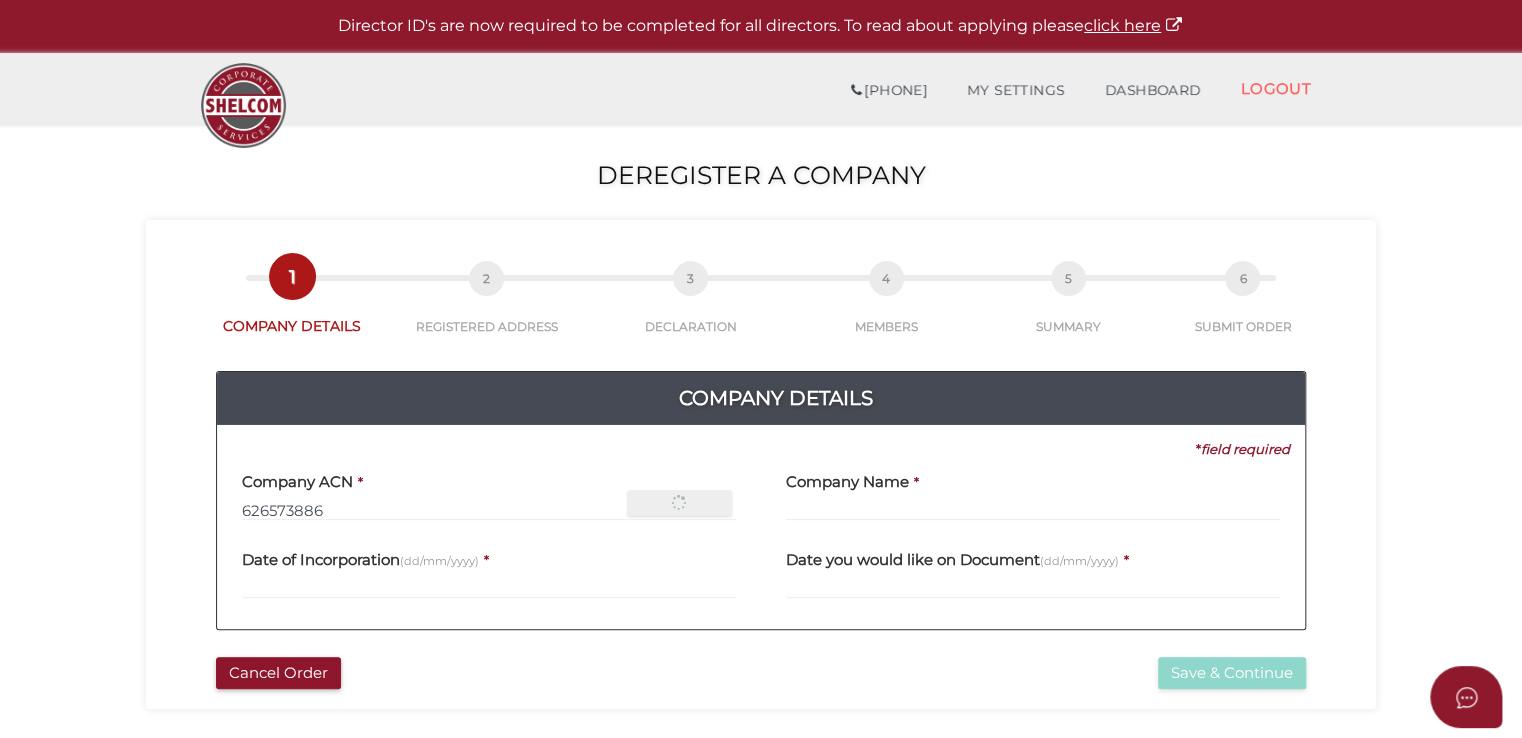 type on "[COMPANY]" 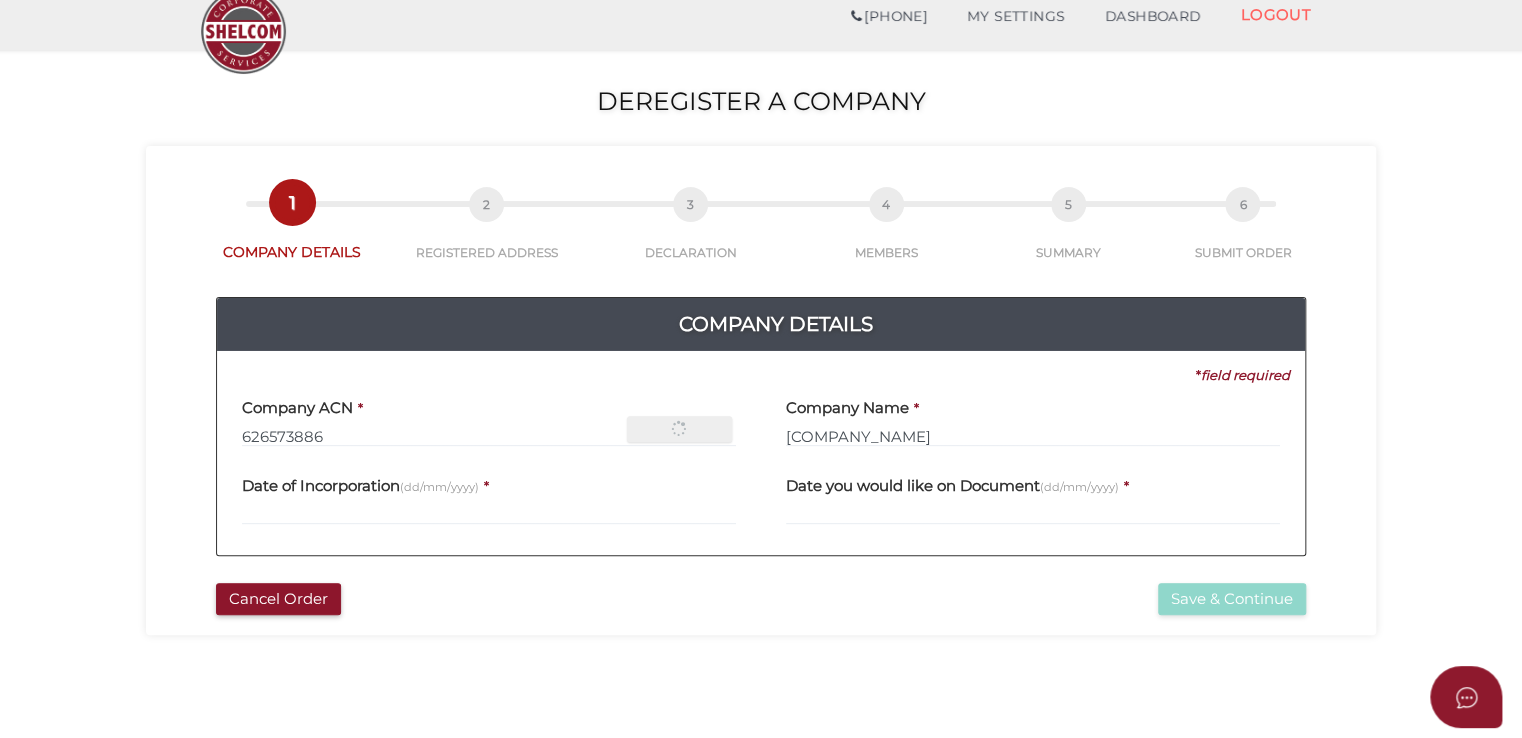 scroll, scrollTop: 200, scrollLeft: 0, axis: vertical 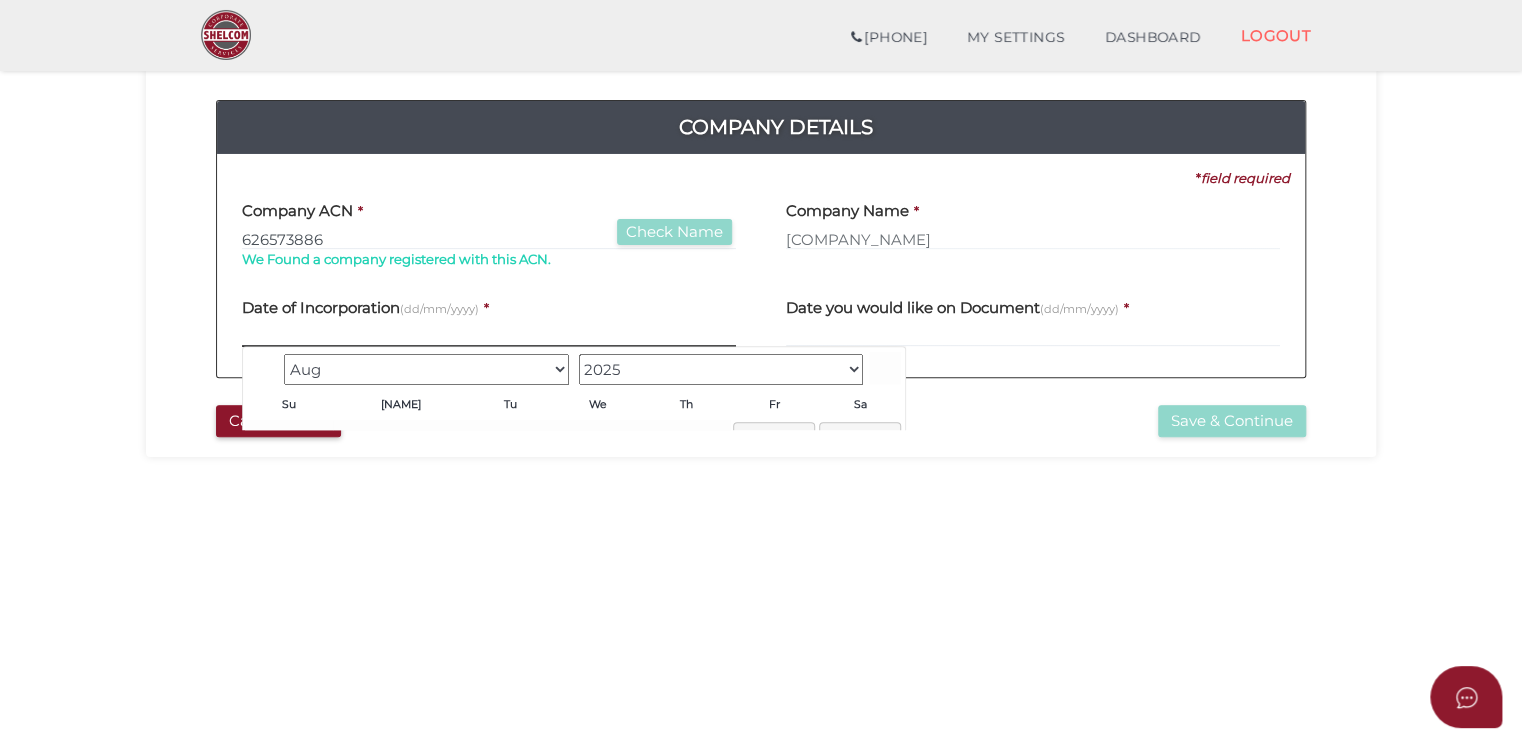 click at bounding box center (489, 336) 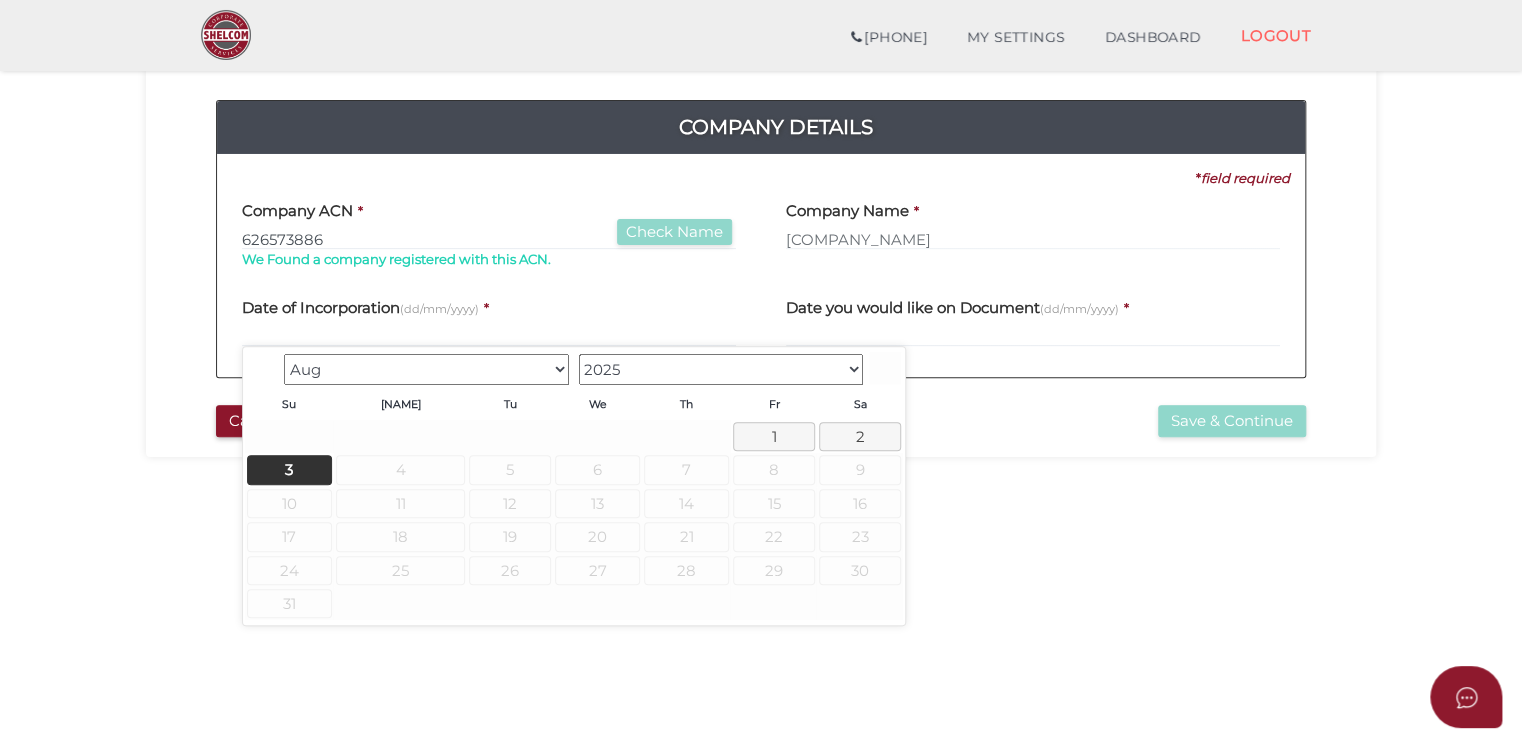 click on "Jan Feb Mar Apr May Jun Jul Aug" at bounding box center (426, 369) 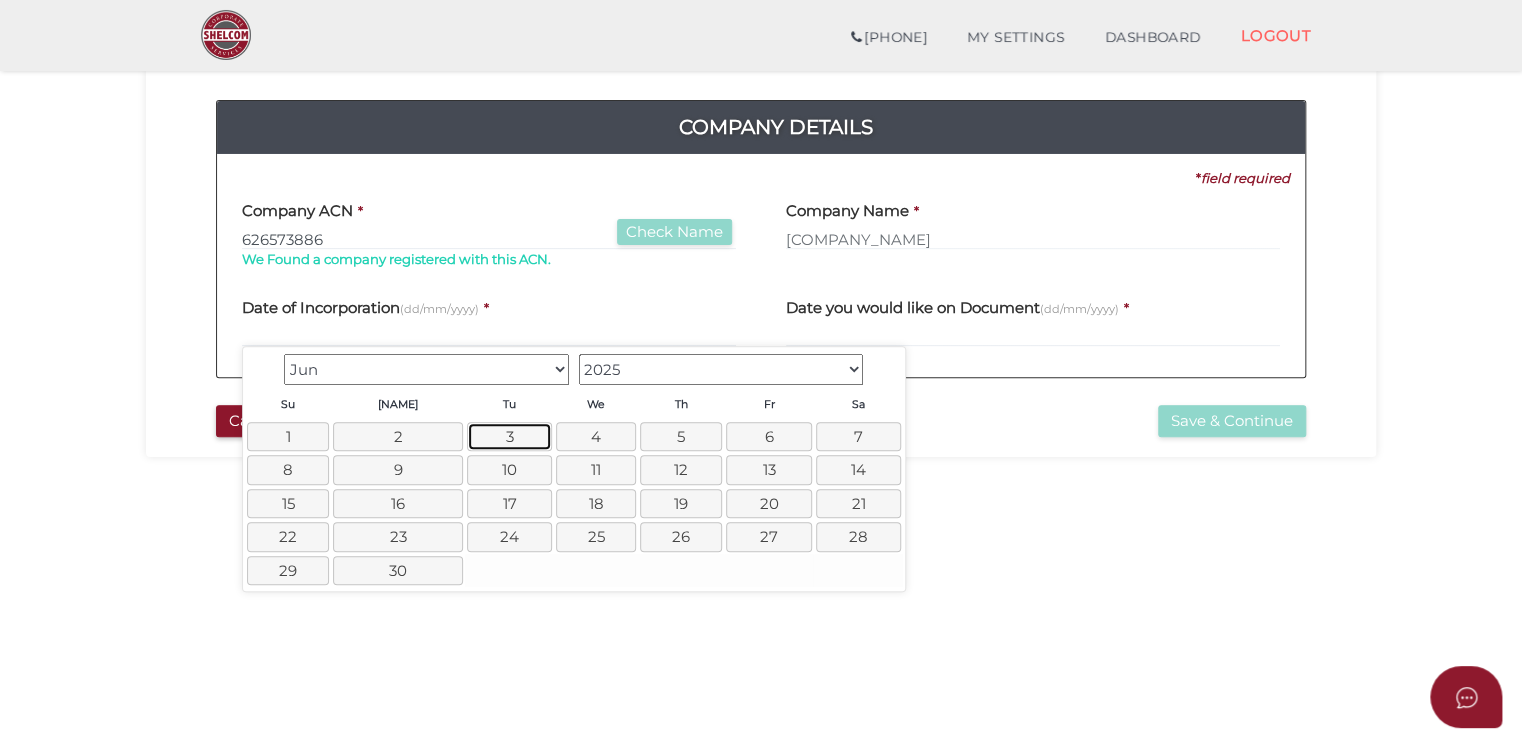 drag, startPoint x: 488, startPoint y: 437, endPoint x: 524, endPoint y: 418, distance: 40.706264 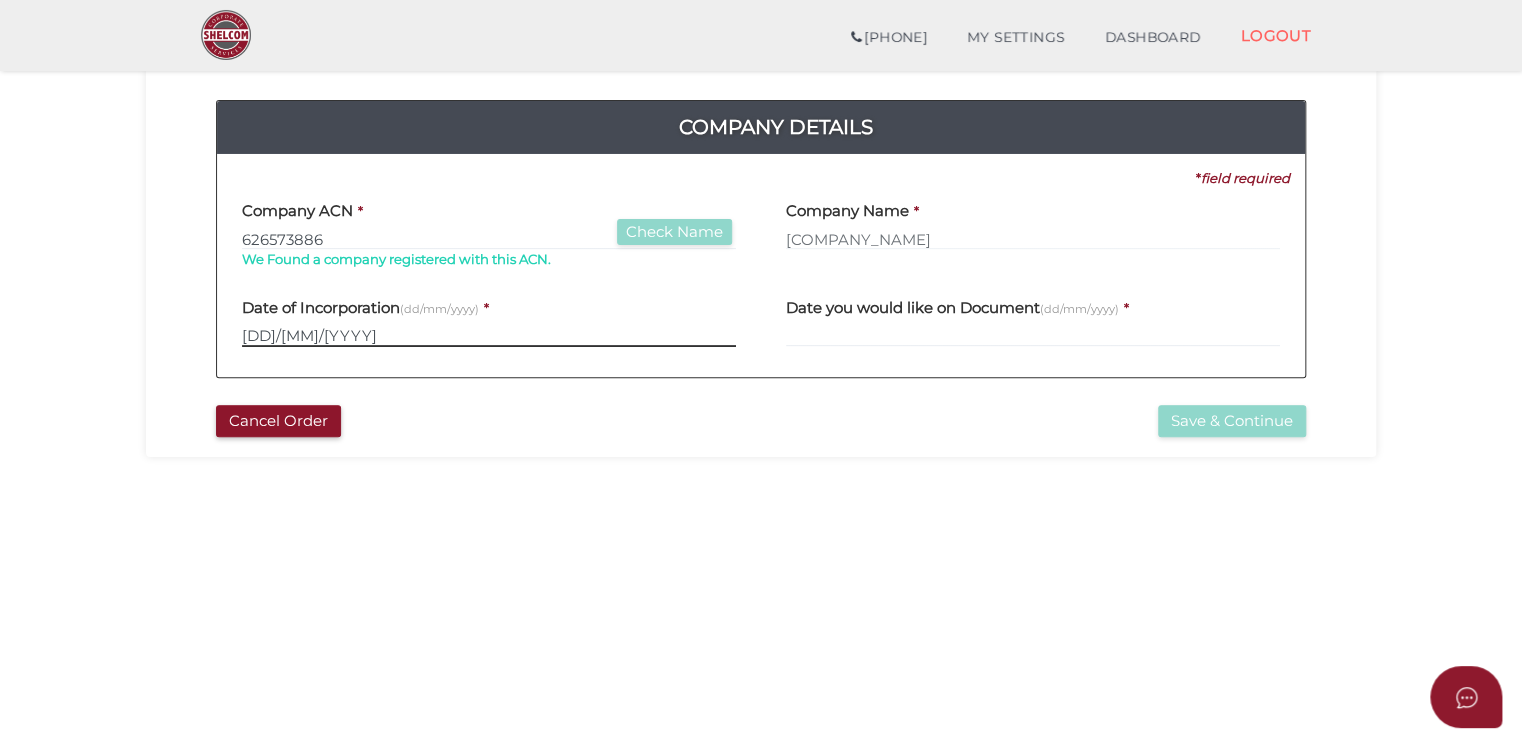 click on "03/06/2025" at bounding box center (489, 336) 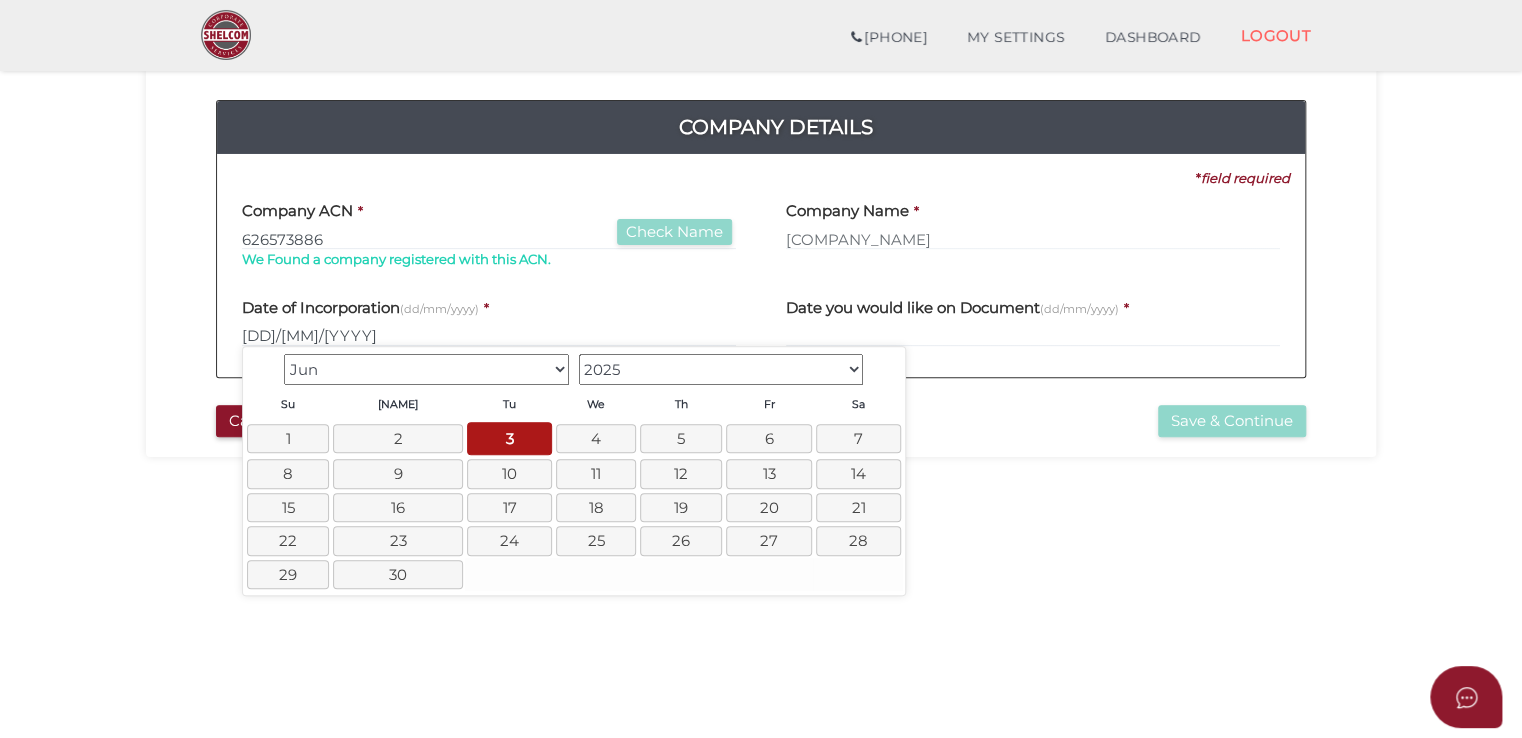 click on "1900 1901 1902 1903 1904 1905 1906 1907 1908 1909 1910 1911 1912 1913 1914 1915 1916 1917 1918 1919 1920 1921 1922 1923 1924 1925 1926 1927 1928 1929 1930 1931 1932 1933 1934 1935 1936 1937 1938 1939 1940 1941 1942 1943 1944 1945 1946 1947 1948 1949 1950 1951 1952 1953 1954 1955 1956 1957 1958 1959 1960 1961 1962 1963 1964 1965 1966 1967 1968 1969 1970 1971 1972 1973 1974 1975 1976 1977 1978 1979 1980 1981 1982 1983 1984 1985 1986 1987 1988 1989 1990 1991 1992 1993 1994 1995 1996 1997 1998 1999 2000 2001 2002 2003 2004 2005 2006 2007 2008 2009 2010 2011 2012 2013 2014 2015 2016 2017 2018 2019 2020 2021 2022 2023 2024 2025" at bounding box center [721, 369] 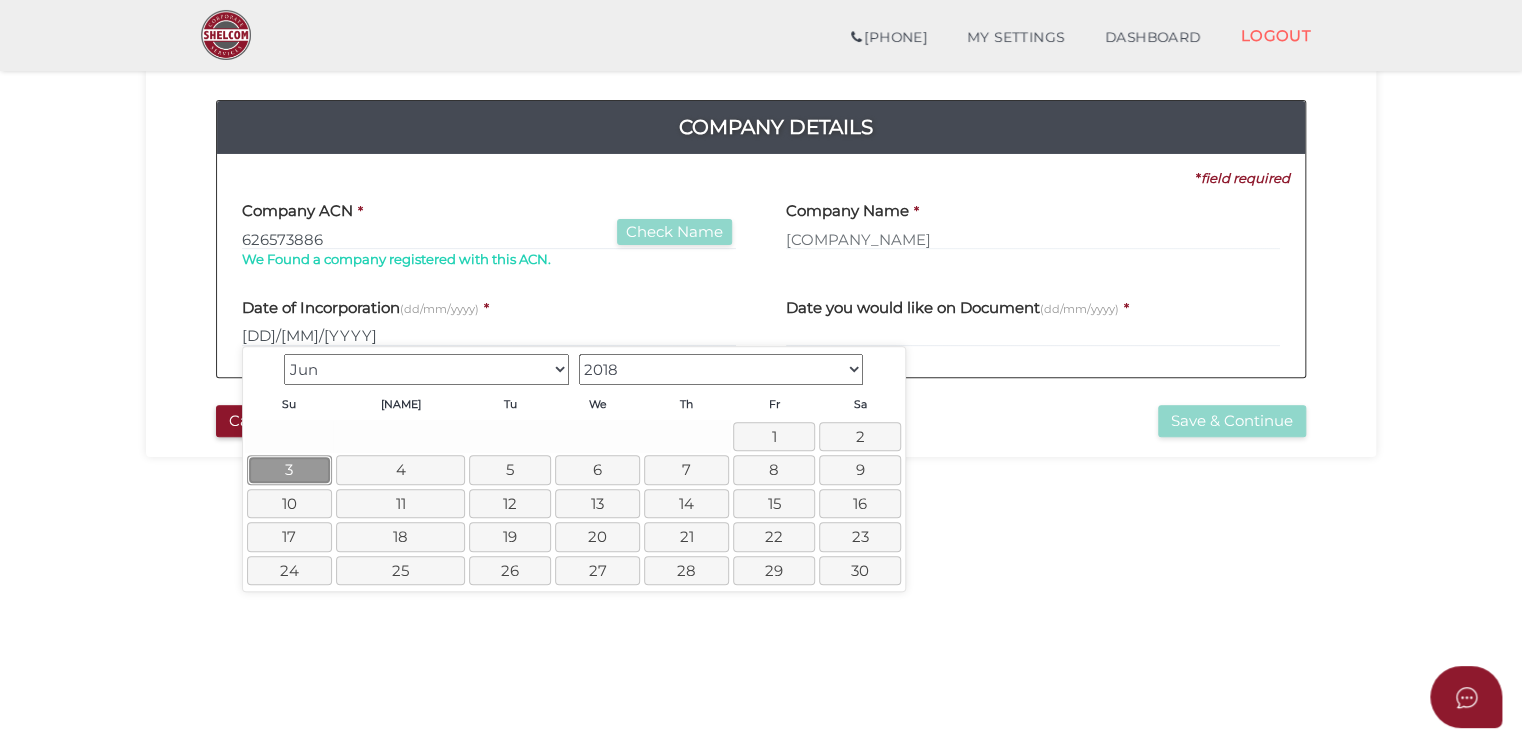 click on "3" at bounding box center [289, 469] 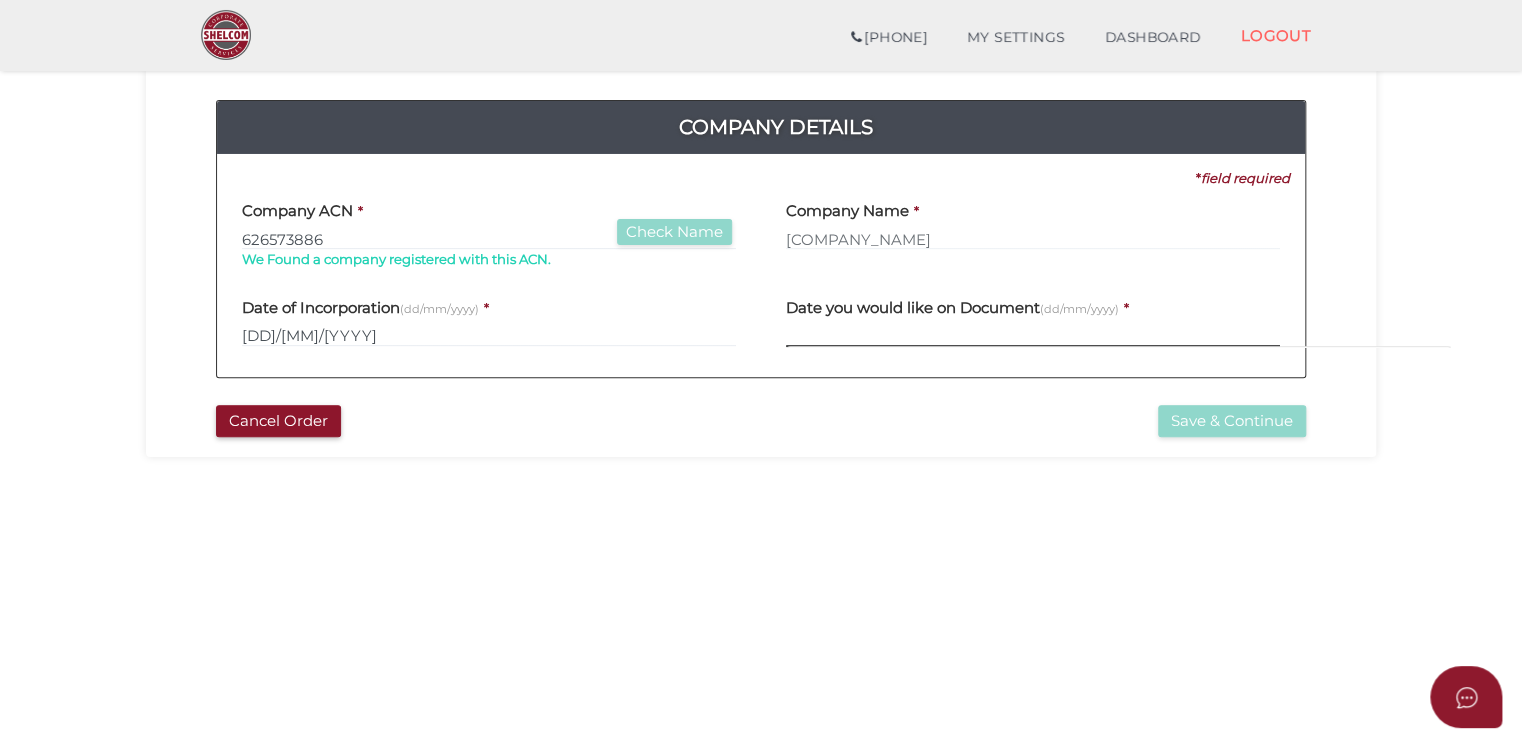 click at bounding box center [1033, 336] 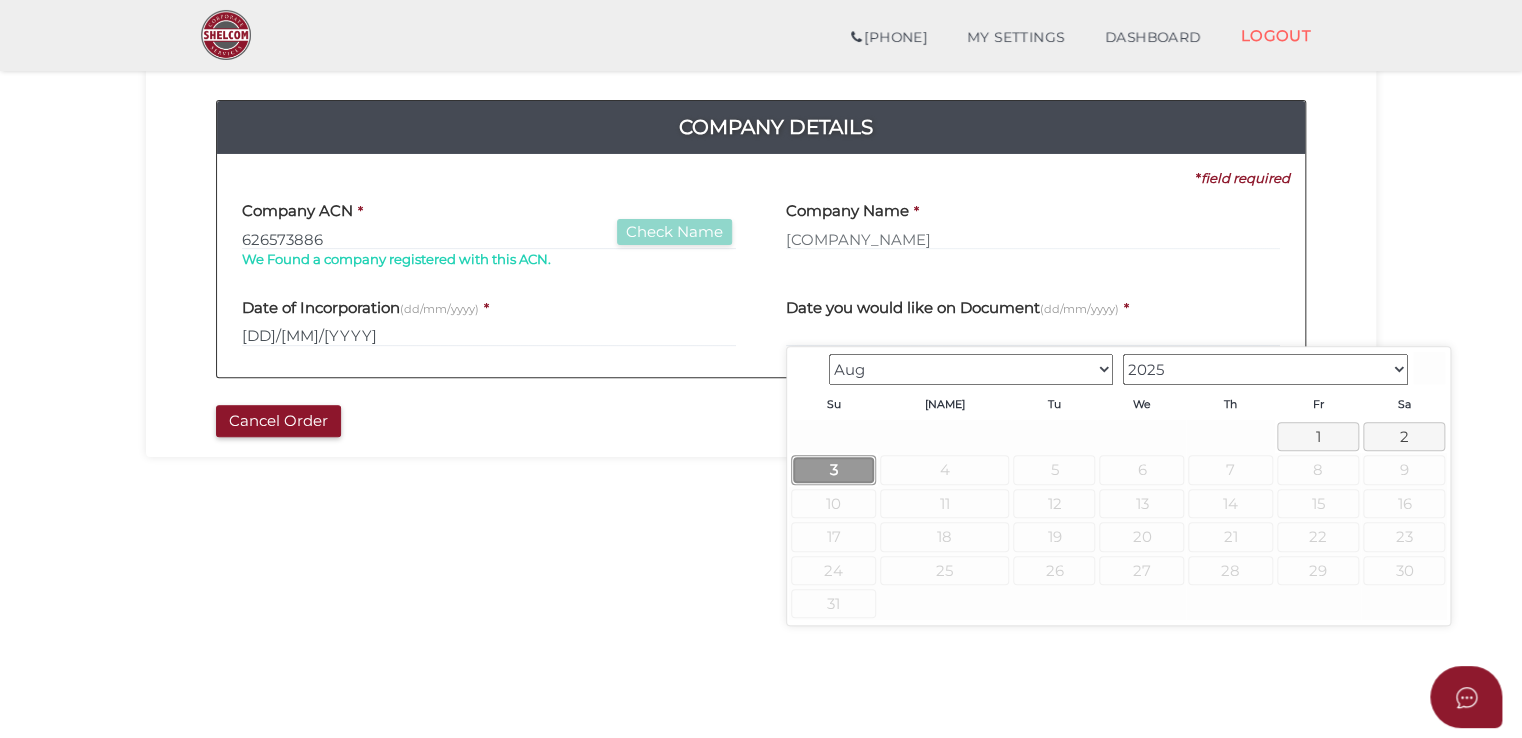click on "3" at bounding box center [833, 469] 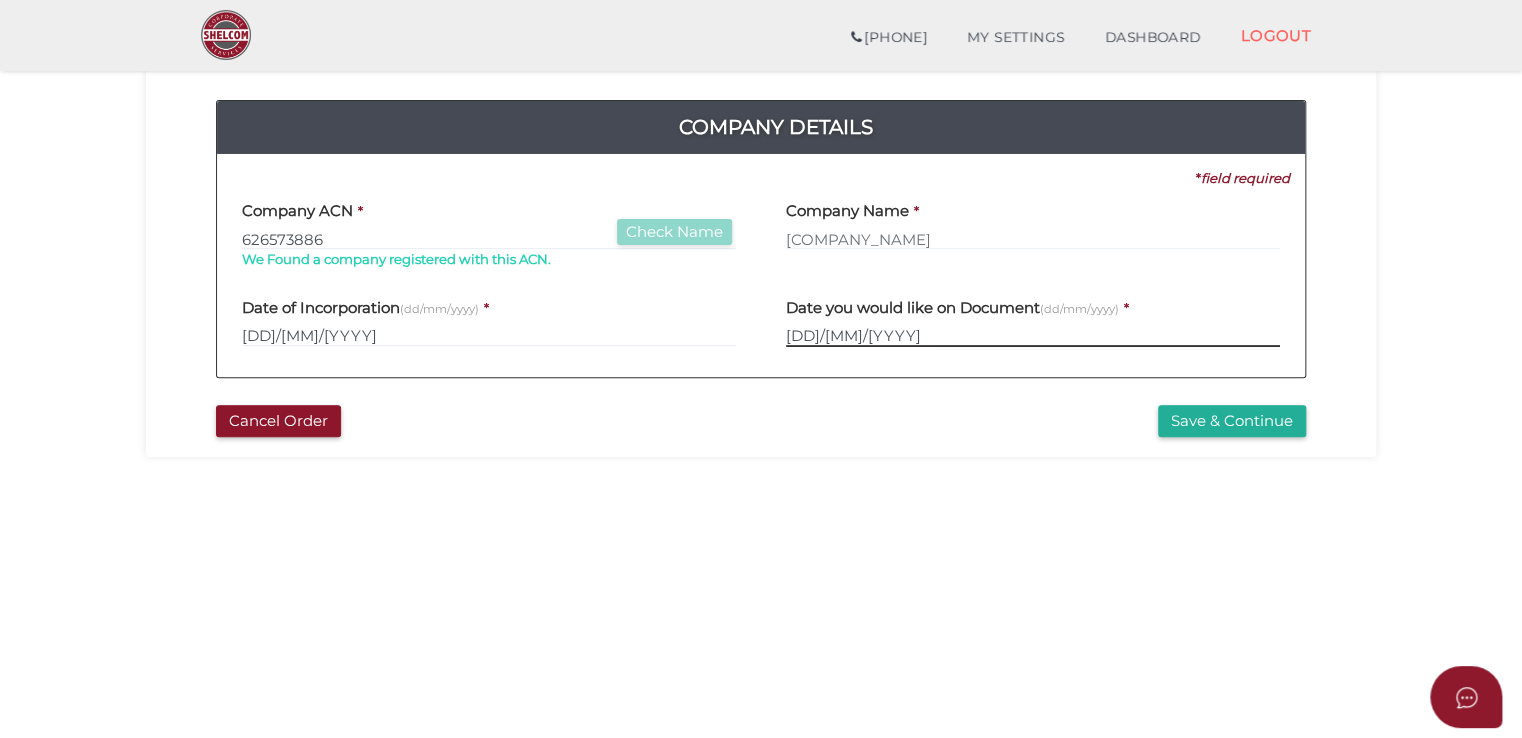 click on "03/08/2025" at bounding box center (1033, 336) 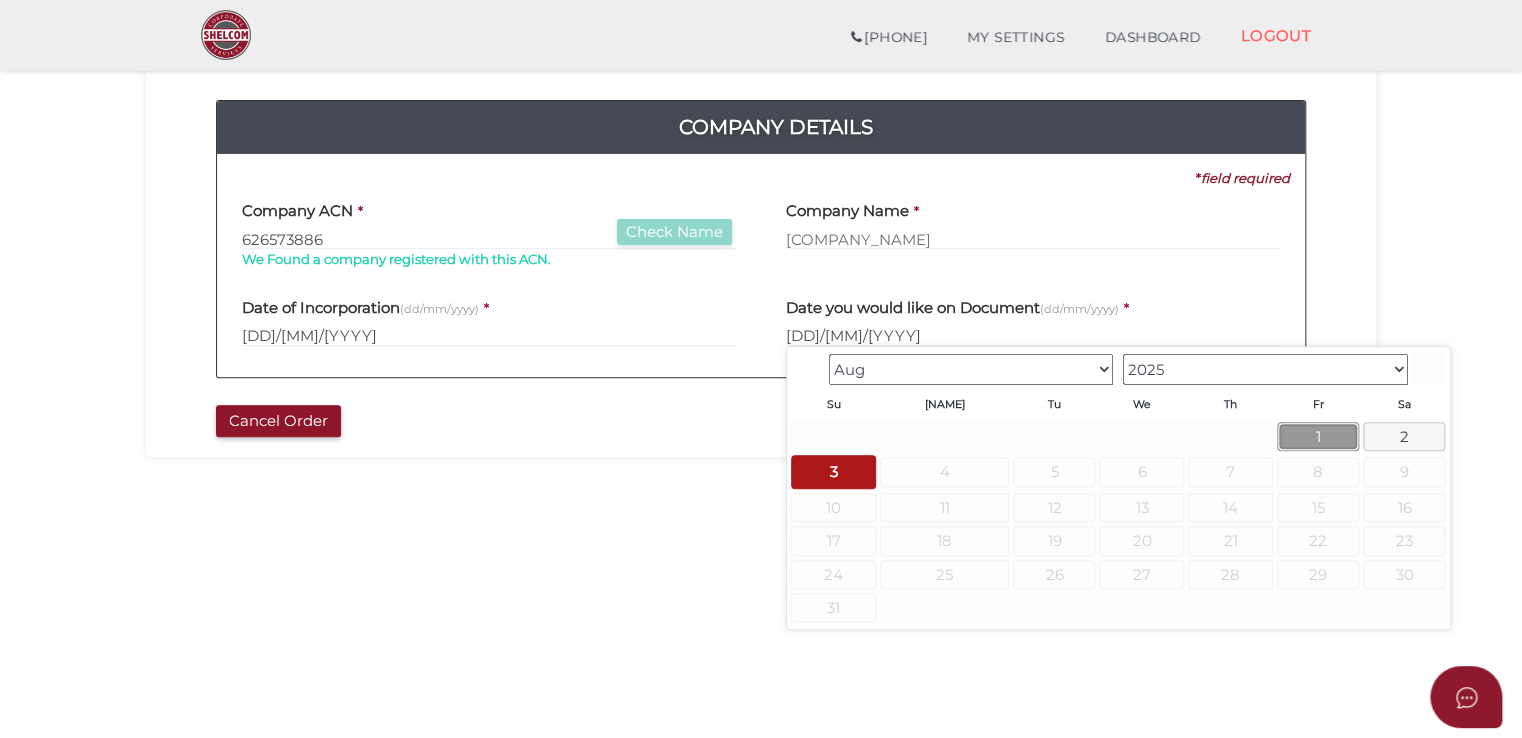 click on "1" at bounding box center (1318, 436) 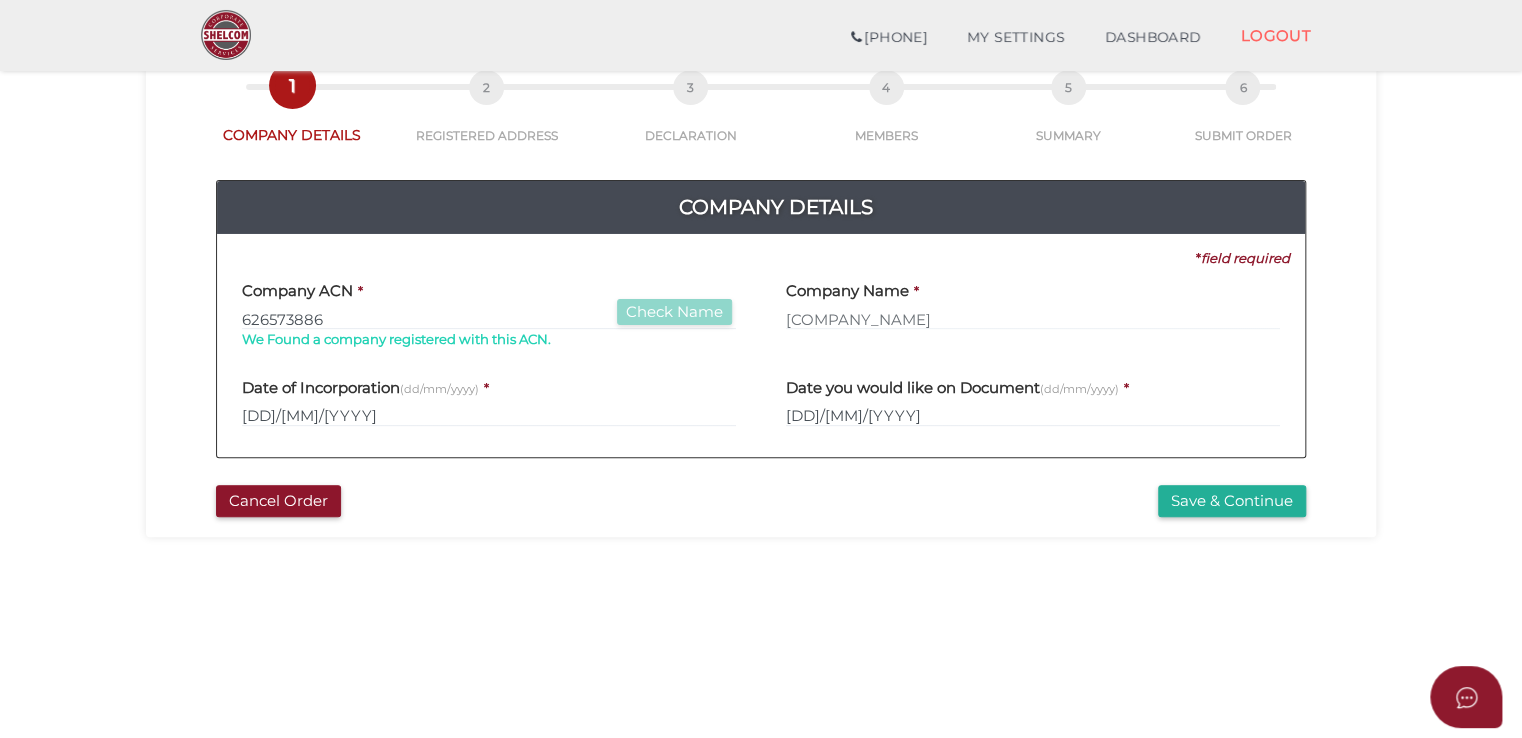 scroll, scrollTop: 300, scrollLeft: 0, axis: vertical 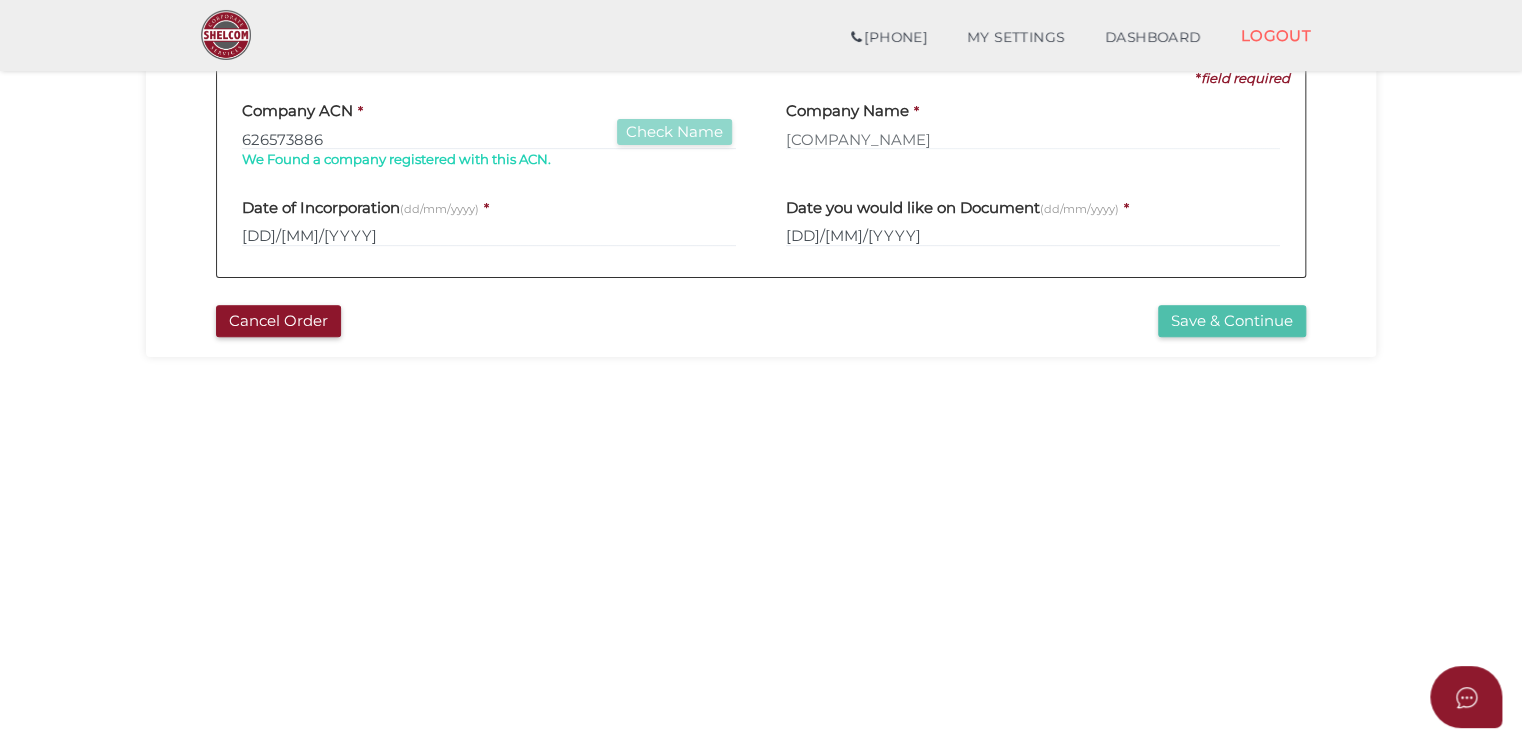 click on "[SAVE] & [CONTINUE]" at bounding box center [1232, 321] 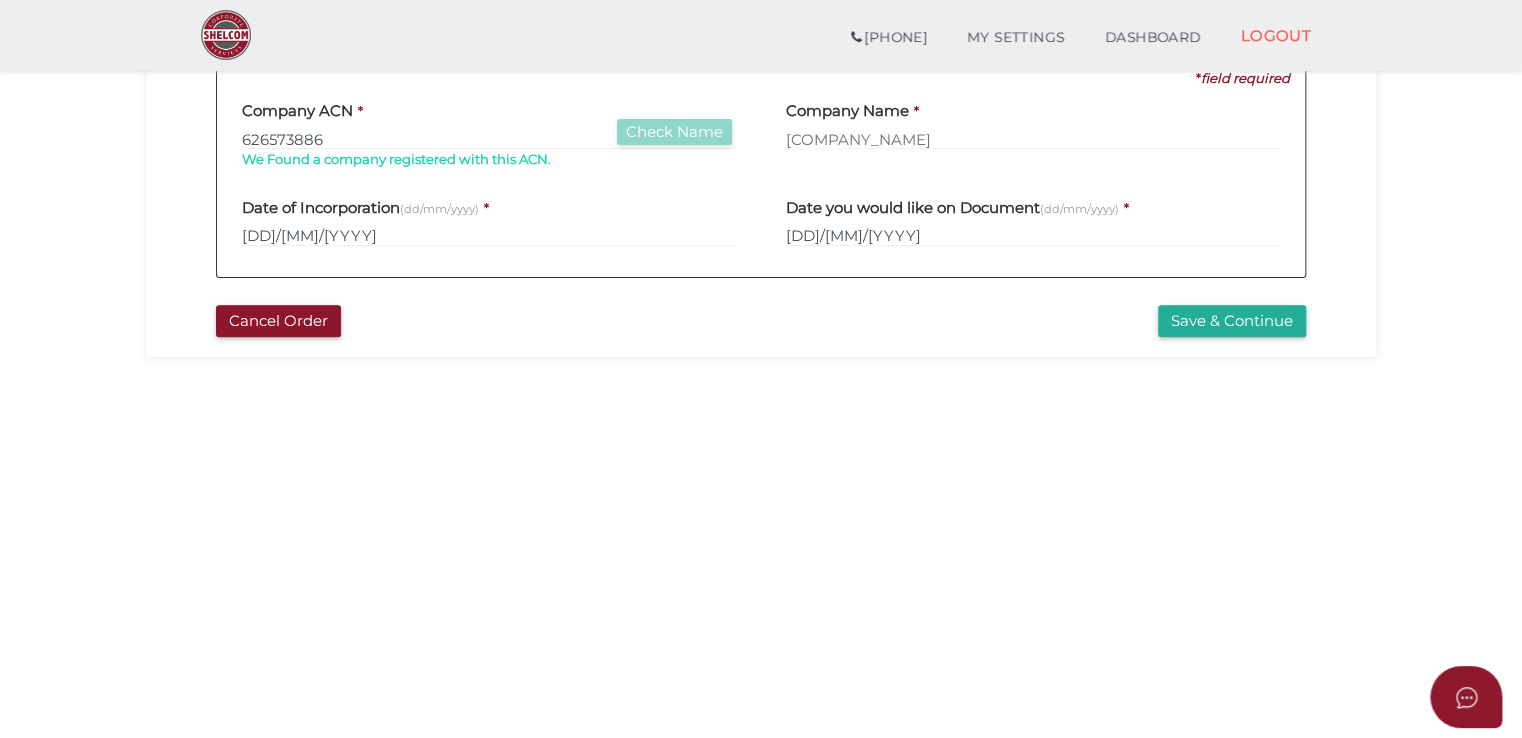 scroll, scrollTop: 500, scrollLeft: 0, axis: vertical 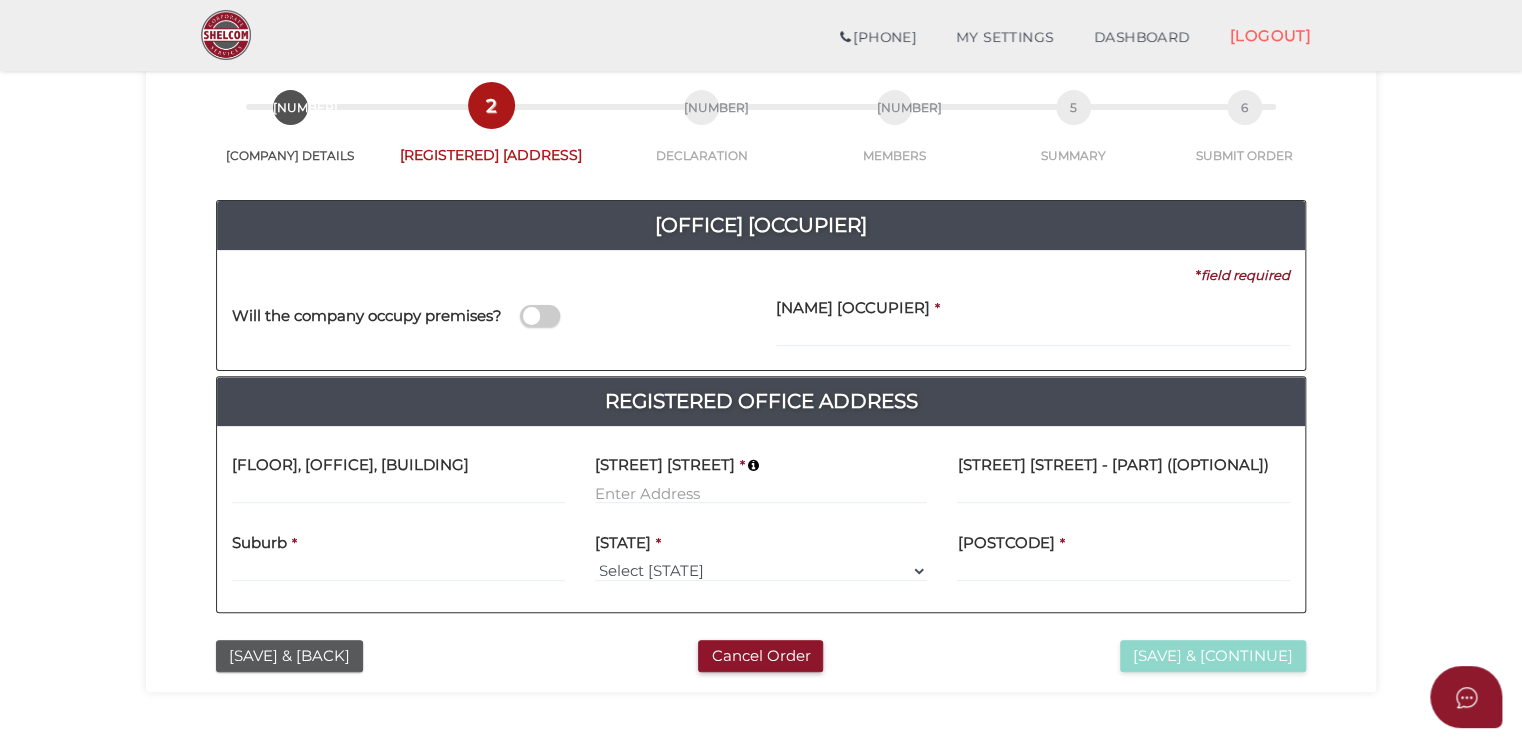 click at bounding box center [540, 316] 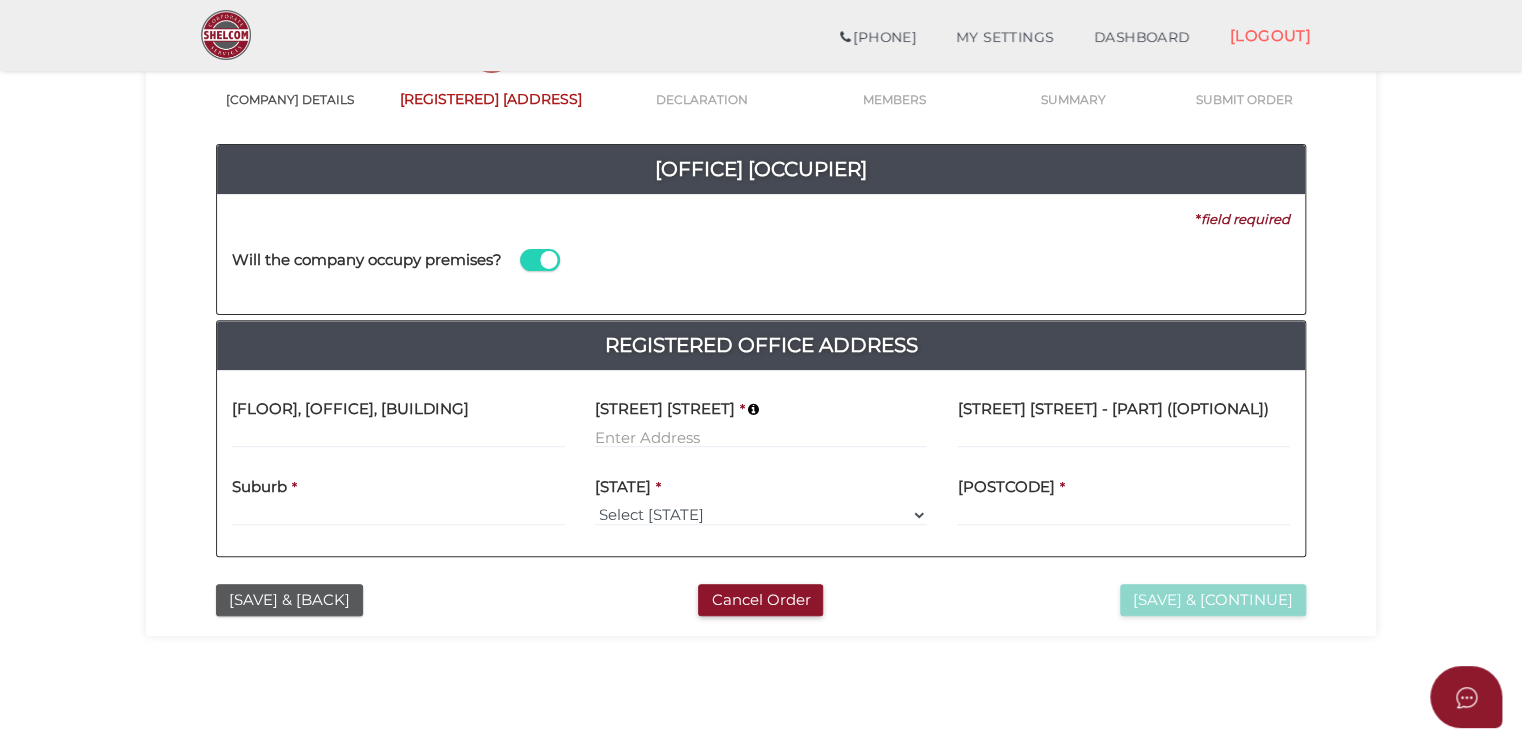 scroll, scrollTop: 200, scrollLeft: 0, axis: vertical 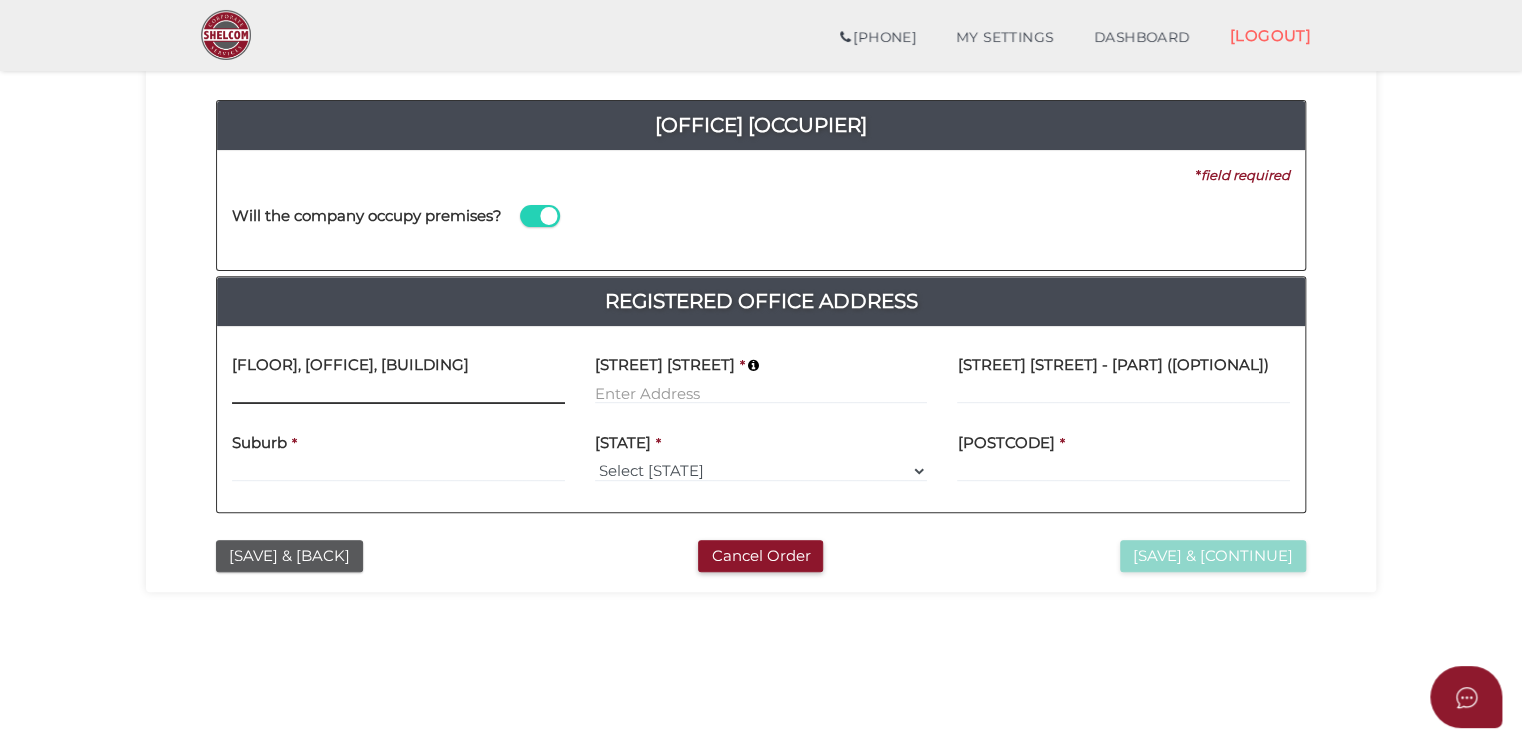 click at bounding box center (398, 393) 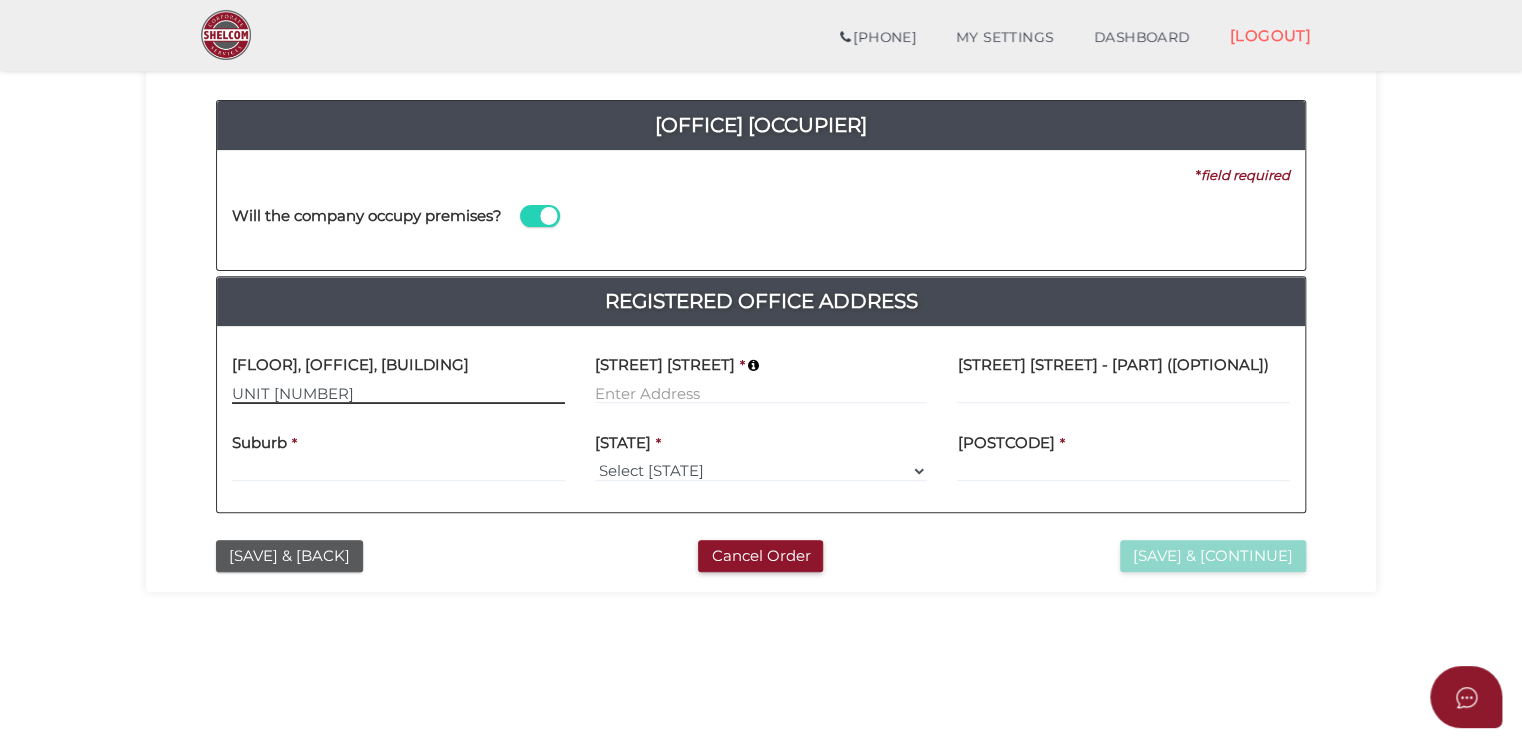 type on "UNIT [NUMBER]" 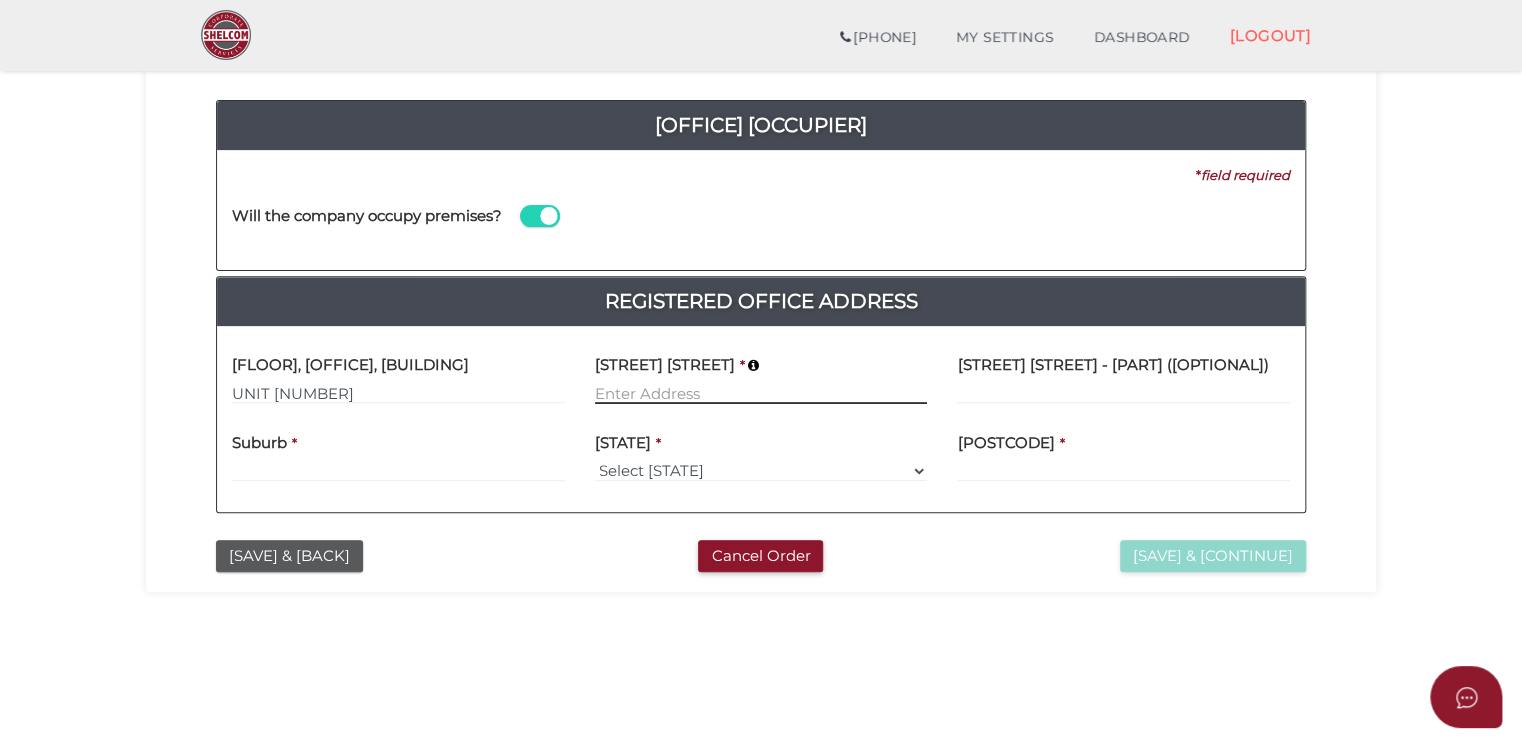 paste on "[NUMBER] [STREET] [BUSINESS] [PARTIAL_STREET]" 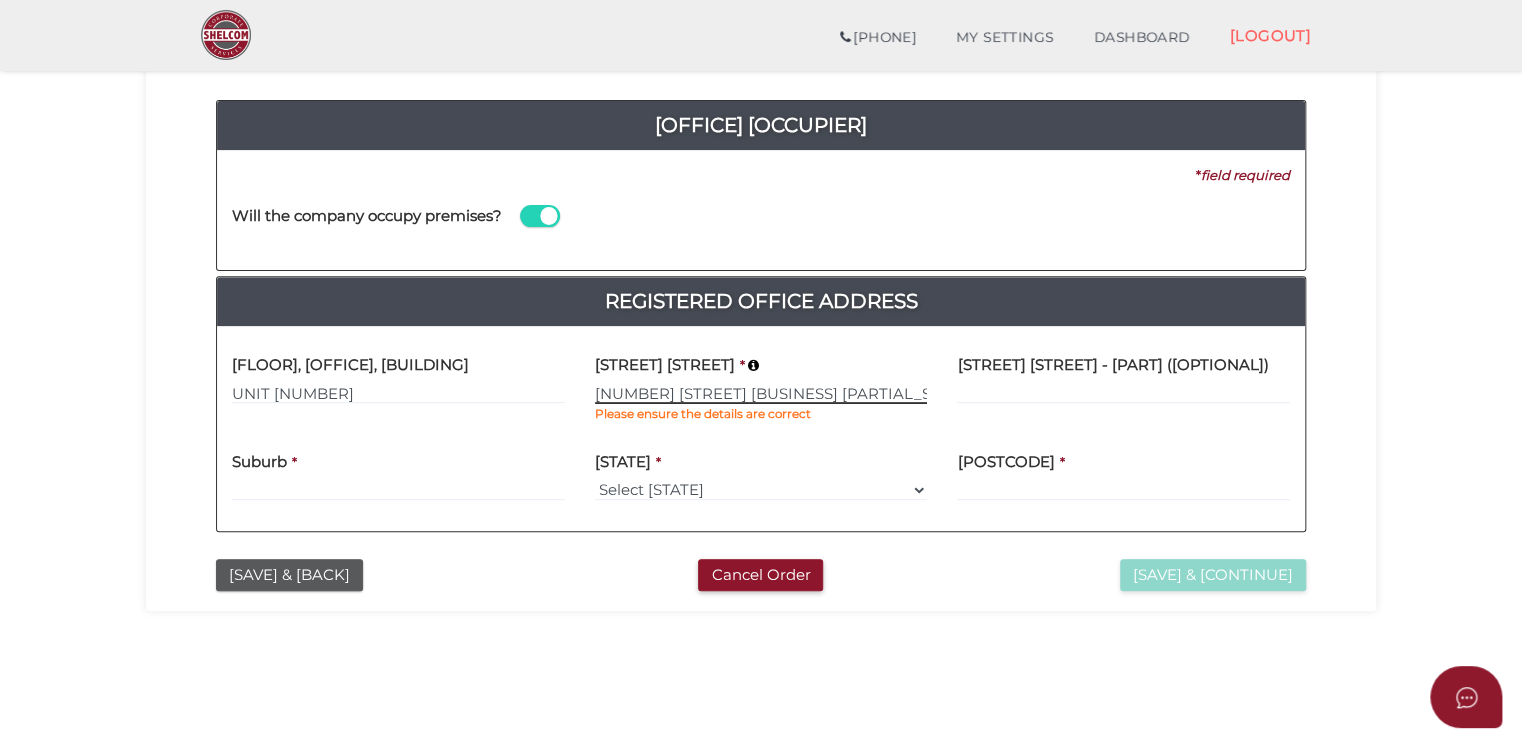 click on "[NUMBER] [STREET] [BUSINESS] [PARTIAL_STREET]" at bounding box center [761, 393] 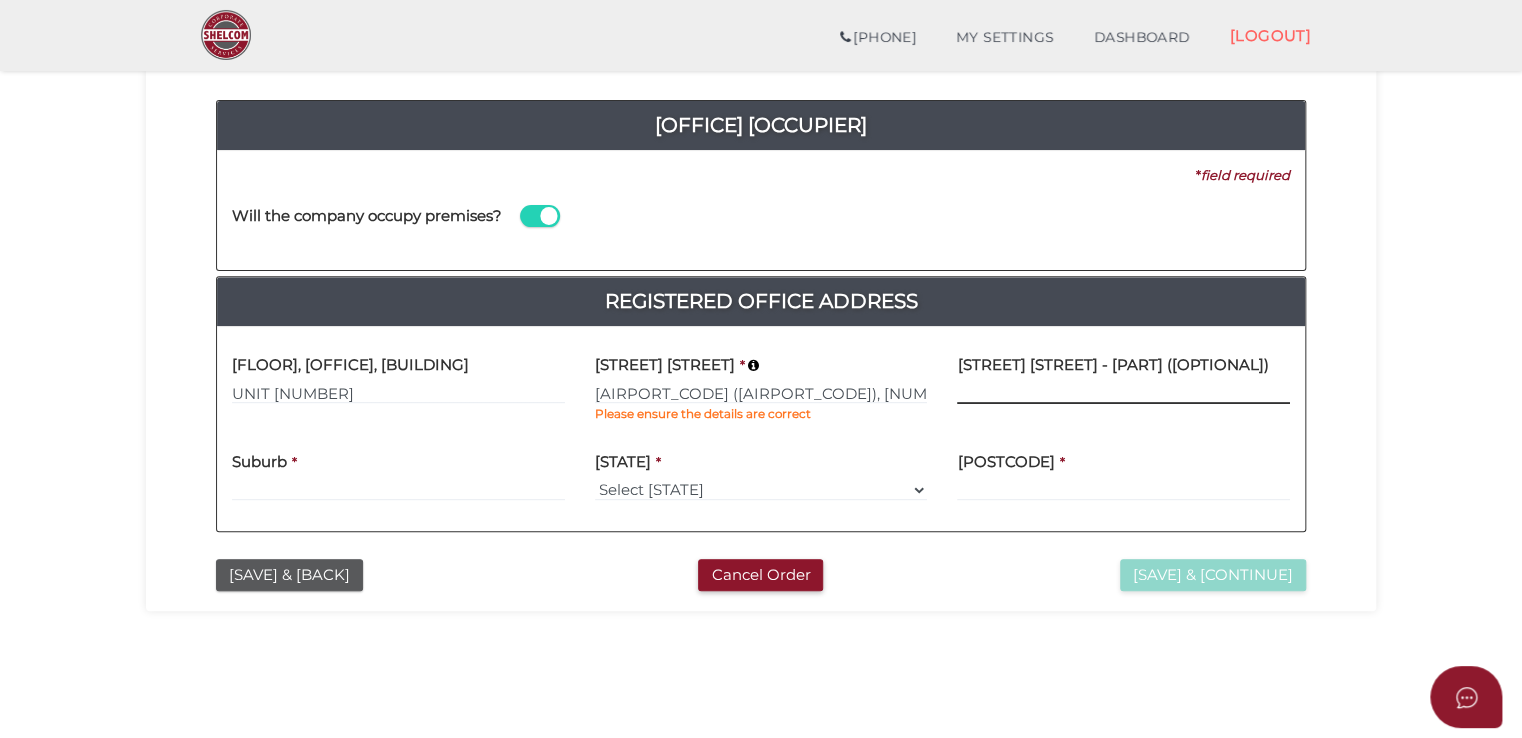 type on "[CITY] [NUMBER]" 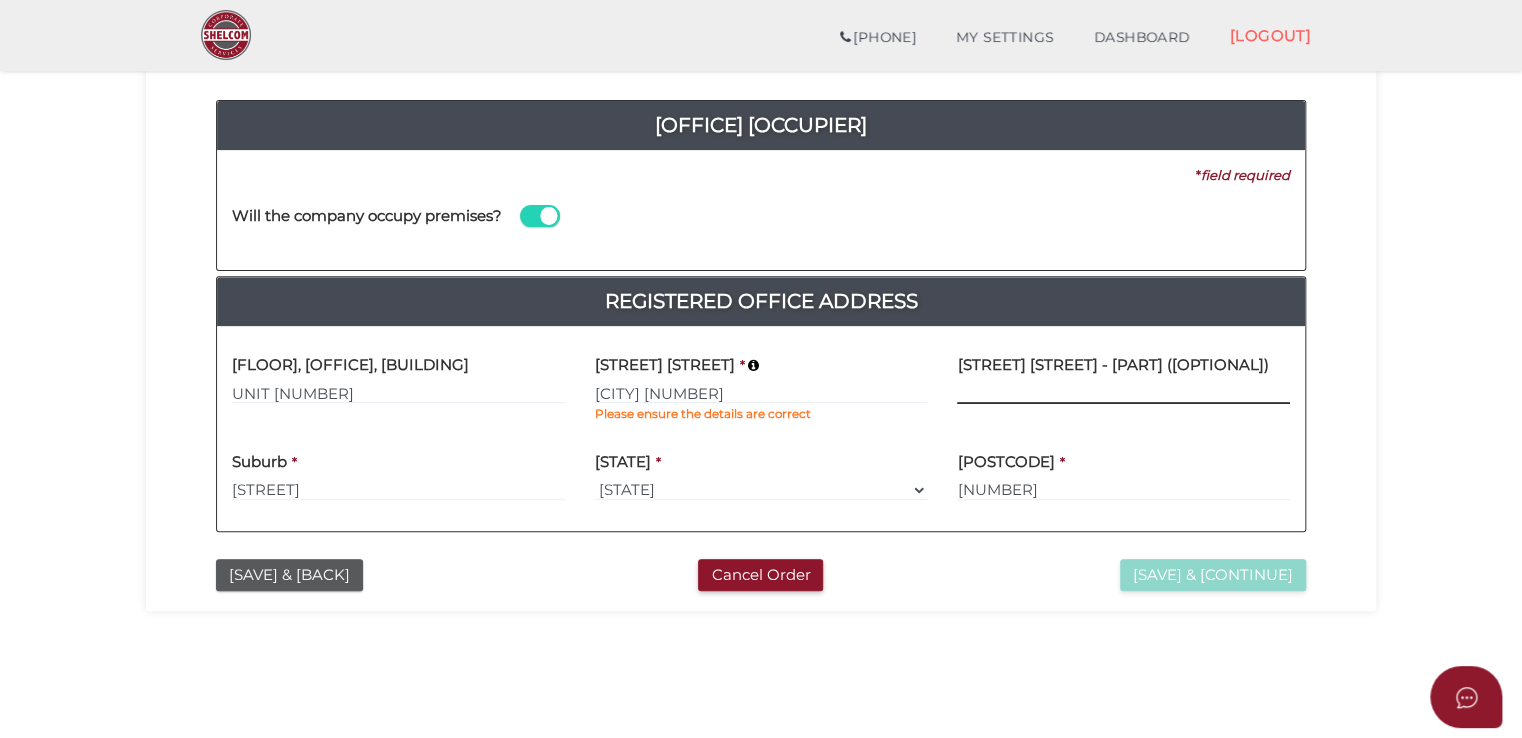 paste on "[NUMBER] [STREET] [BUSINESS] [PARTIAL_STREET]" 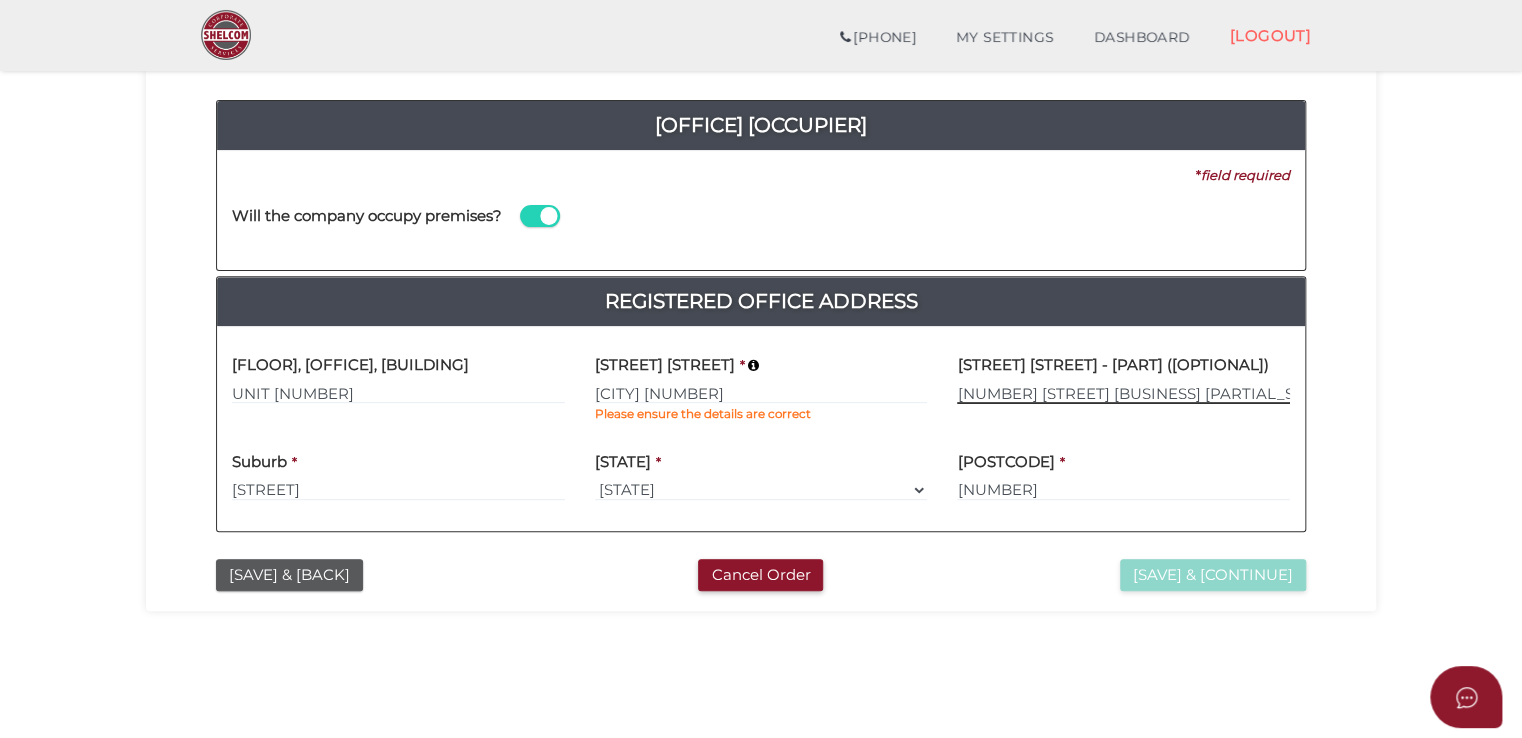click on "[NUMBER] [STREET] [BUSINESS] [PARTIAL_STREET]" at bounding box center [1123, 393] 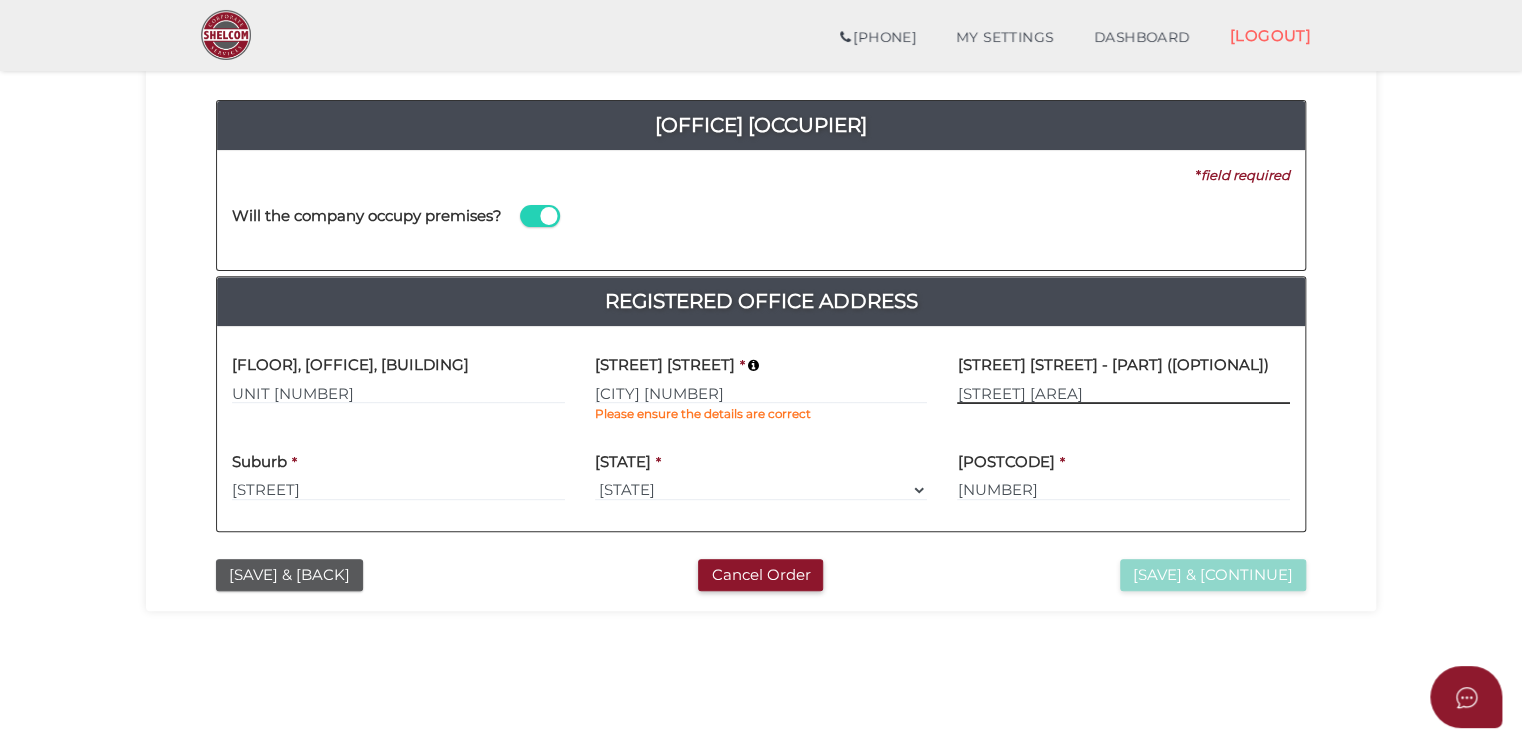 type on "[STREET] [AREA]" 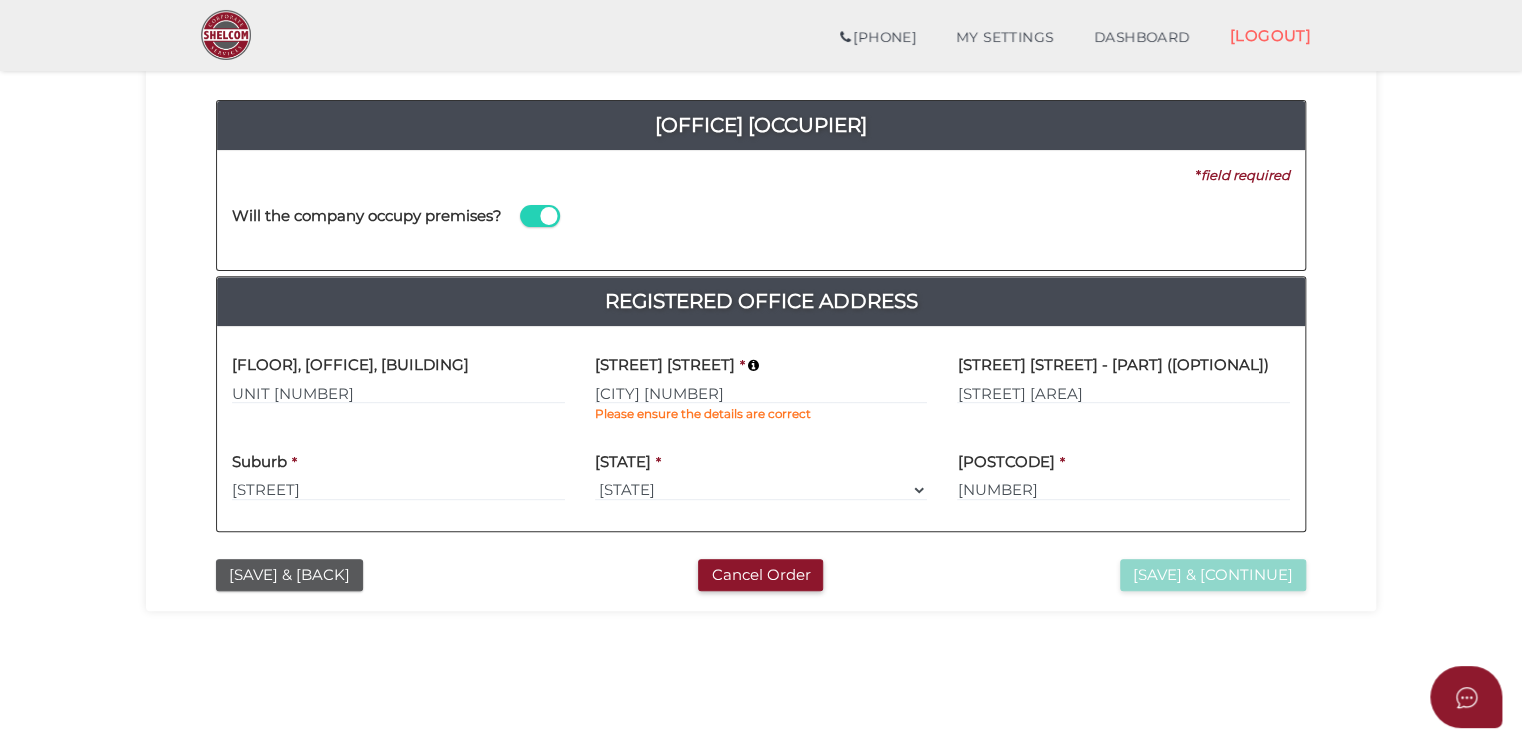 click on "Suburb *
[STREET]" at bounding box center (398, 469) 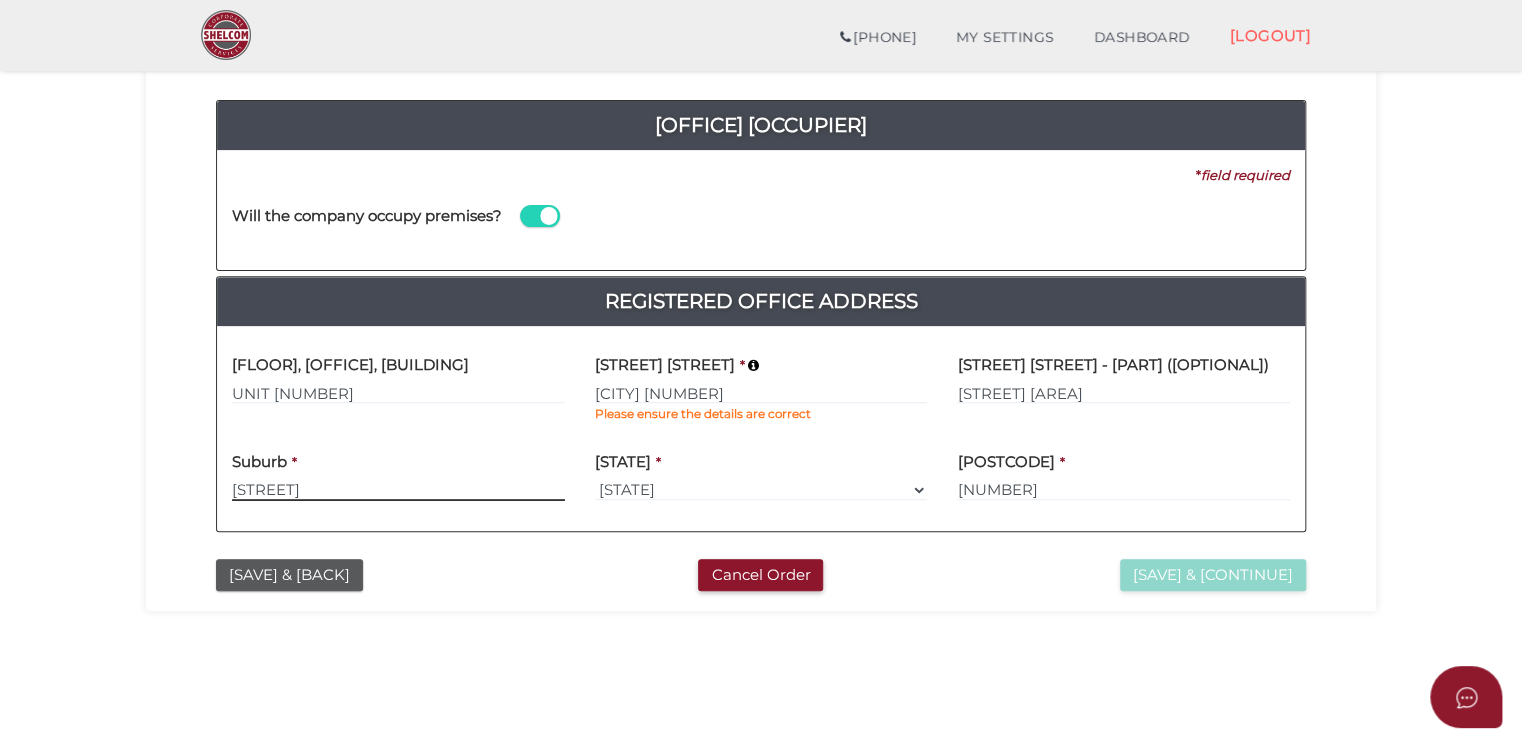 click on "[STREET]" at bounding box center (398, 490) 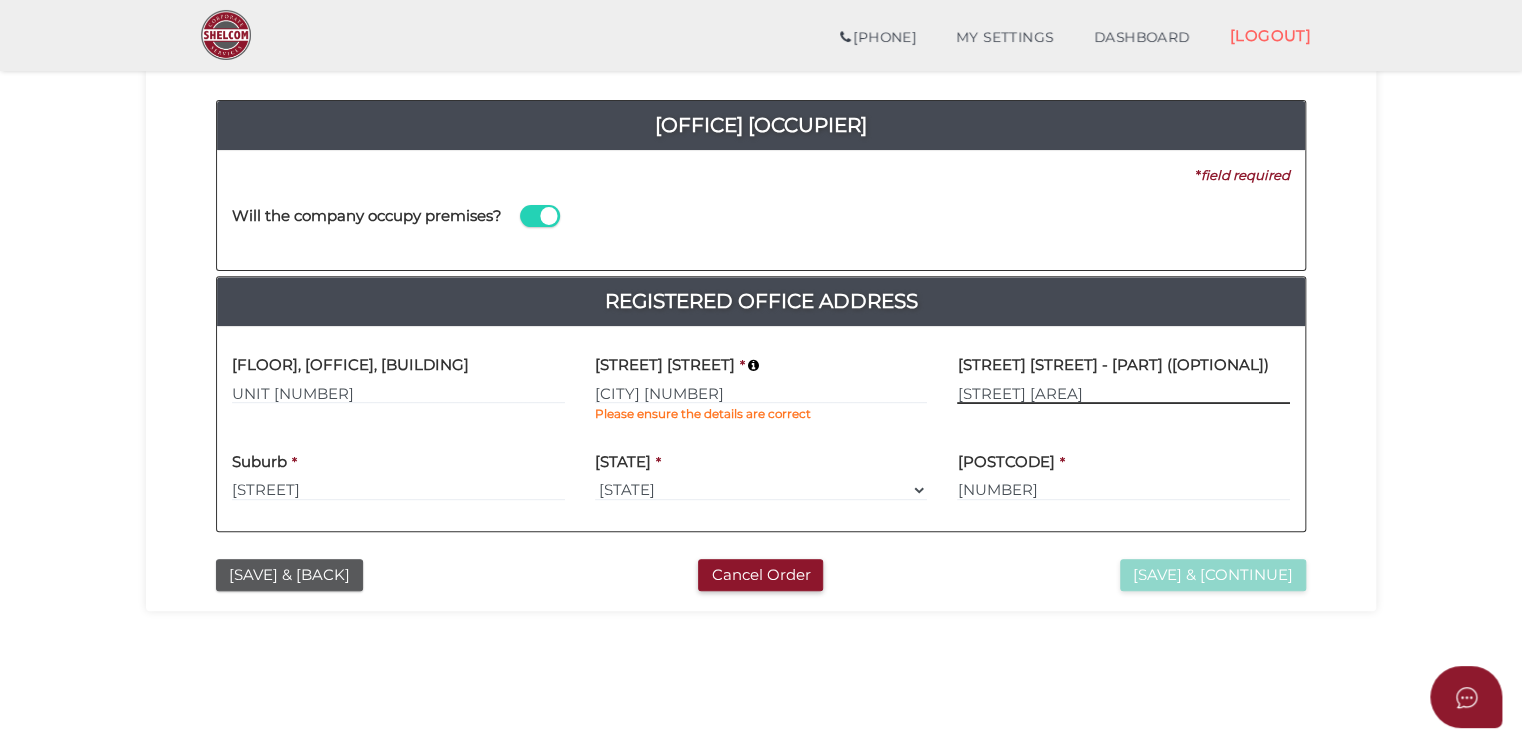 drag, startPoint x: 1220, startPoint y: 390, endPoint x: 942, endPoint y: 398, distance: 278.11508 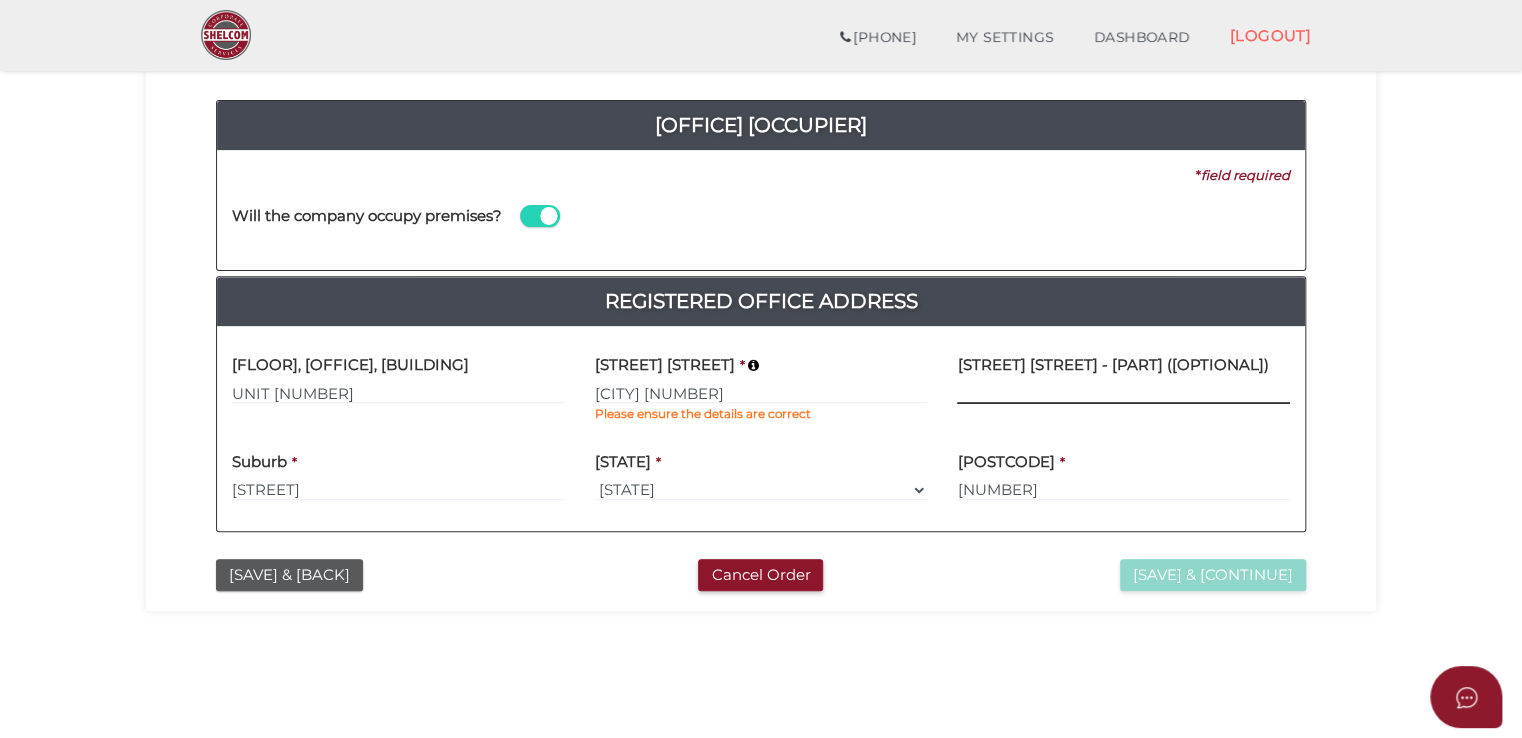 type 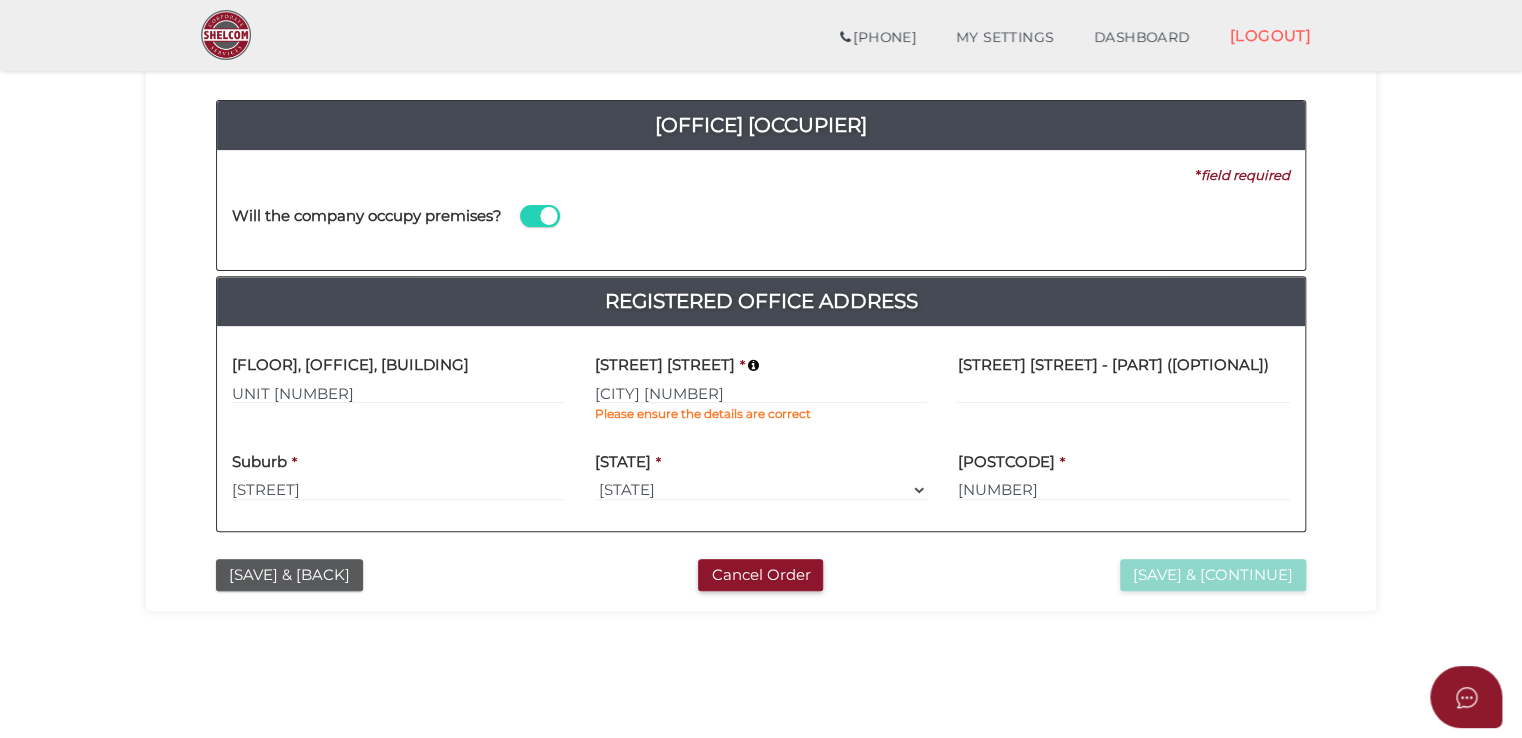 click on "[SAVE] & [CONTINUE]" at bounding box center [1134, 575] 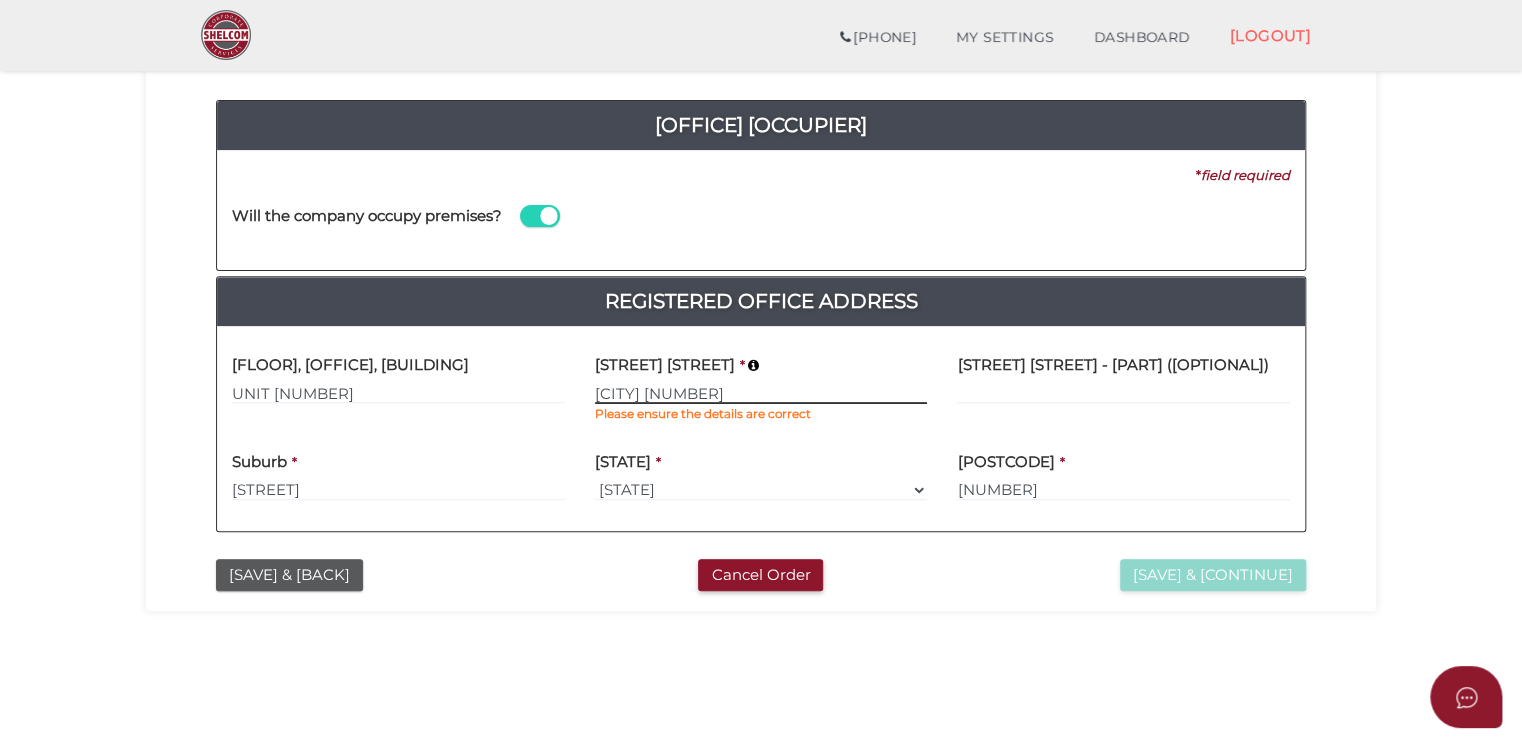 click on "[CITY] [NUMBER]" at bounding box center [761, 393] 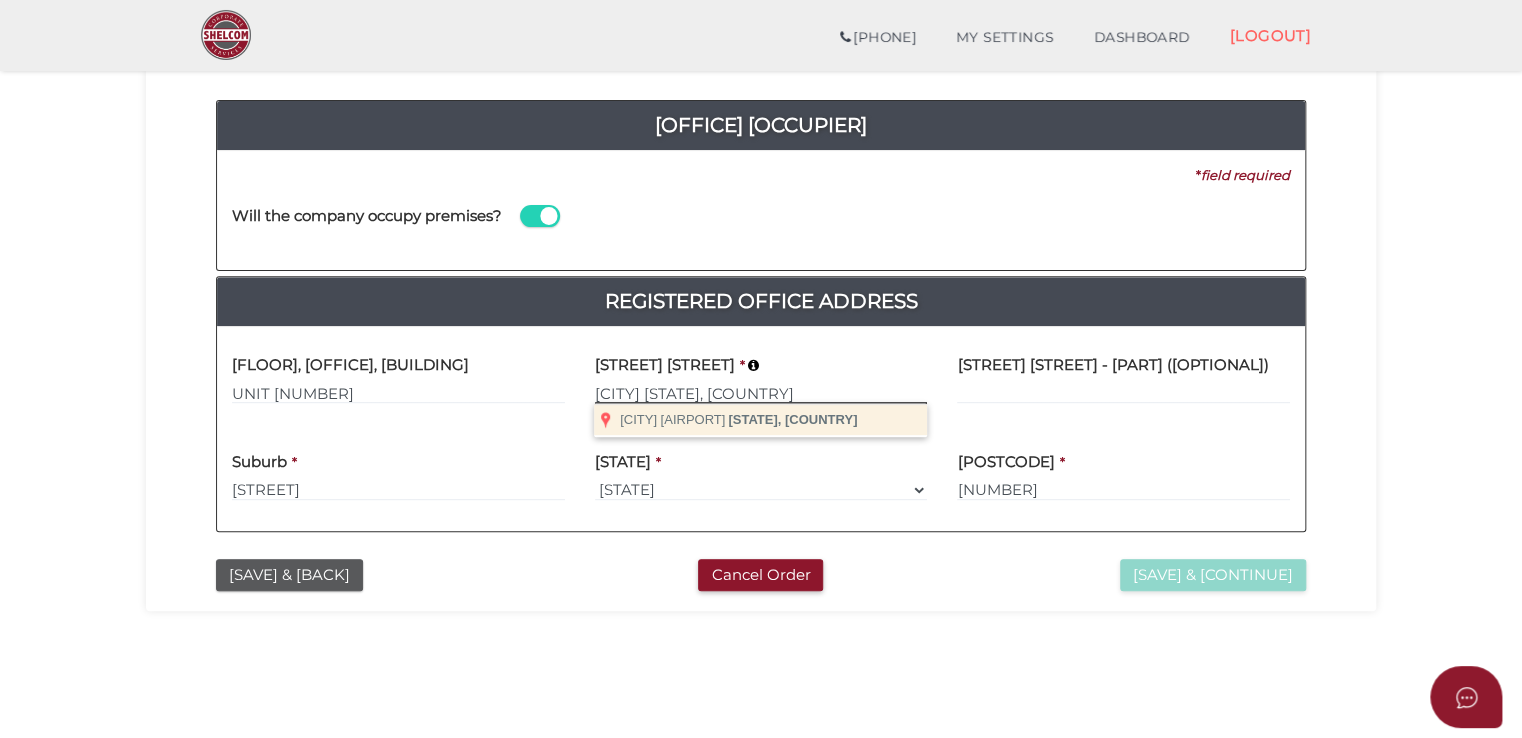 type on "[CITY] [STATE], [COUNTRY]" 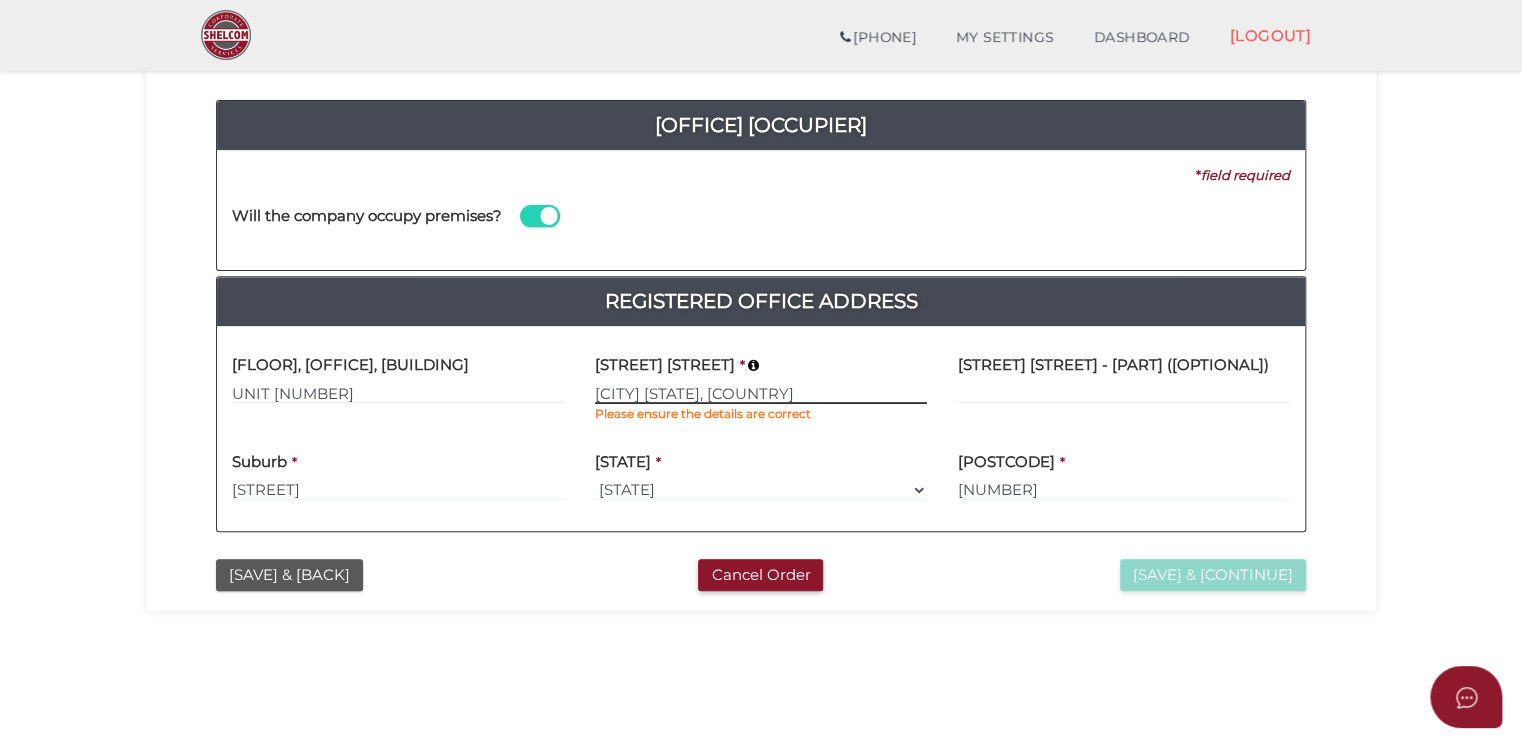 type 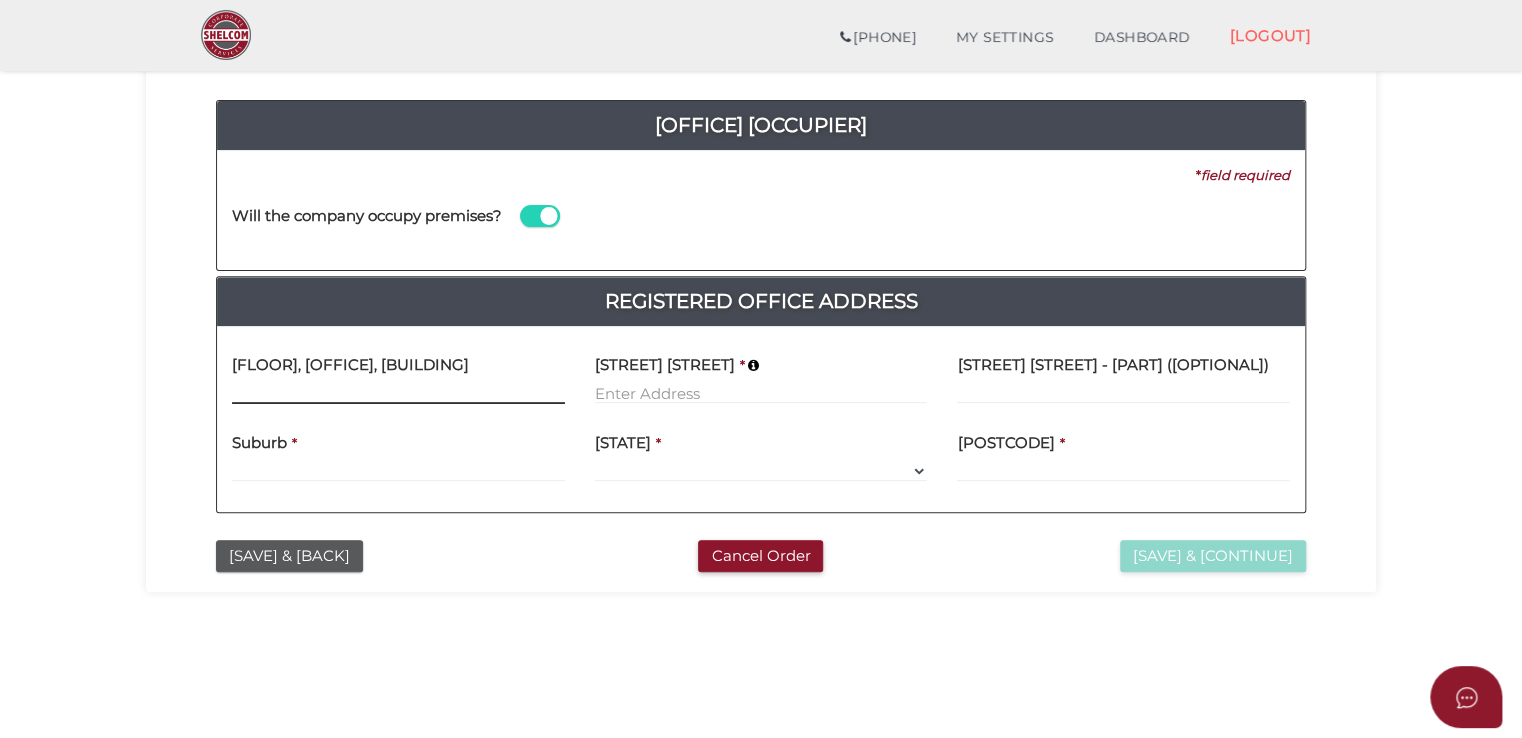 type 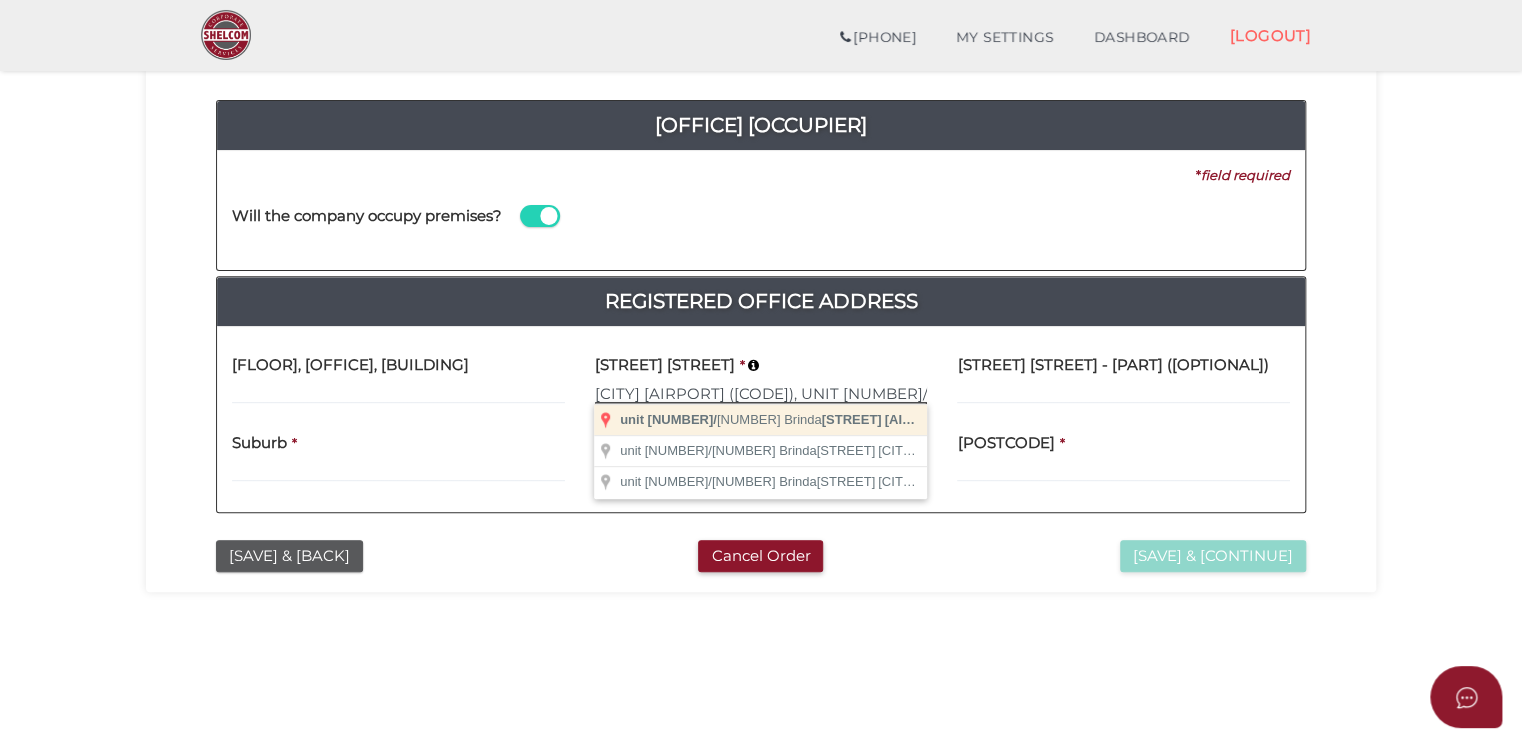 type on "[CITY] [AIRPORT] ([CODE]), UNIT [NUMBER]/[NUMBER] [STREET], [CITY] [STATE], [COUNTRY]" 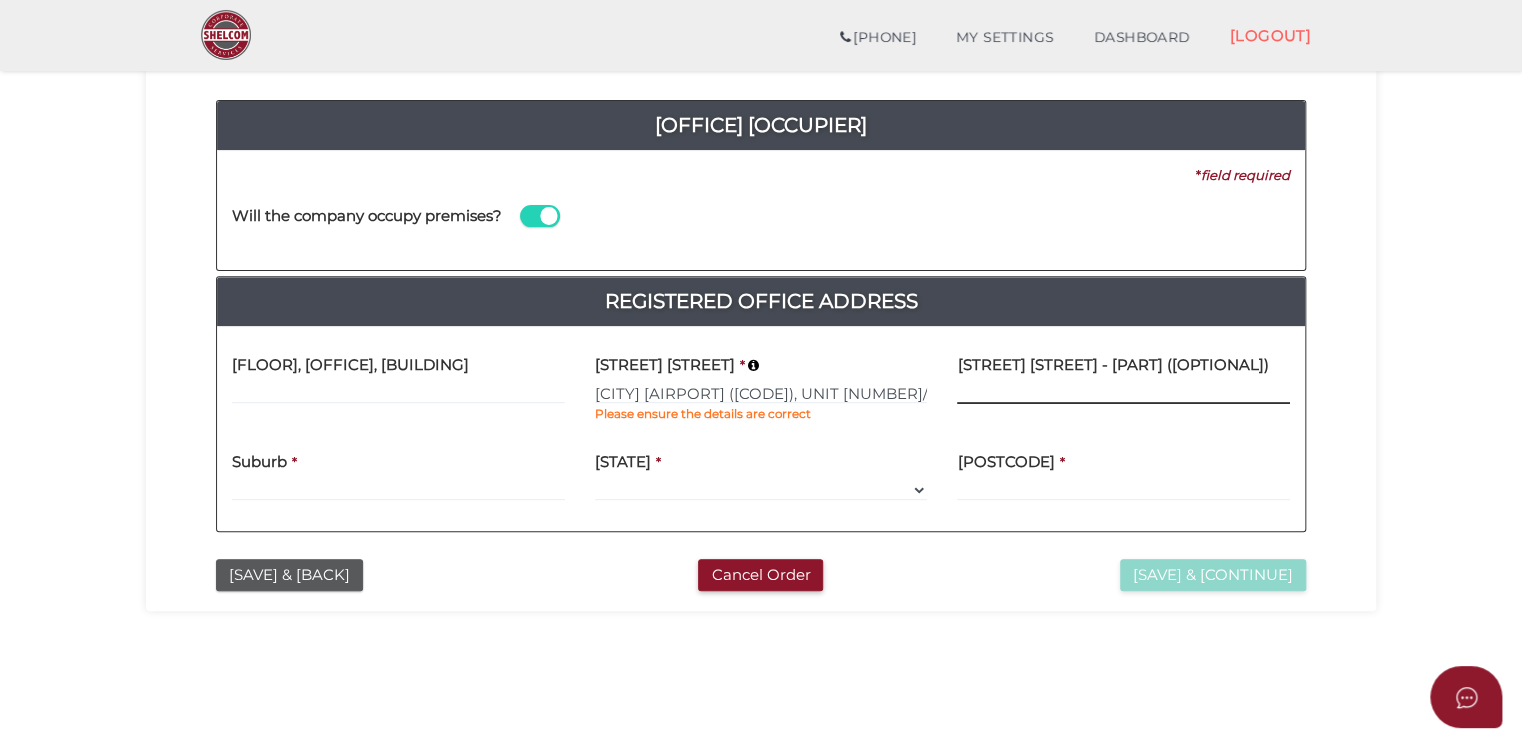 type on "unit [NUMBER]" 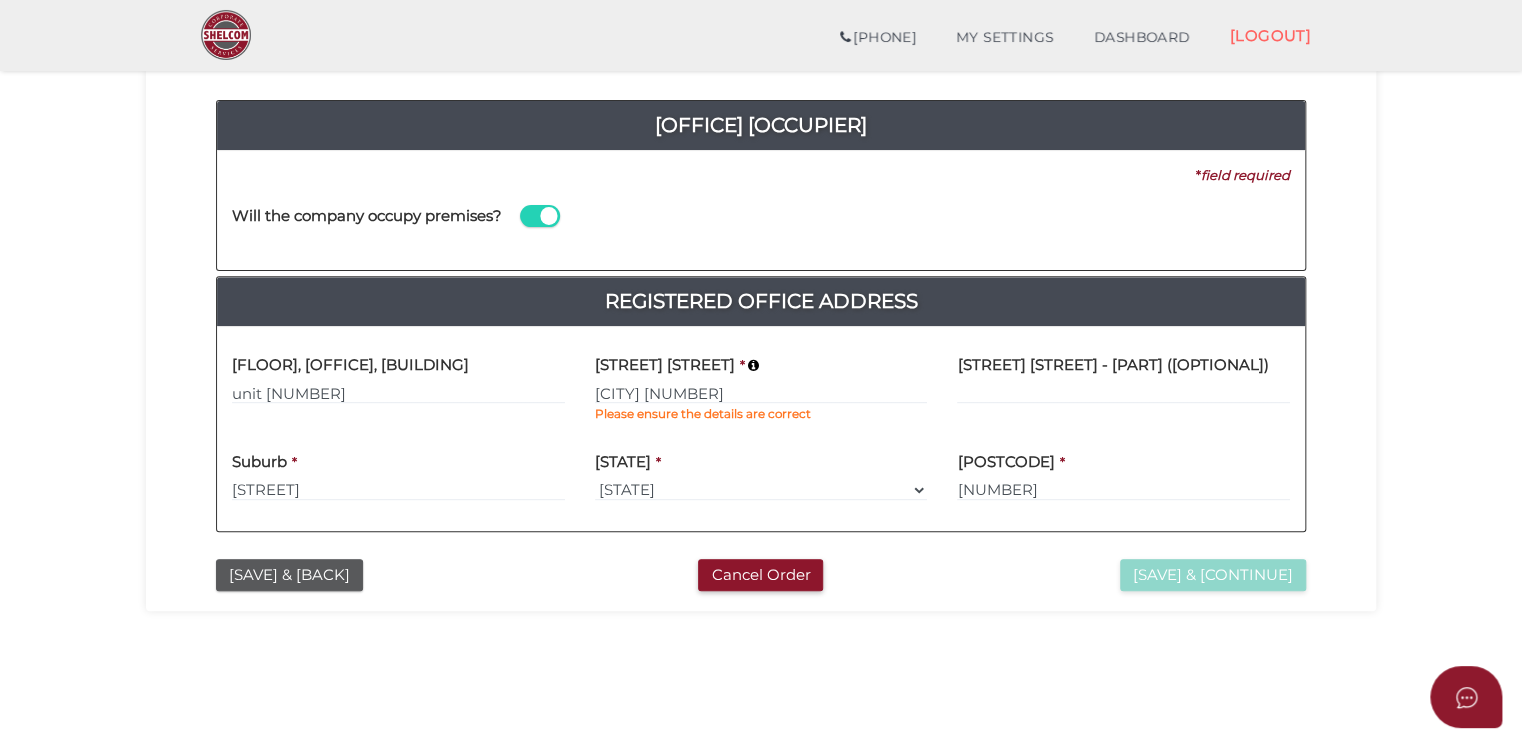 click on "[SAVE] & [CONTINUE]" at bounding box center (1134, 575) 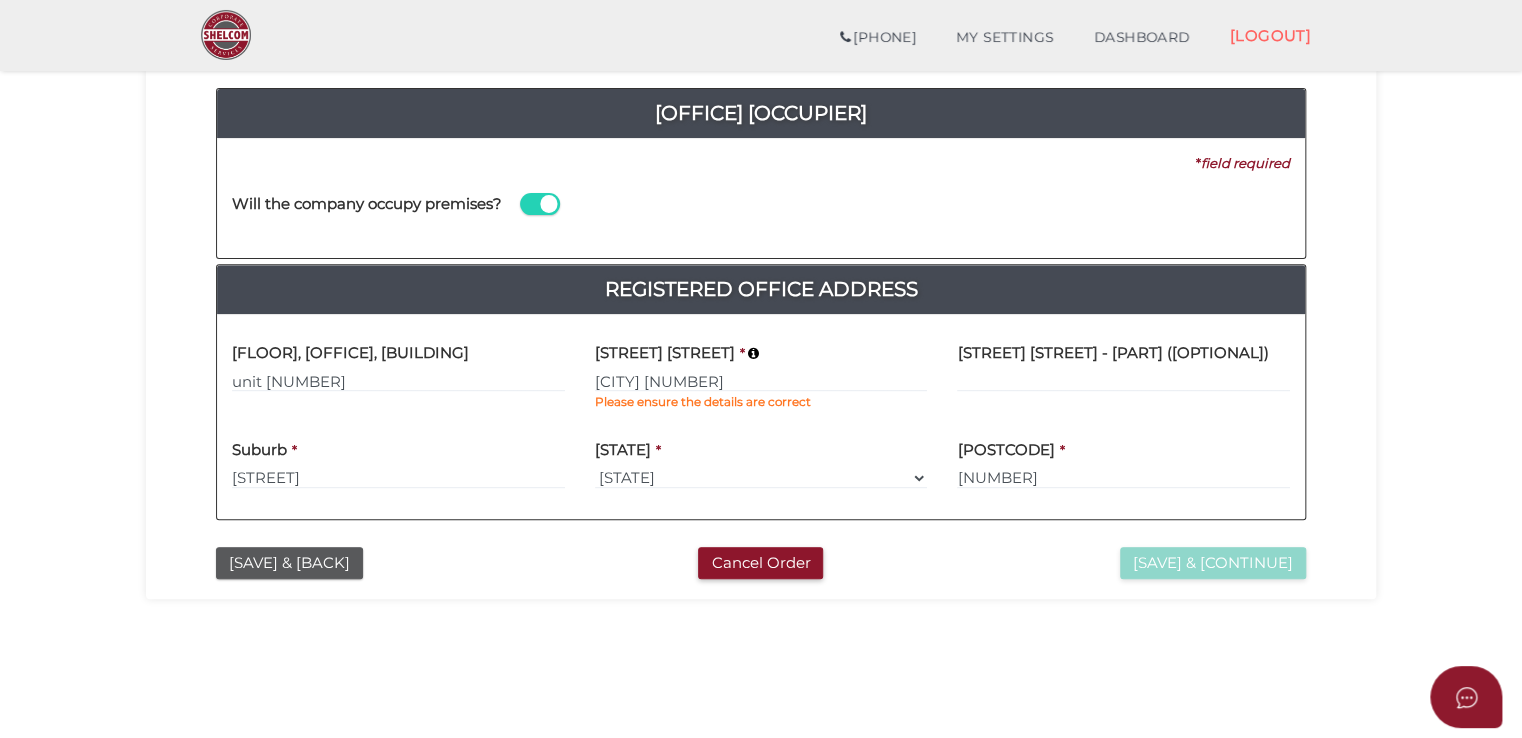 scroll, scrollTop: 300, scrollLeft: 0, axis: vertical 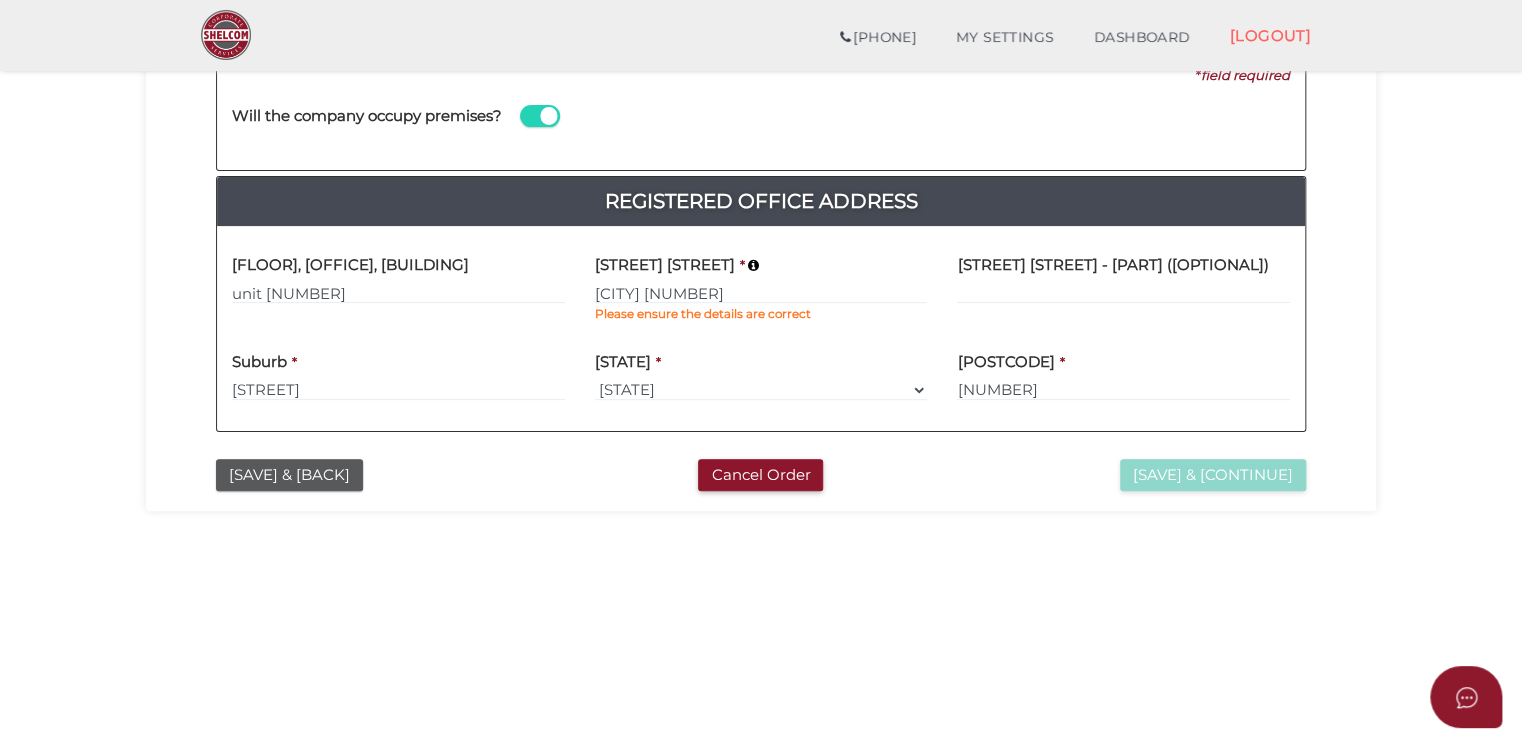click on "Please ensure the details are correct" at bounding box center (703, 314) 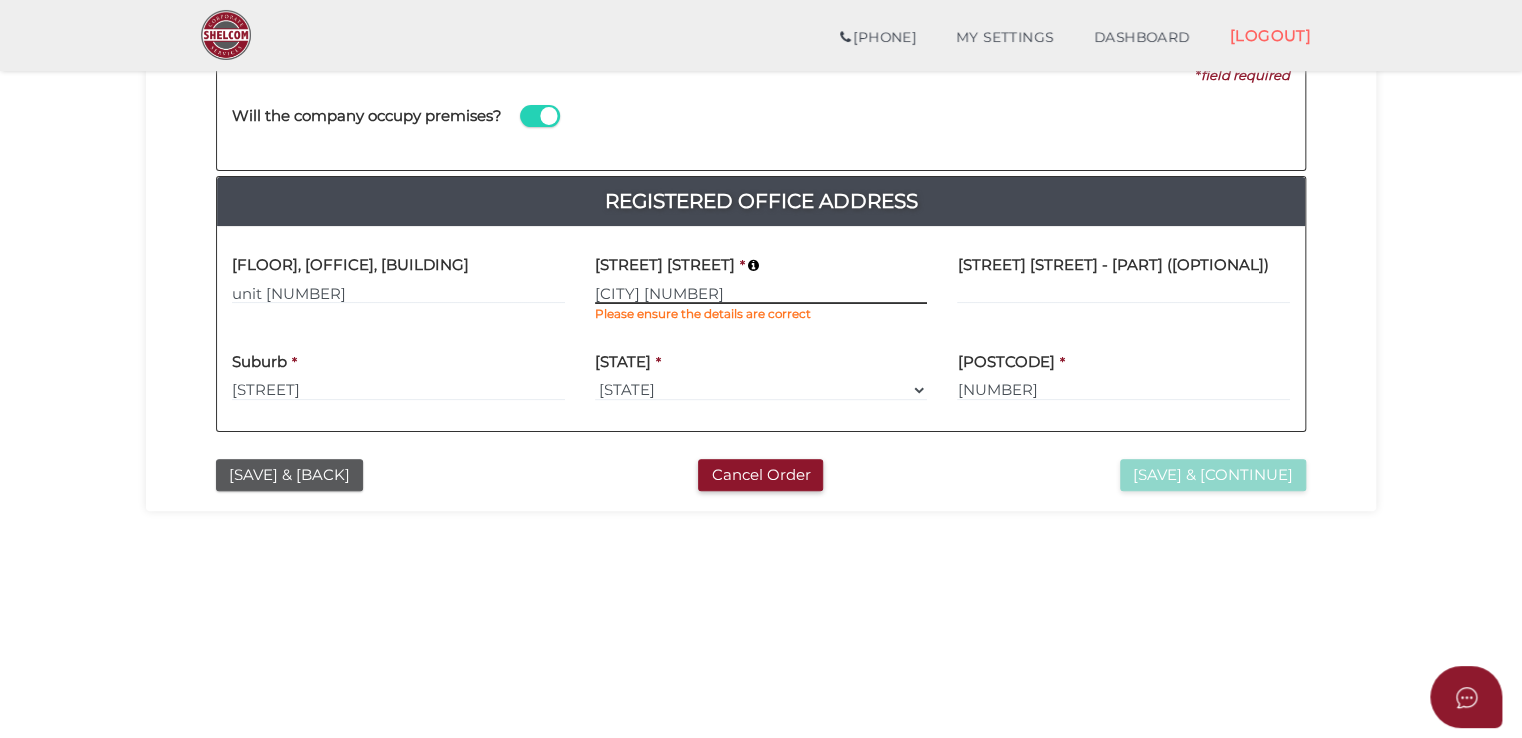 click on "[CITY] [NUMBER]" at bounding box center (761, 293) 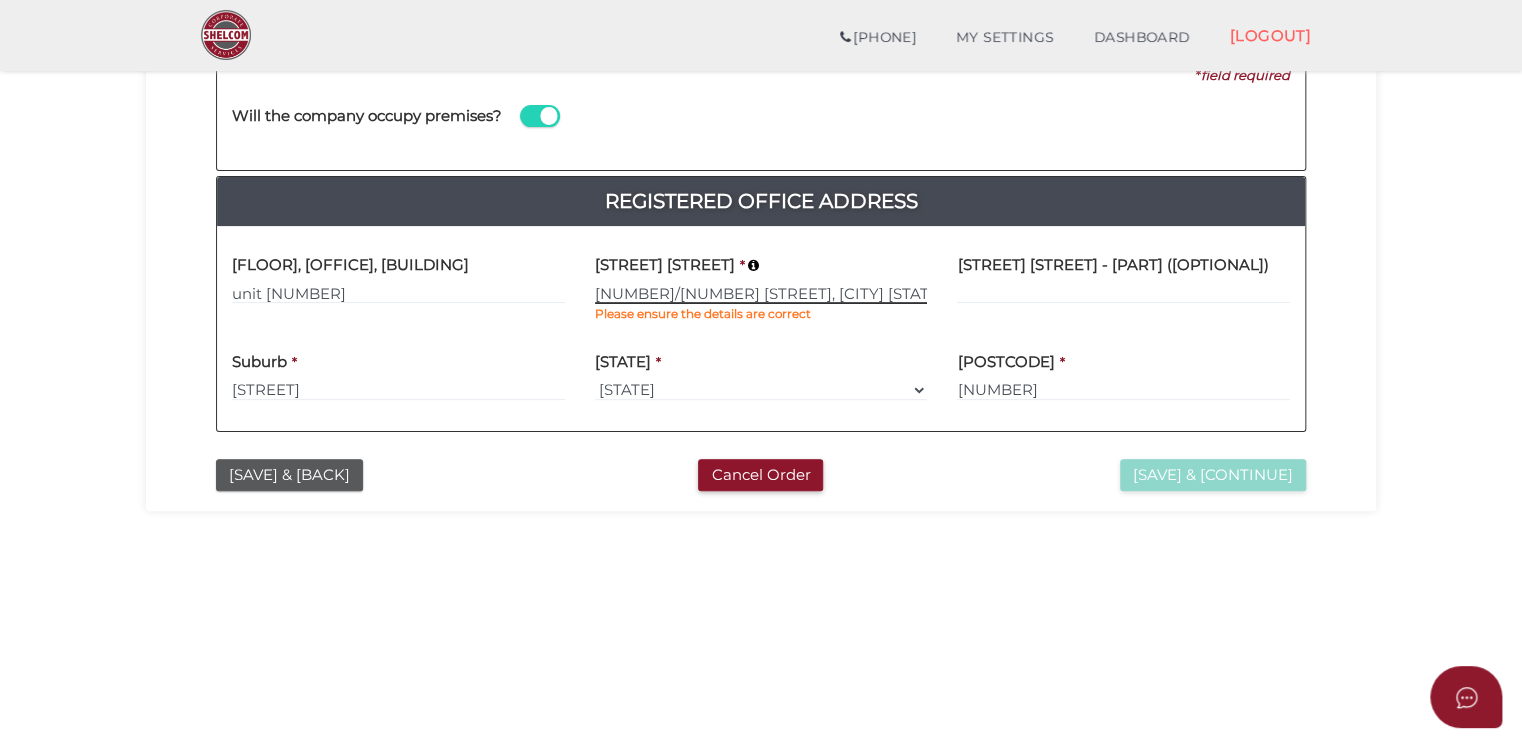 type on "7 23" 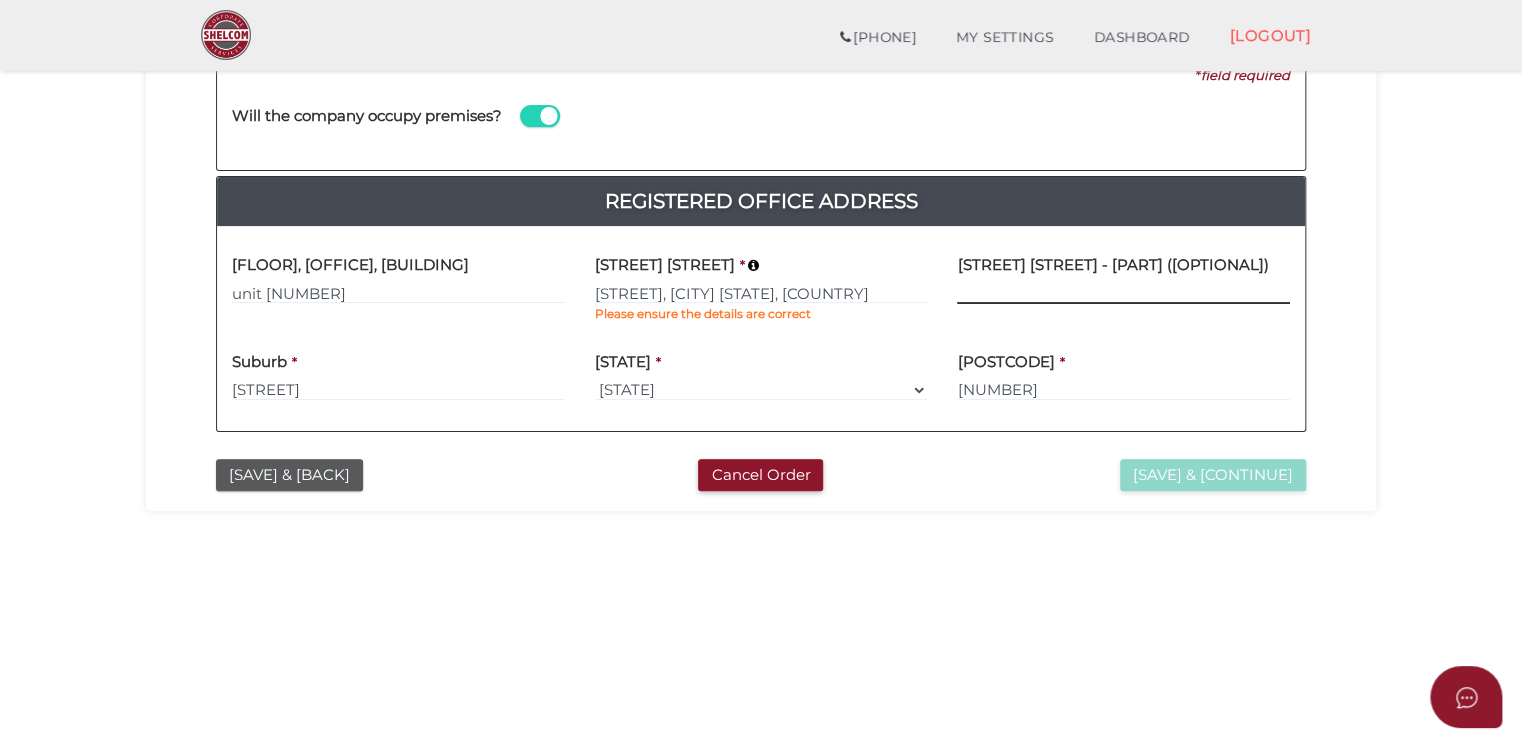type on "[STREET]" 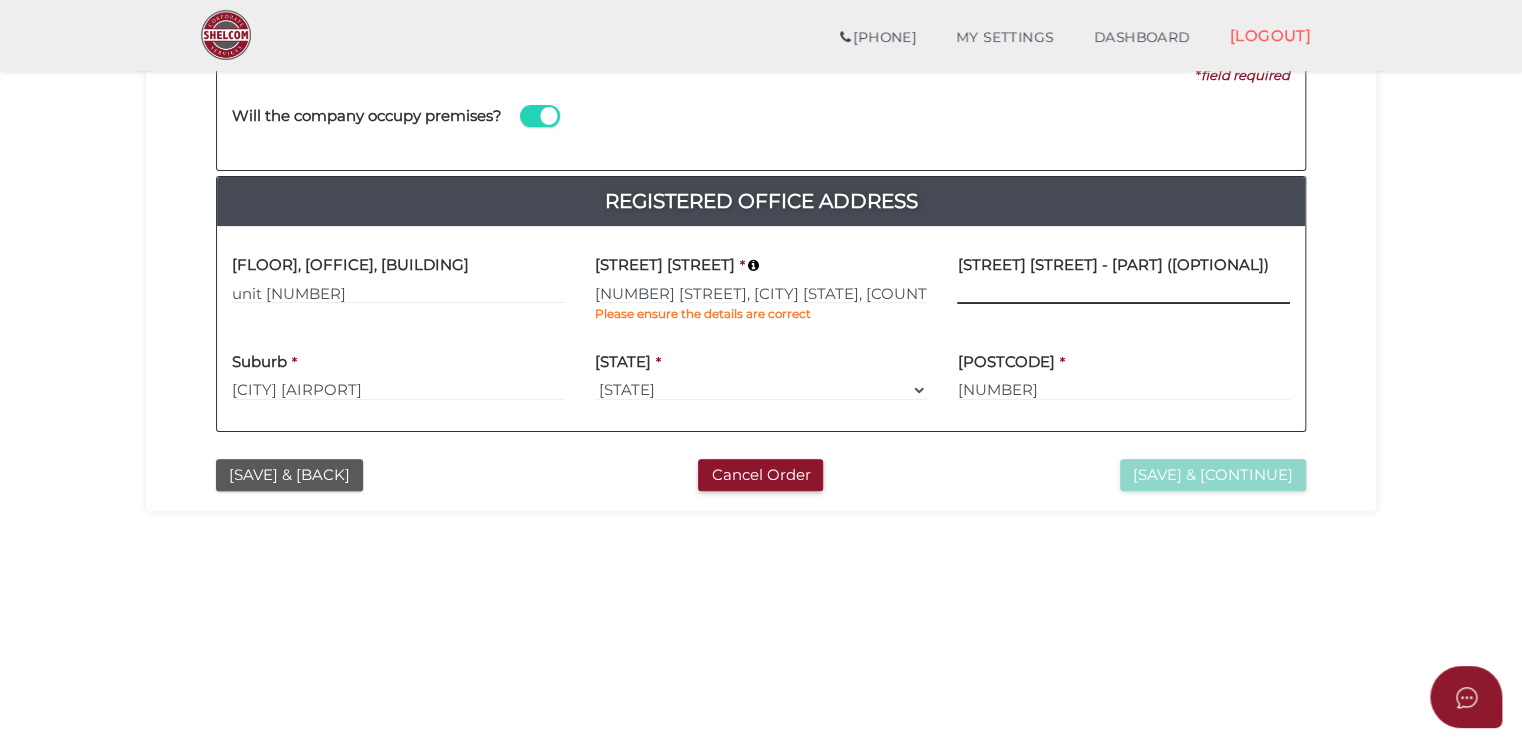 type on "[NUMBER]" 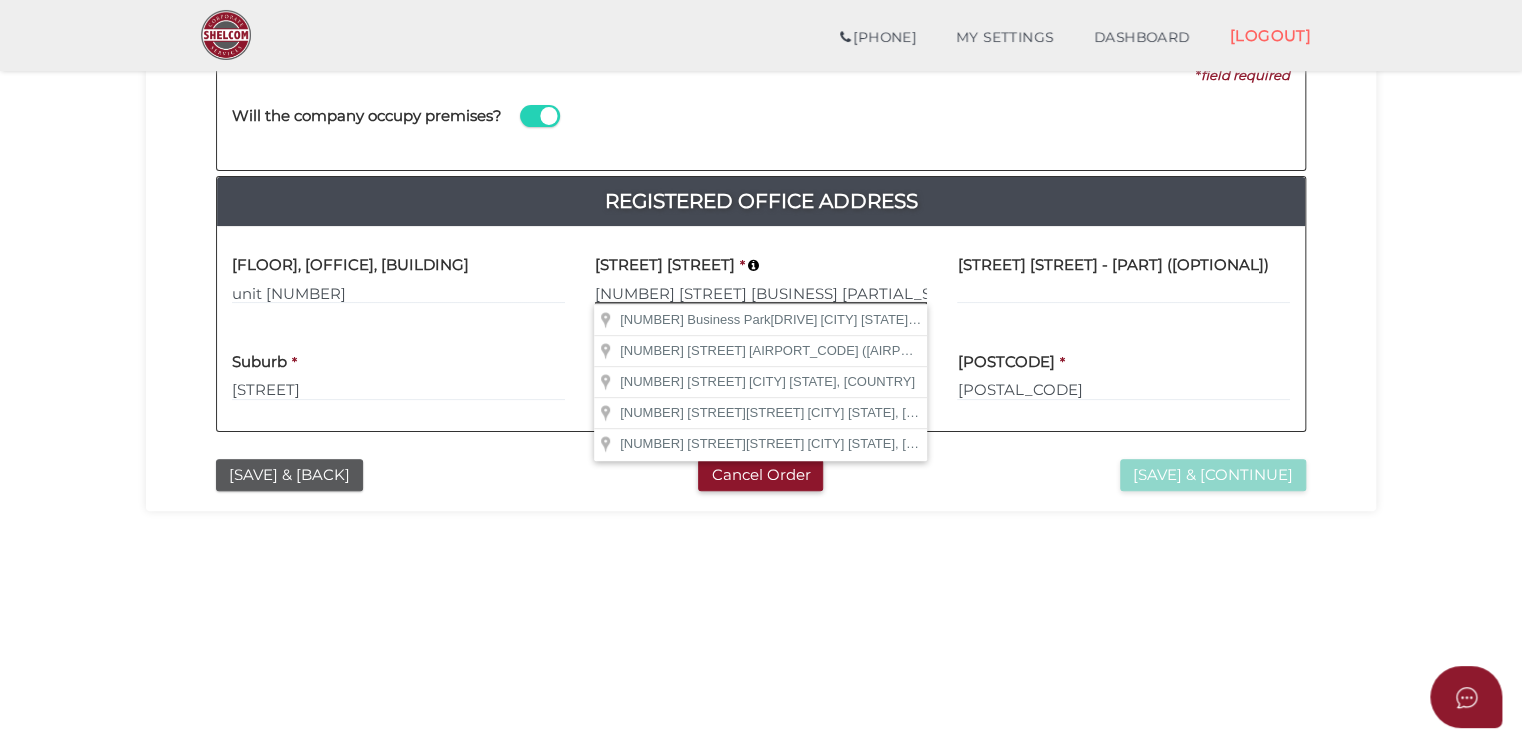 type on "[NUMBER] [STREET] [BUSINESS] [PARTIAL_STREET]" 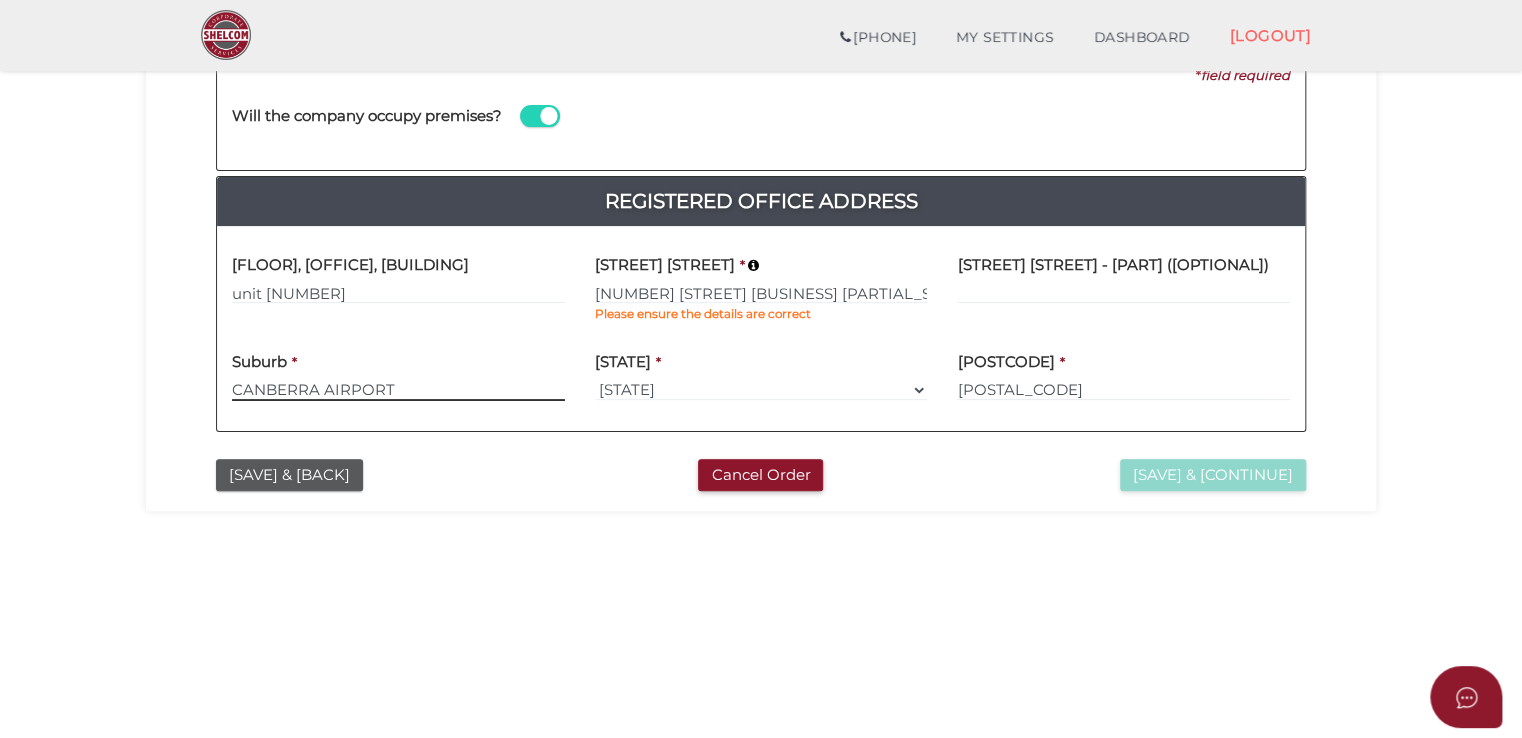 type on "CANBERRA AIRPORT" 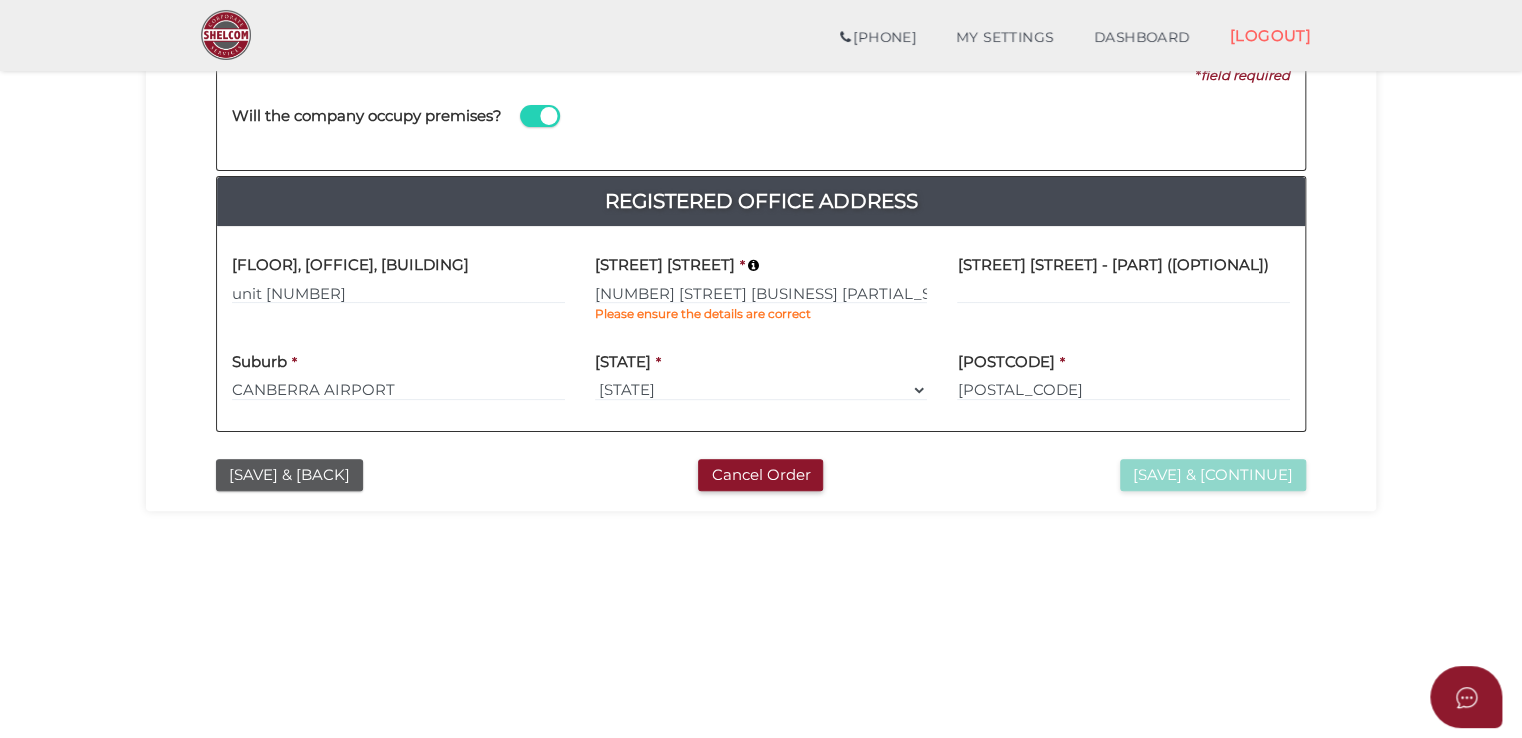 type 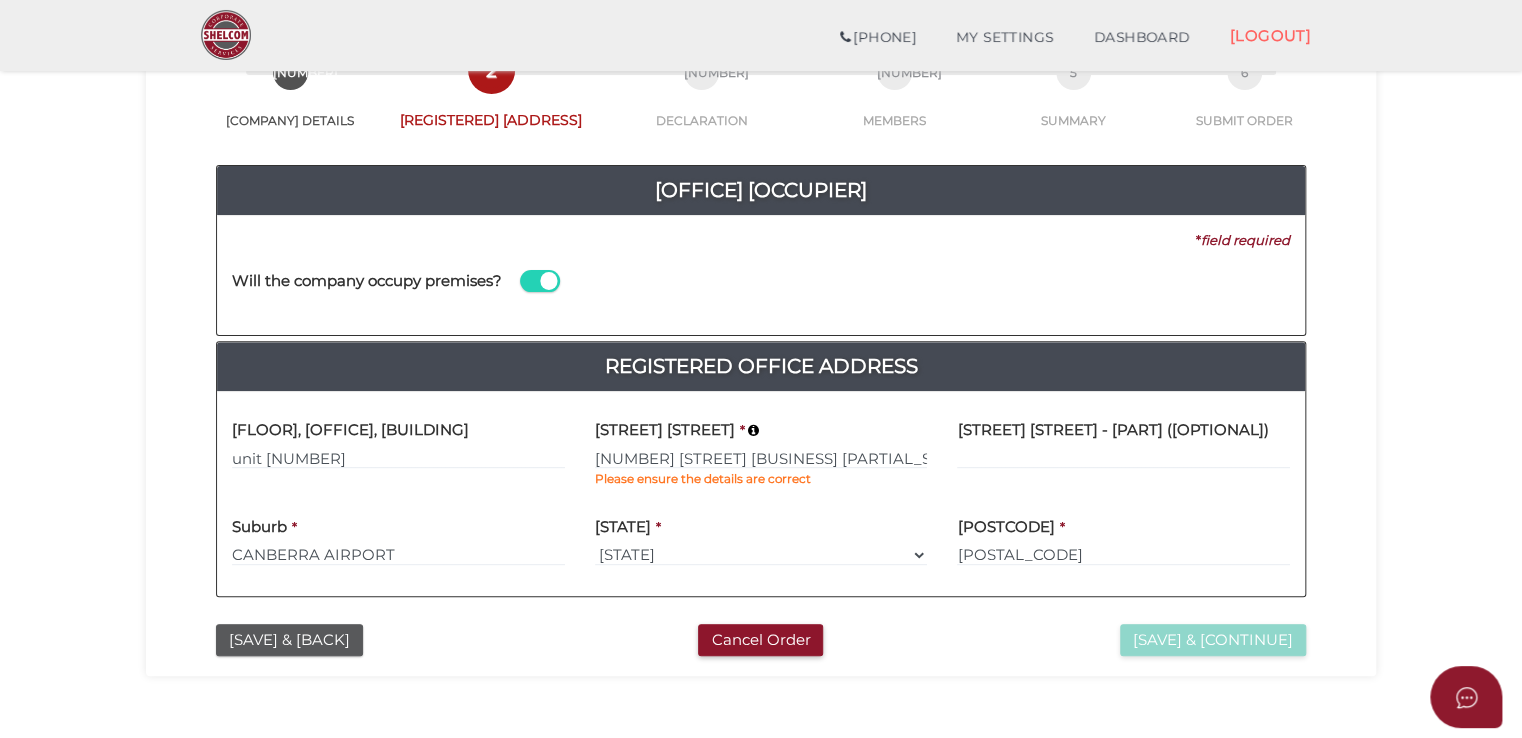 scroll, scrollTop: 134, scrollLeft: 0, axis: vertical 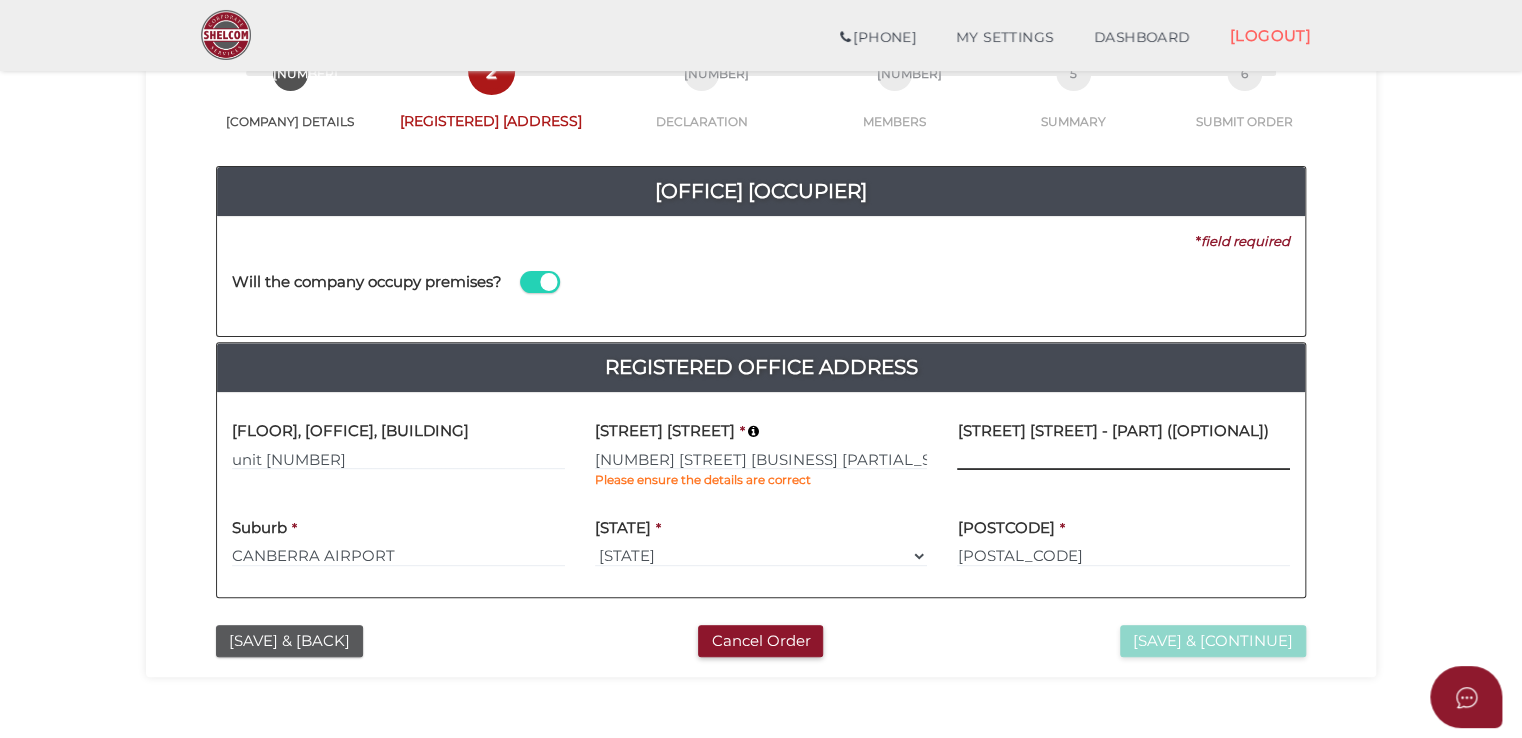 click at bounding box center (1123, 459) 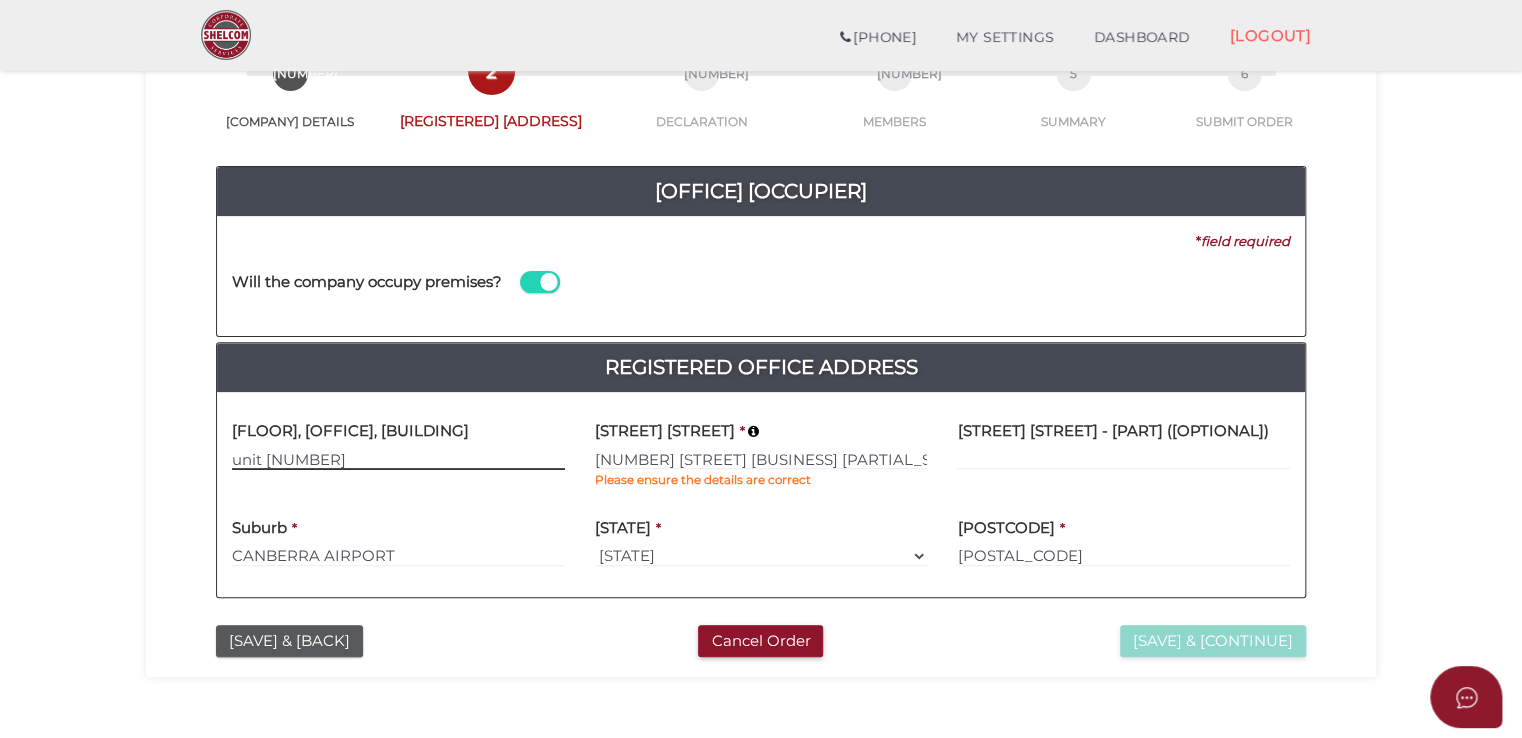 click on "unit [NUMBER]" at bounding box center (398, 459) 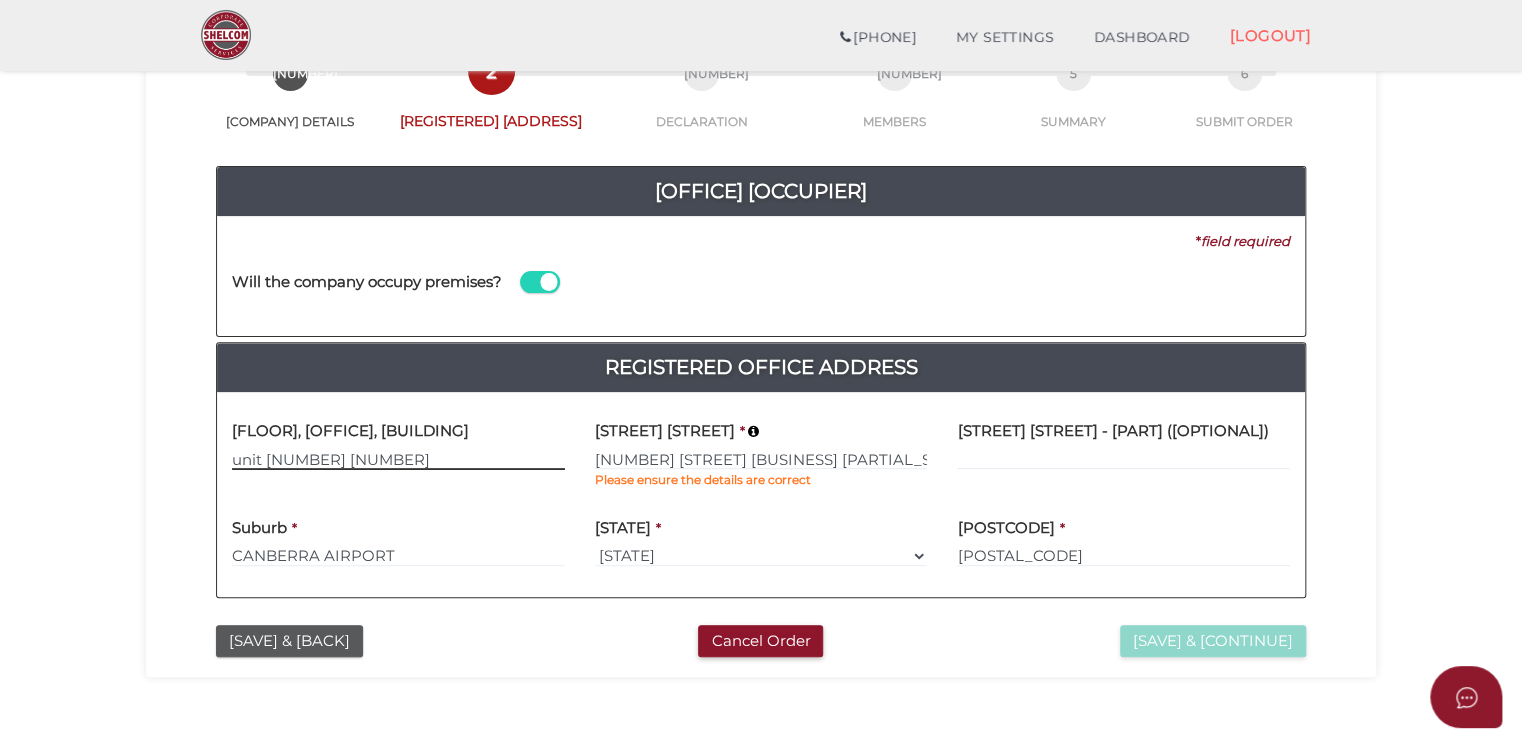 type on "unit [NUMBER] [NUMBER]" 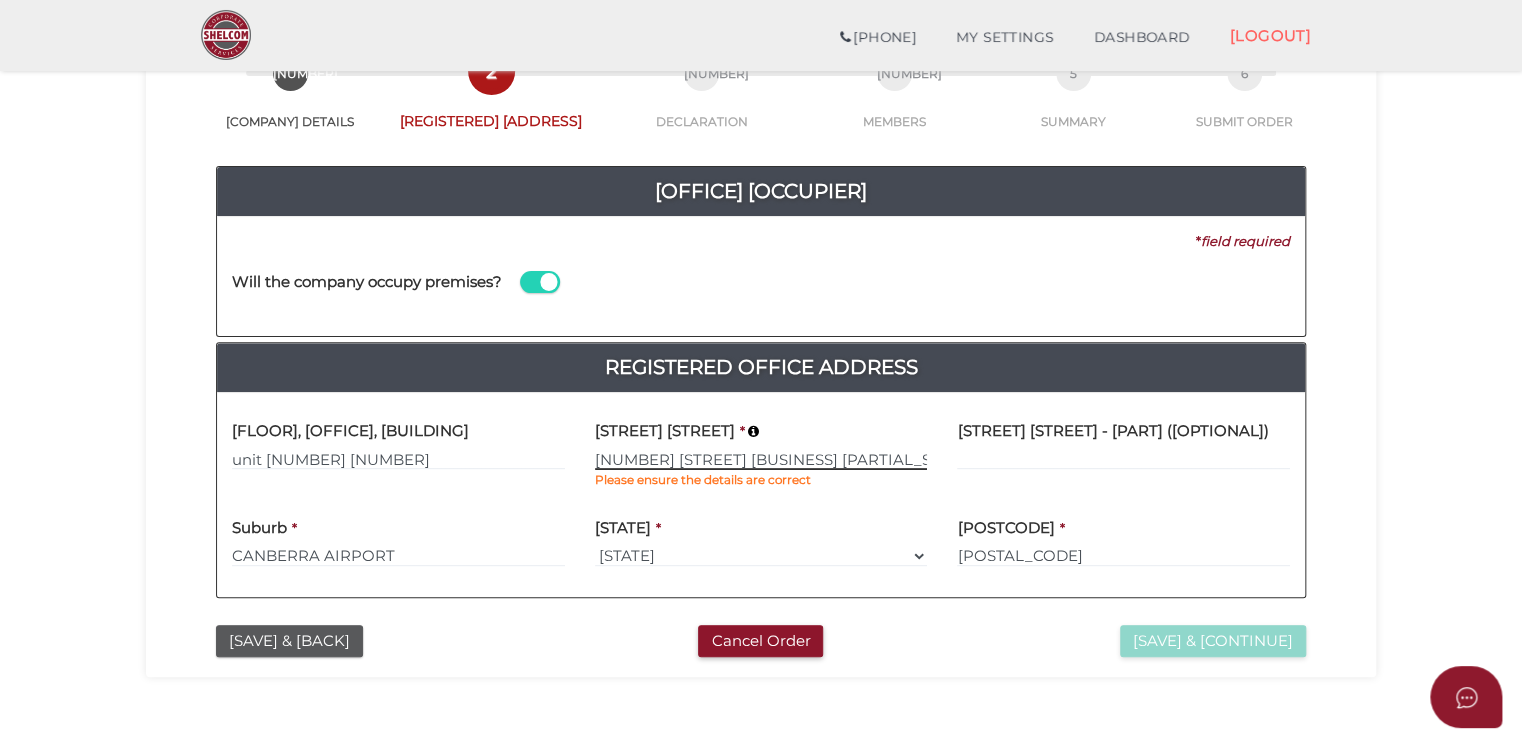 click on "[NUMBER] [STREET] [BUSINESS] [PARTIAL_STREET]" at bounding box center (761, 459) 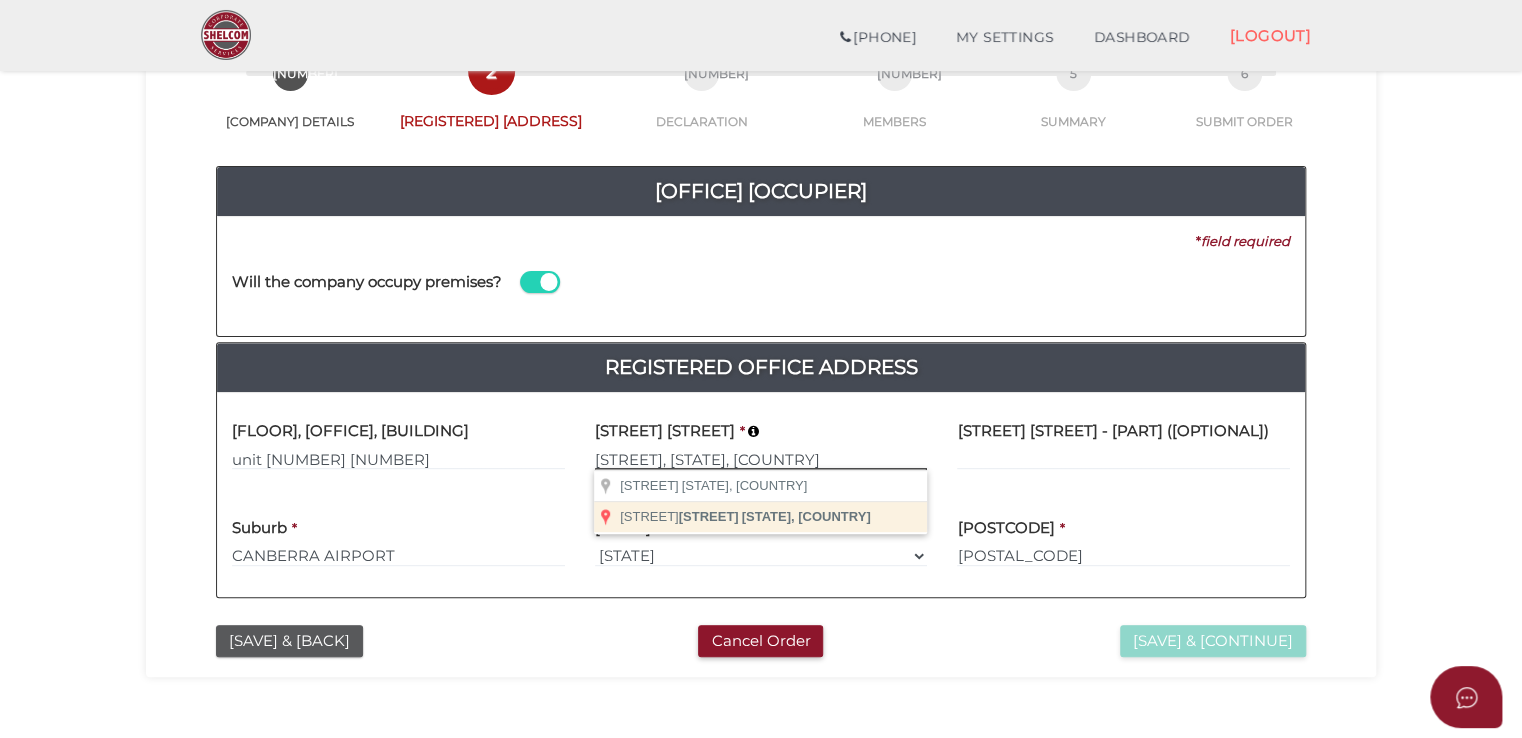type on "[STREET], [STATE], [COUNTRY]" 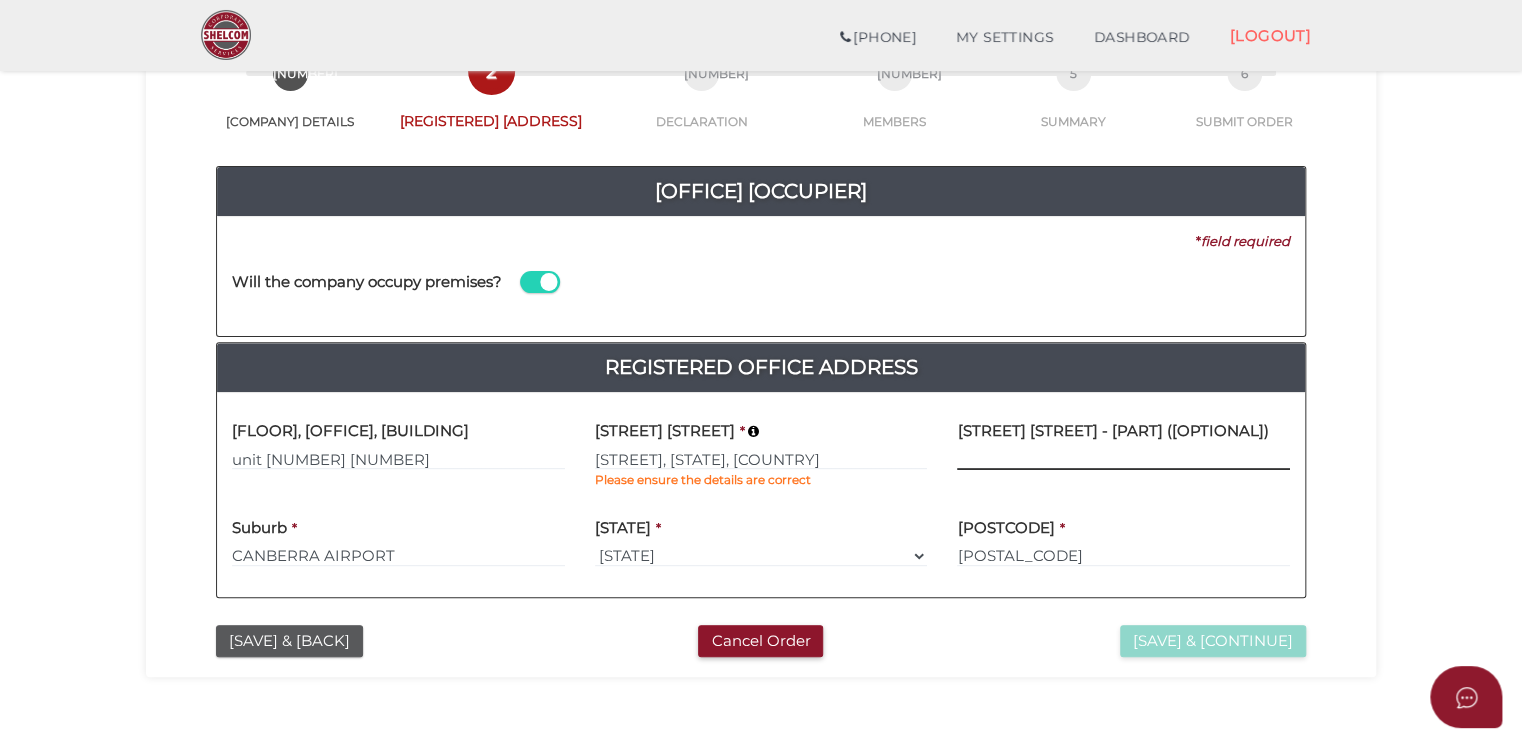 type 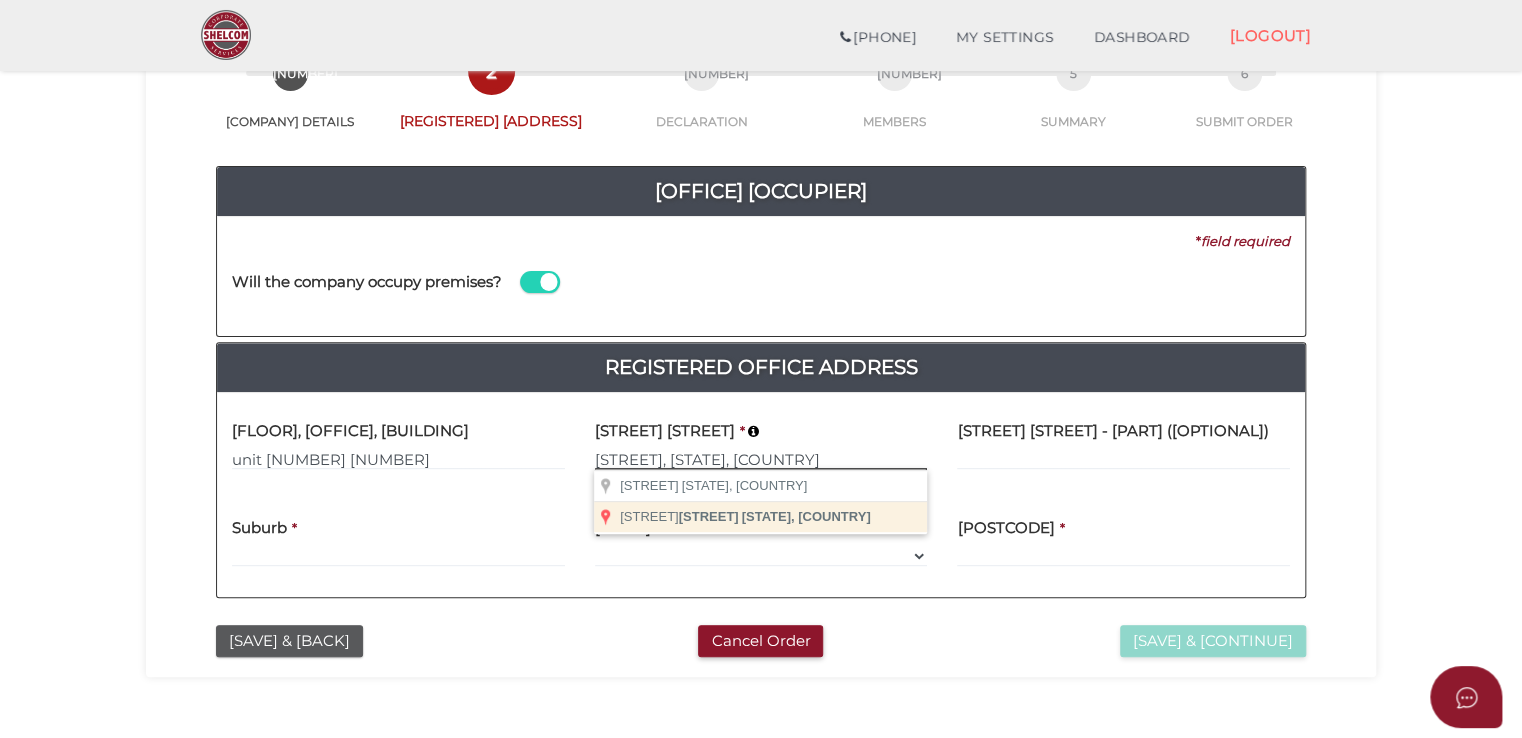 type on "[STREET], [STATE], [COUNTRY]" 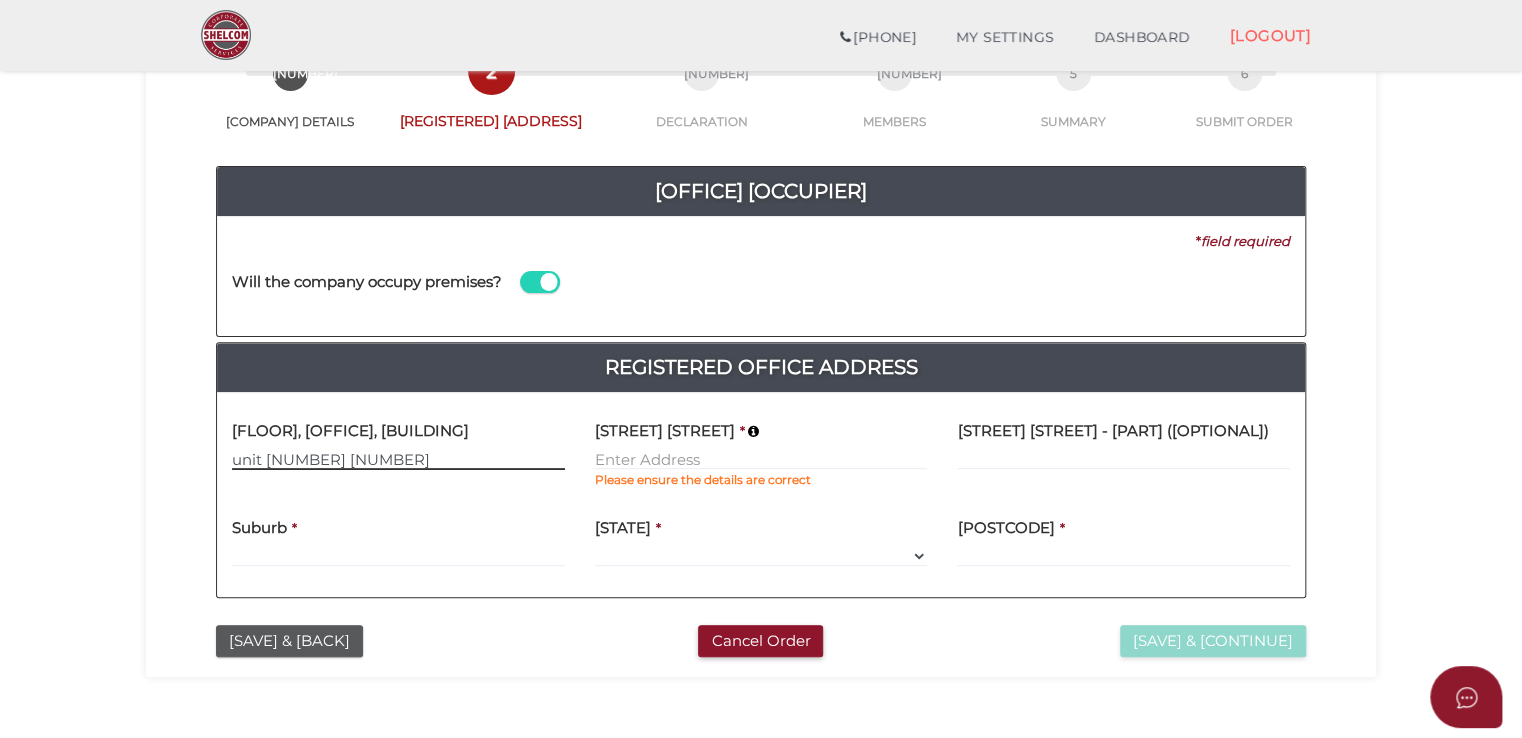 type on "[STREET], [STATE], [COUNTRY]" 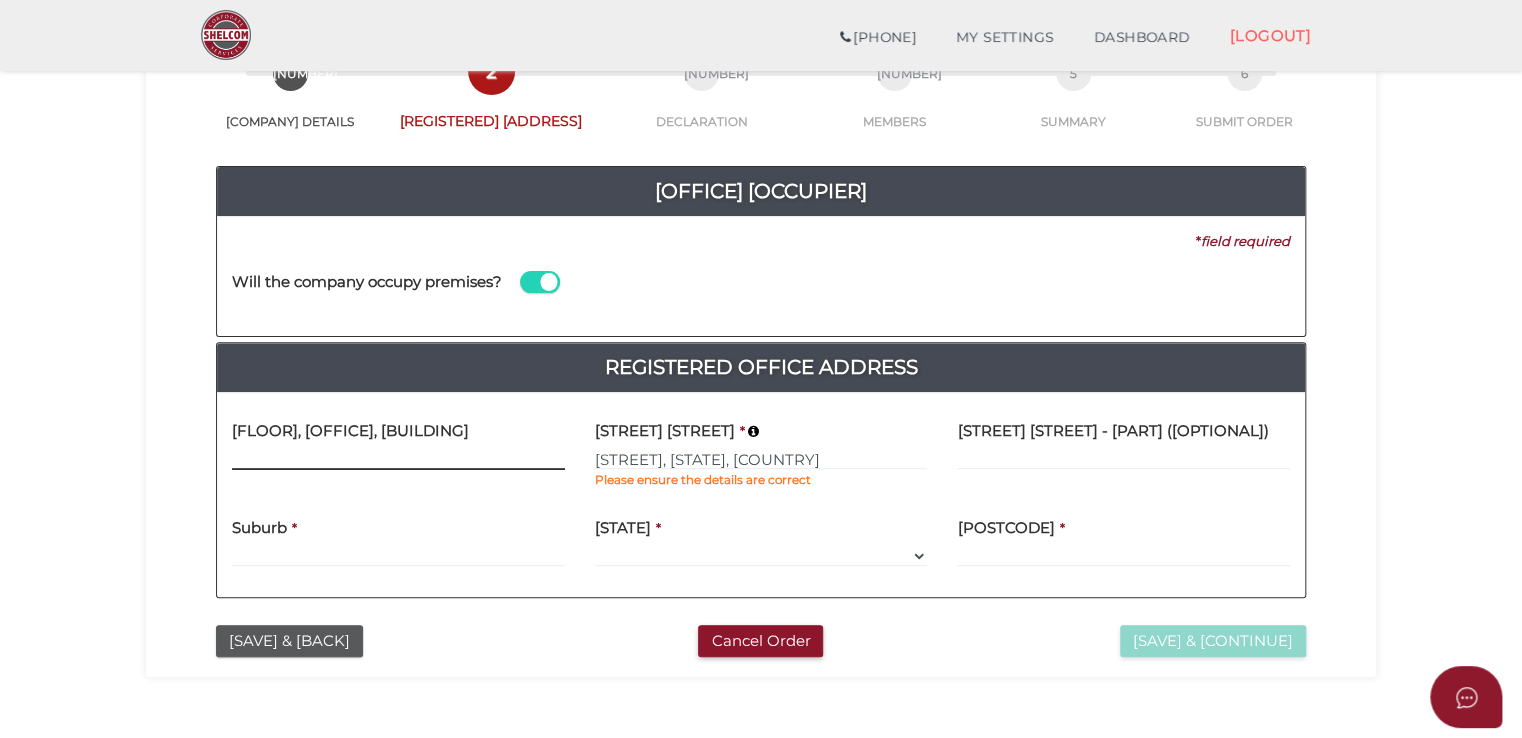 type 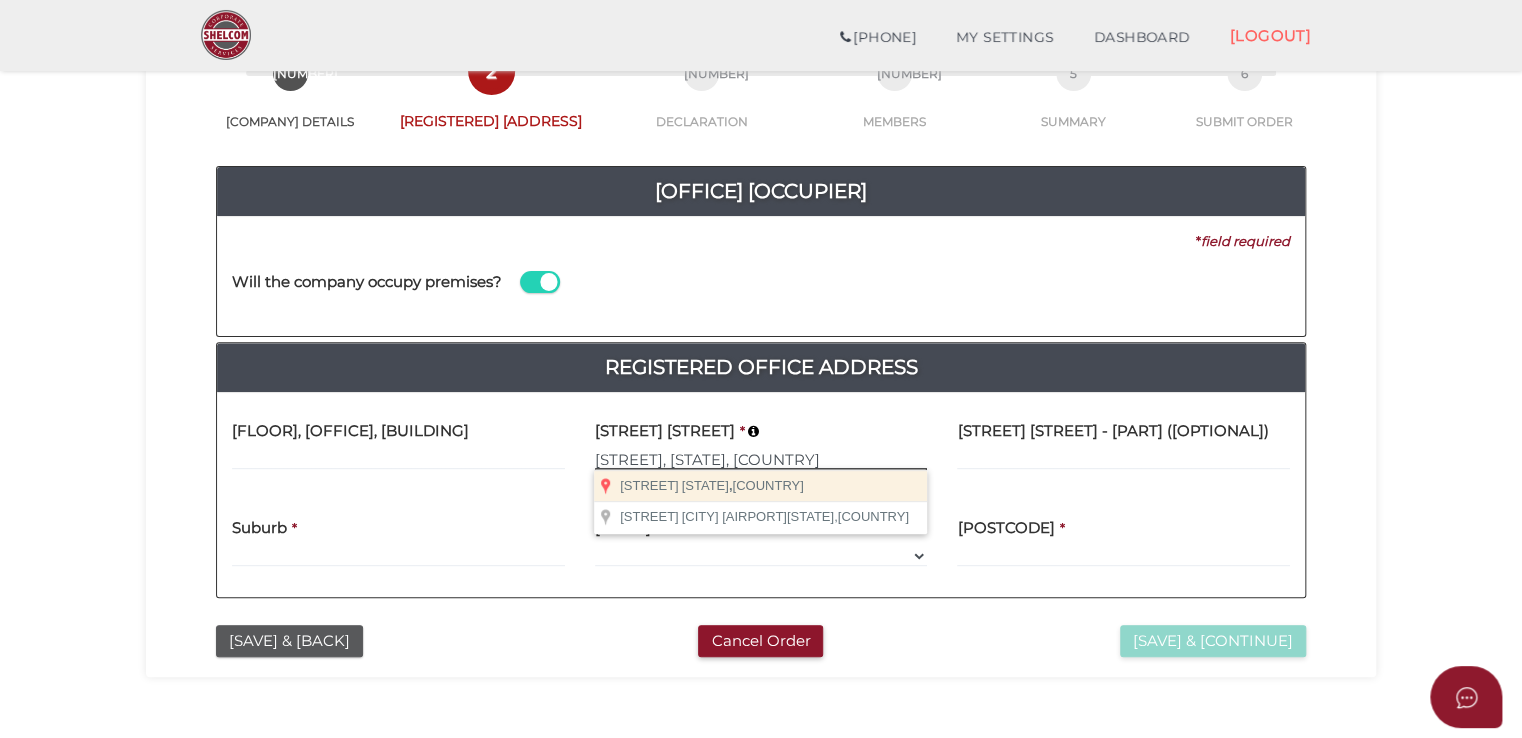 scroll, scrollTop: 0, scrollLeft: 72, axis: horizontal 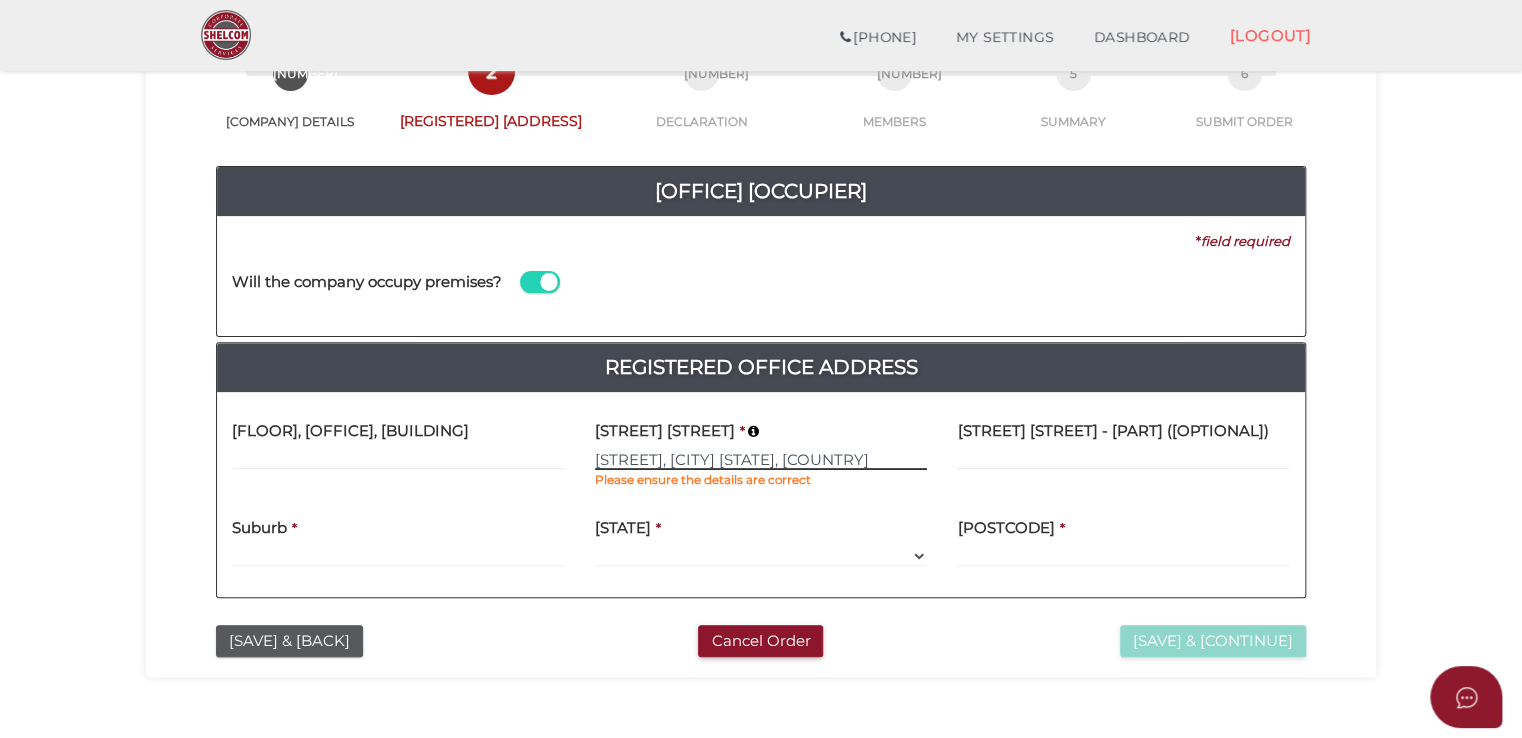 type on "[STREET]" 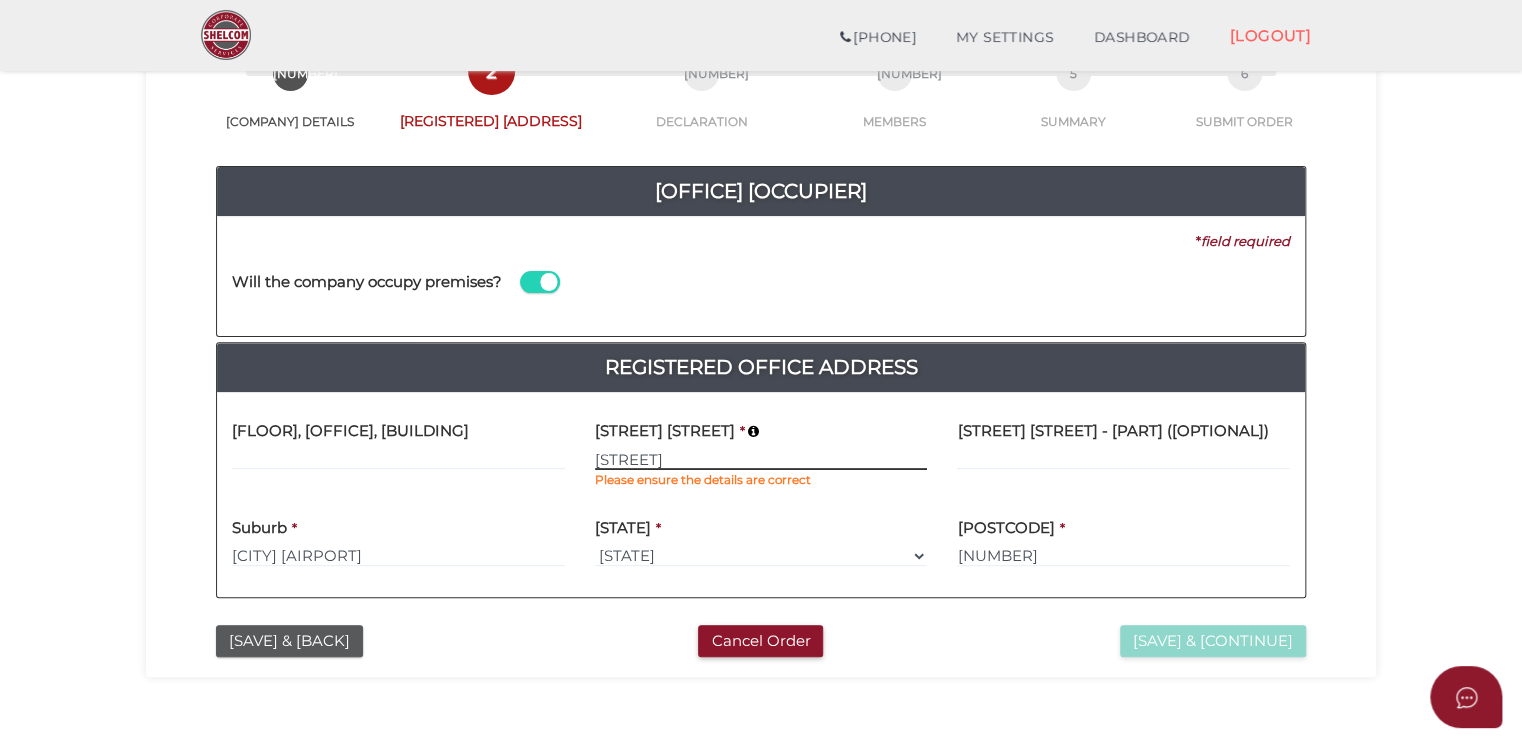 scroll, scrollTop: 0, scrollLeft: 0, axis: both 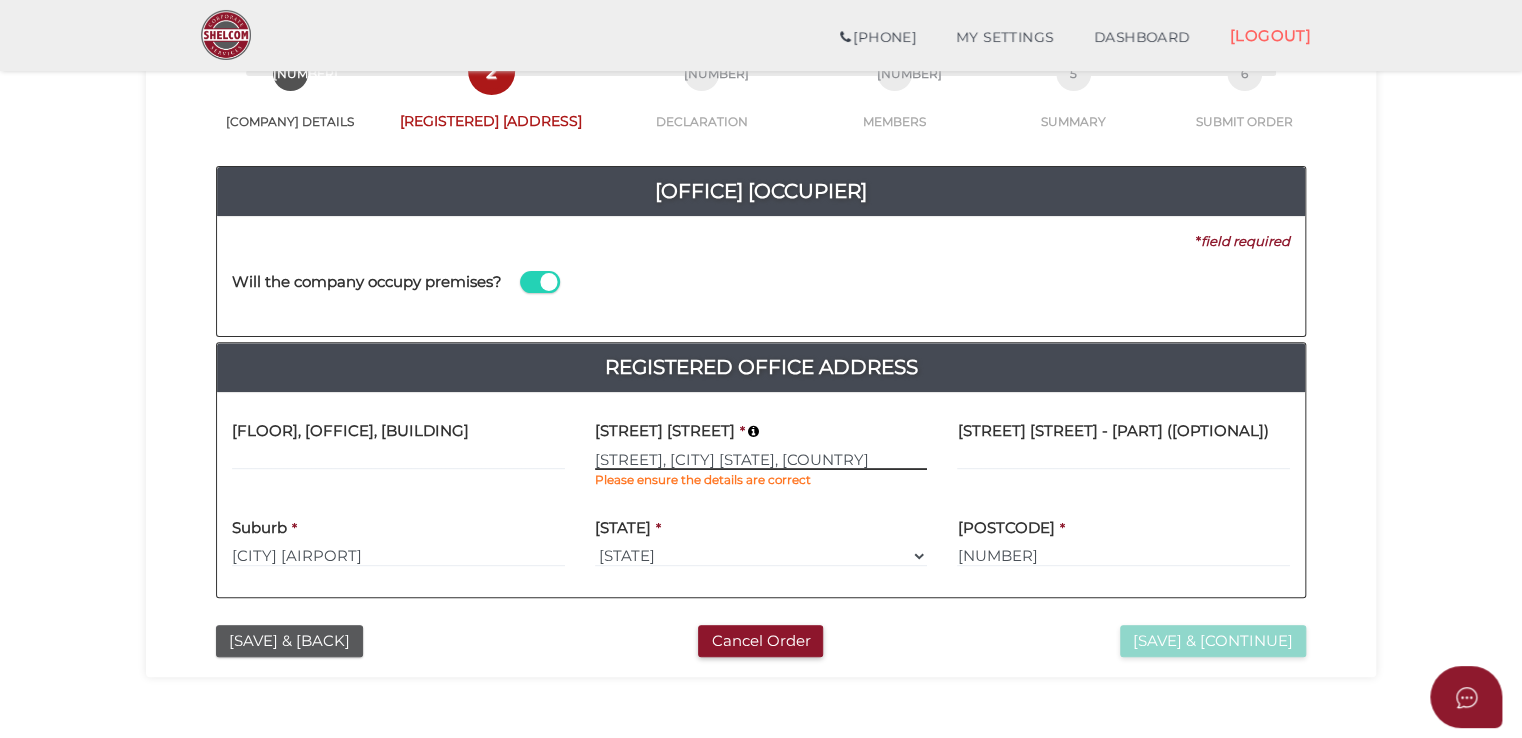 type on "[STREET]" 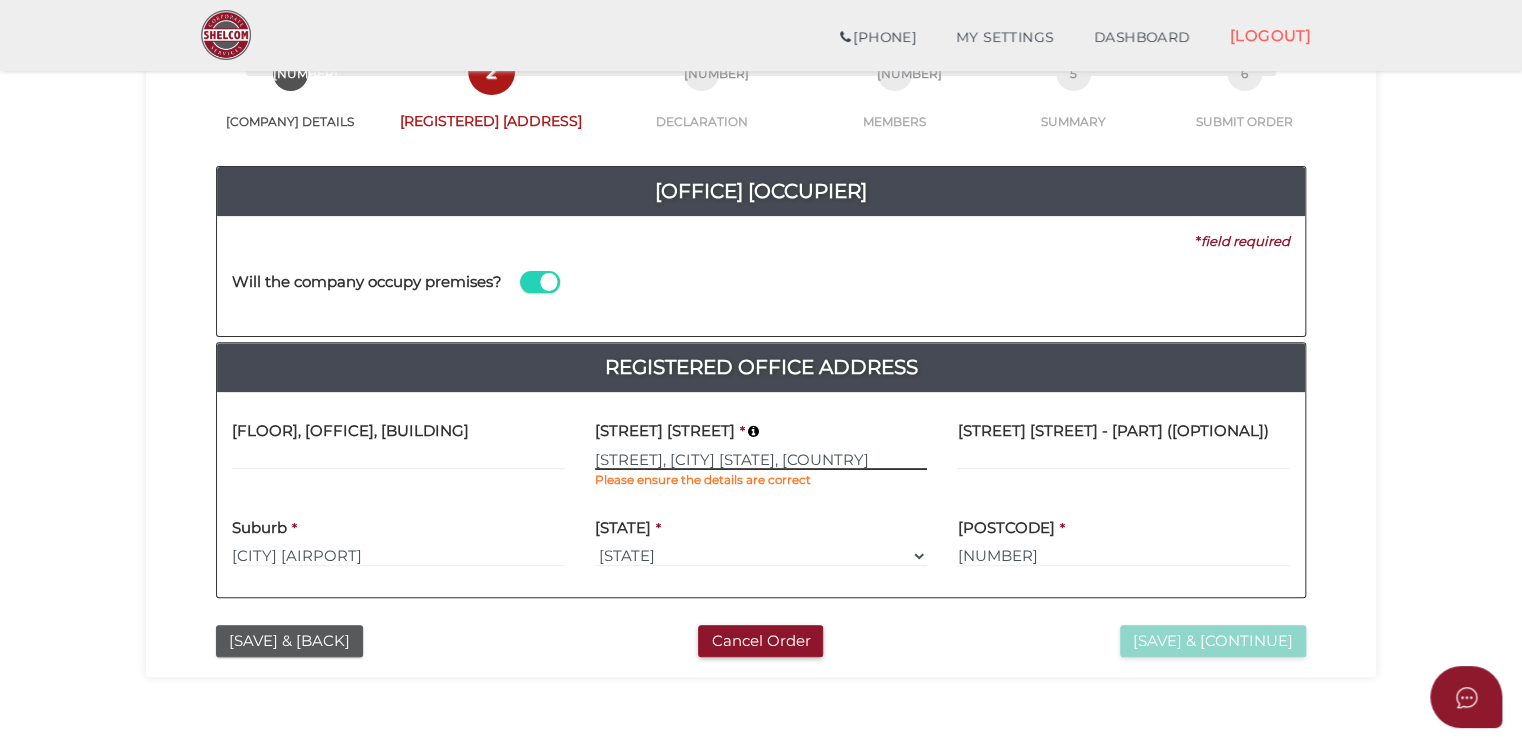 type on "[CITY] [AIRPORT]" 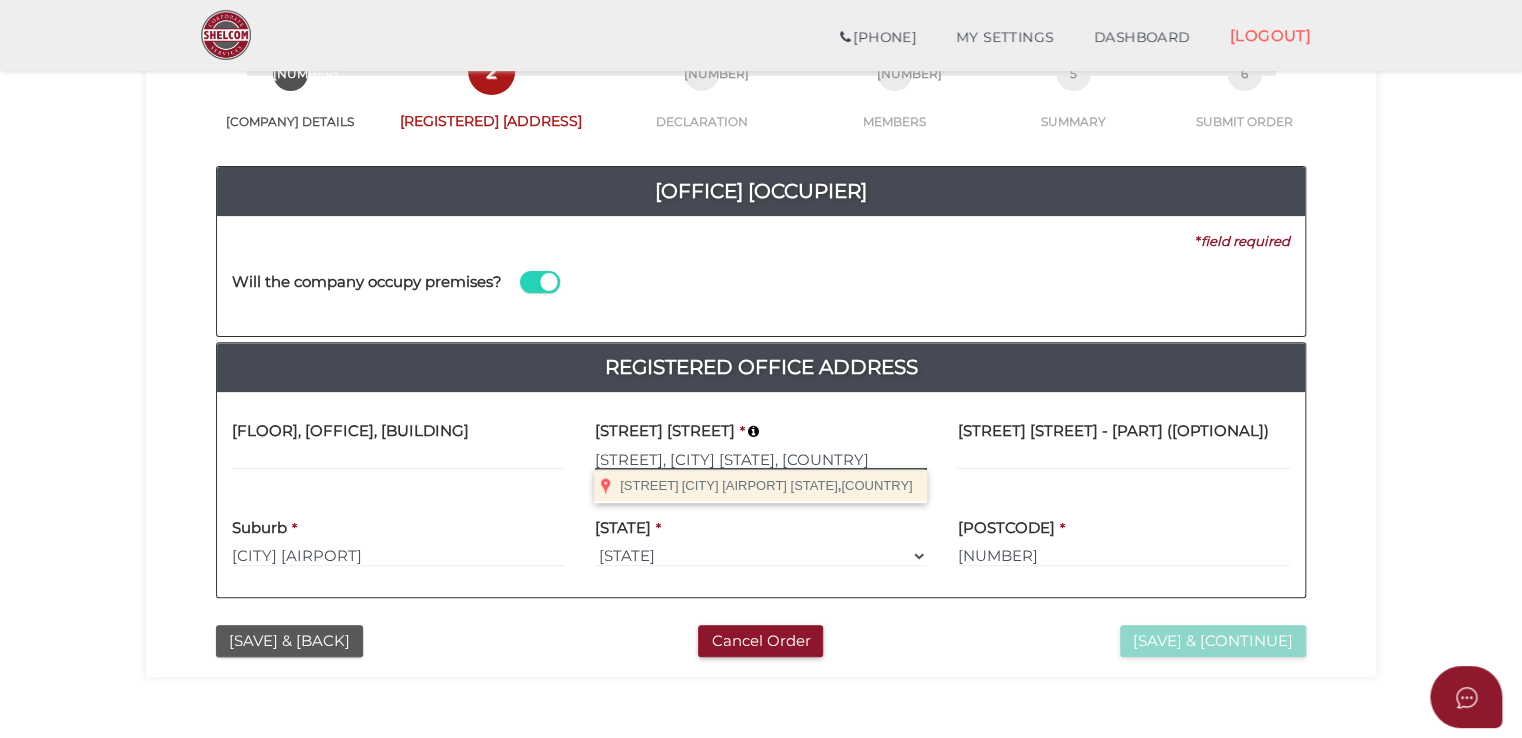 scroll, scrollTop: 0, scrollLeft: 44, axis: horizontal 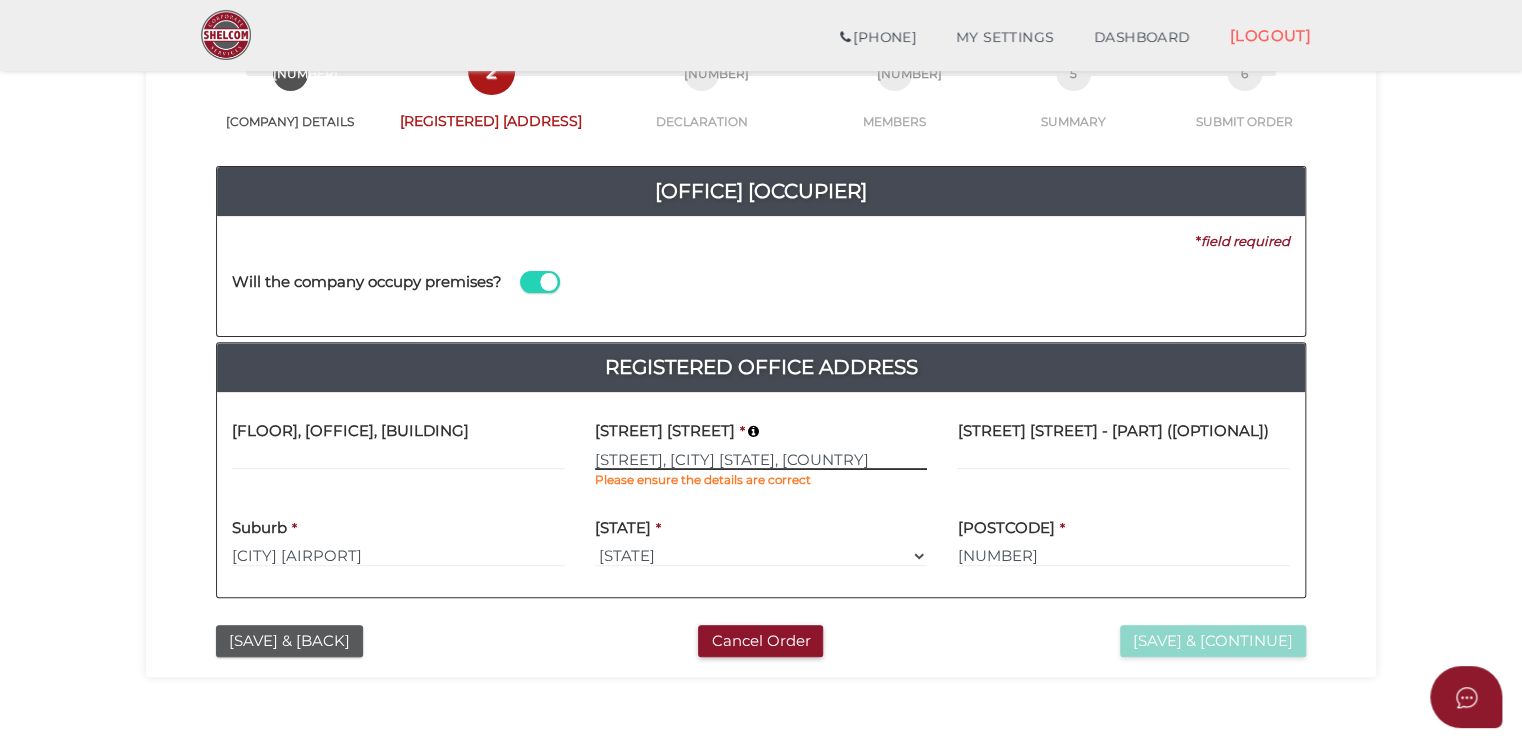 type on "[STREET]" 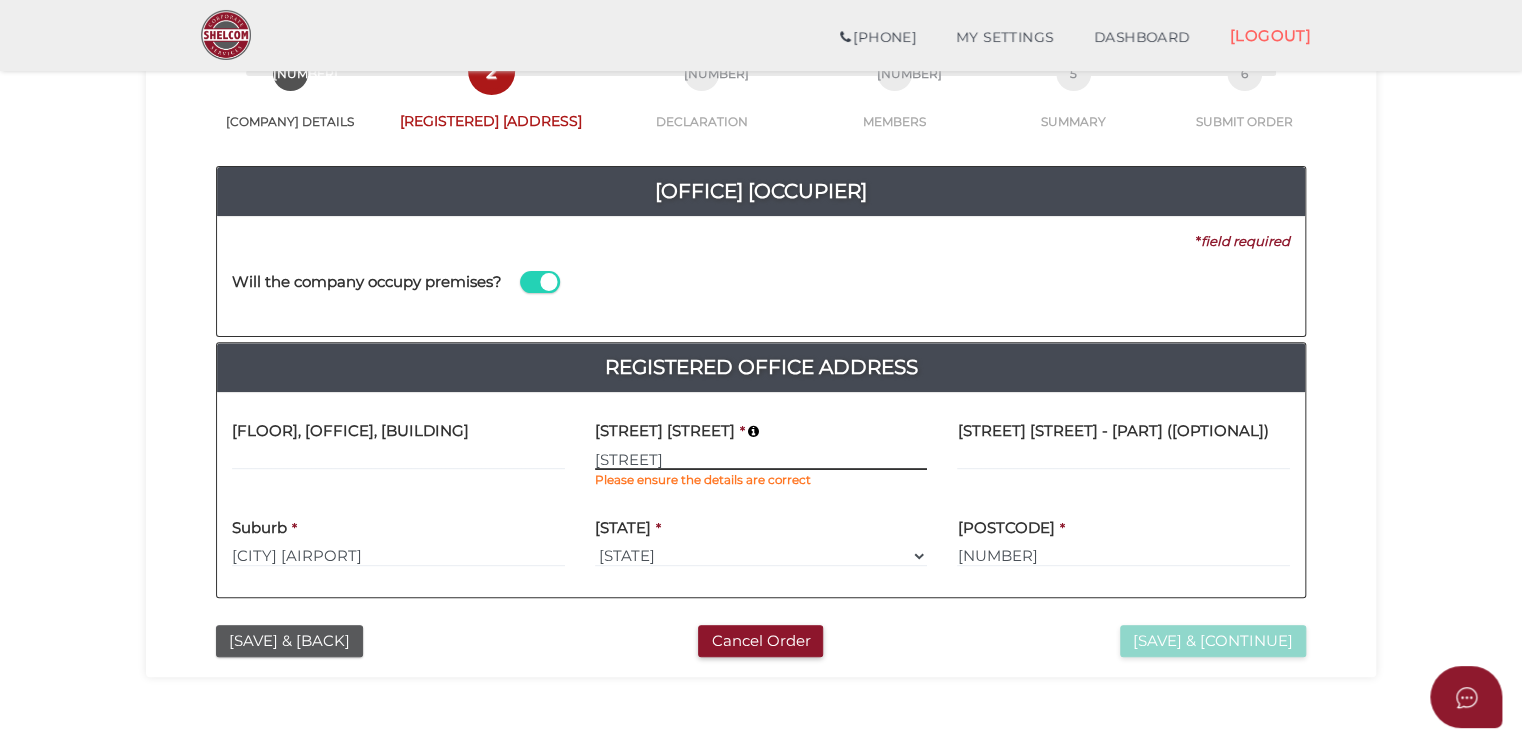 scroll, scrollTop: 0, scrollLeft: 0, axis: both 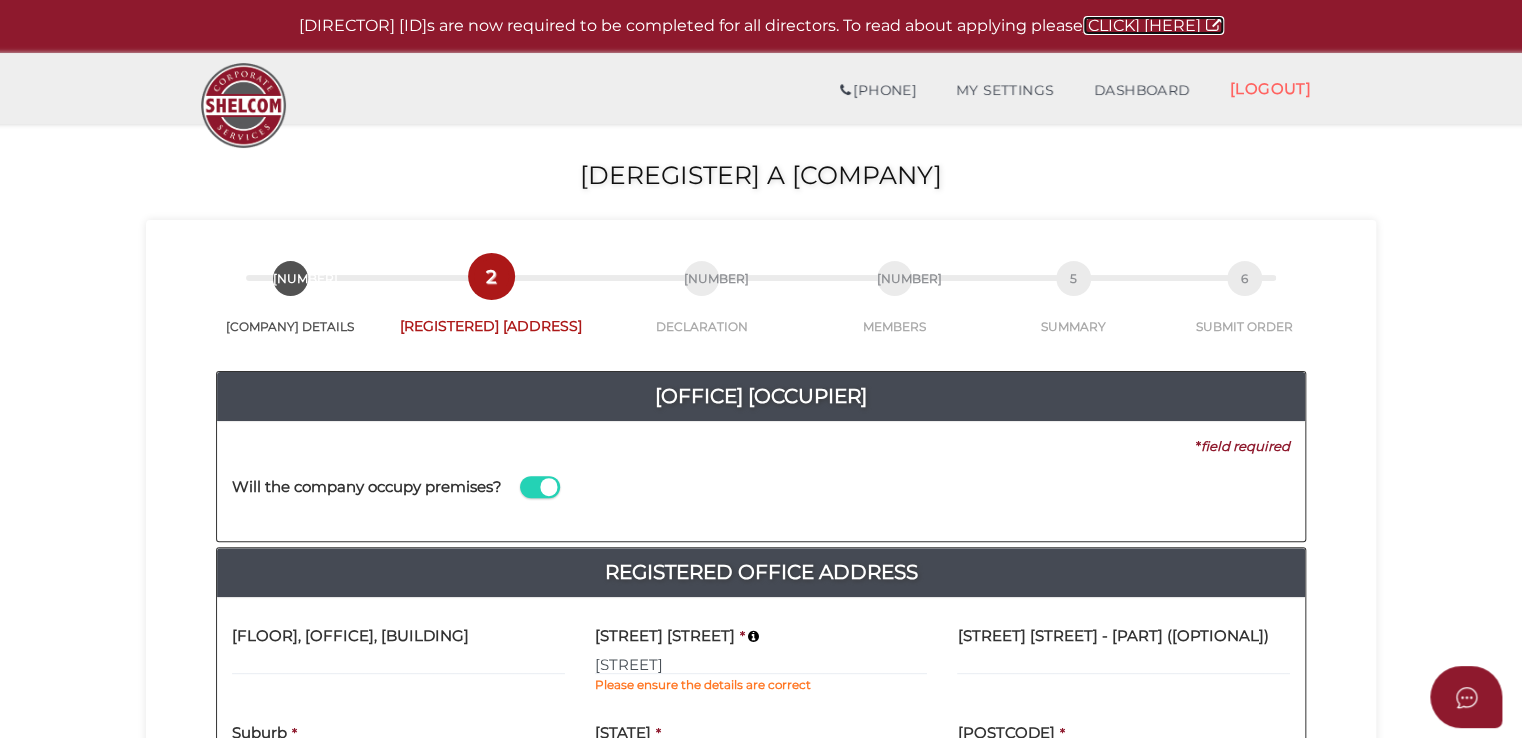 click at bounding box center (1211, 25) 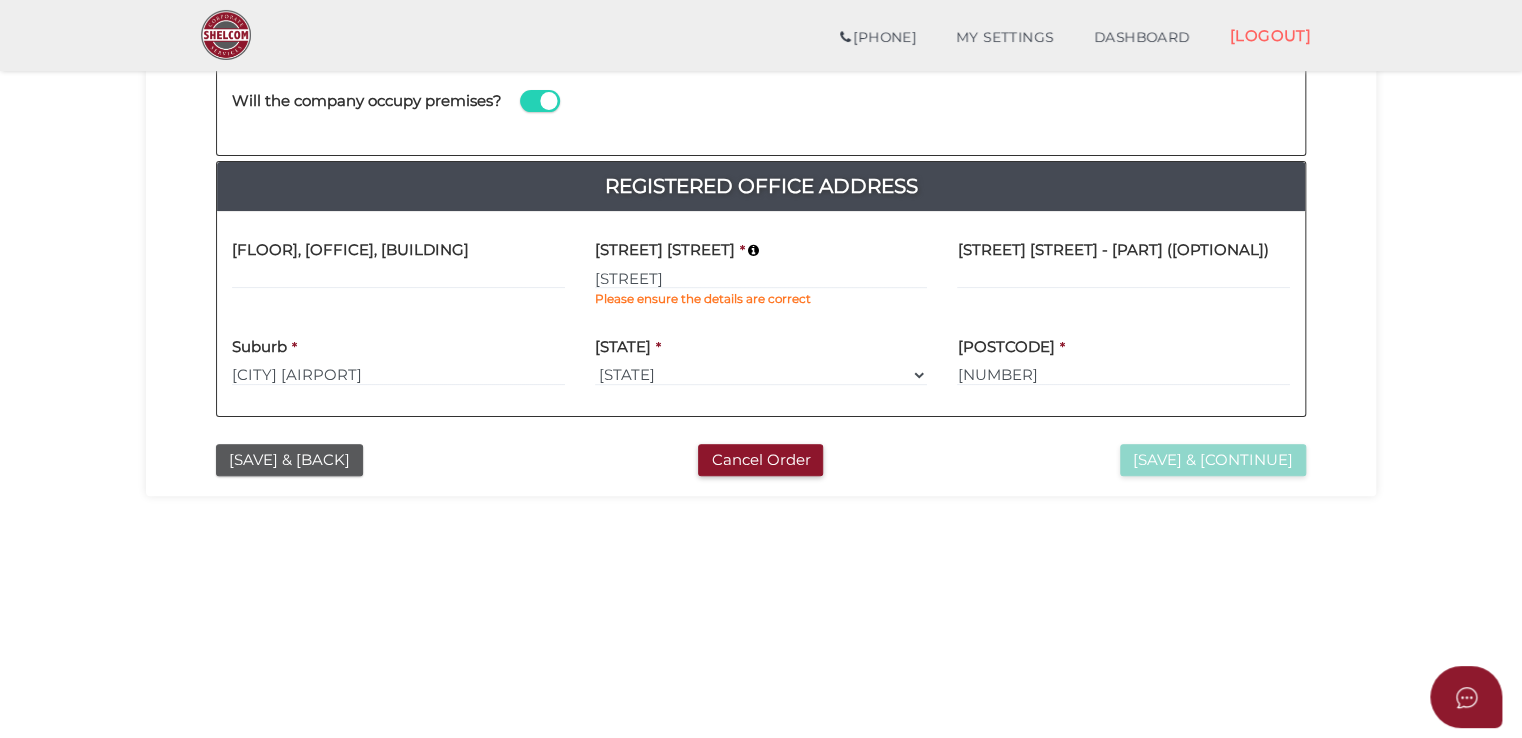 scroll, scrollTop: 400, scrollLeft: 0, axis: vertical 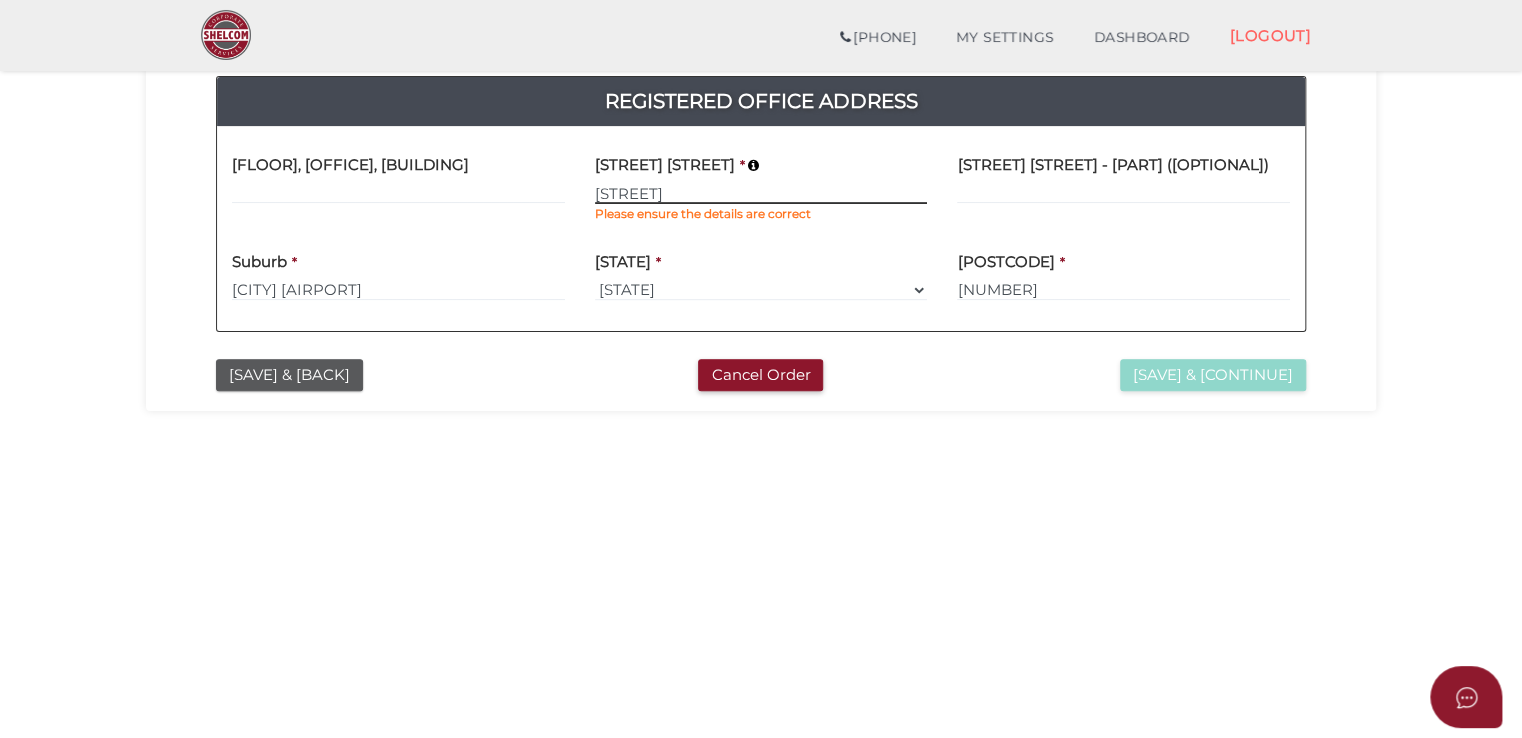 drag, startPoint x: 756, startPoint y: 191, endPoint x: 251, endPoint y: 190, distance: 505.00098 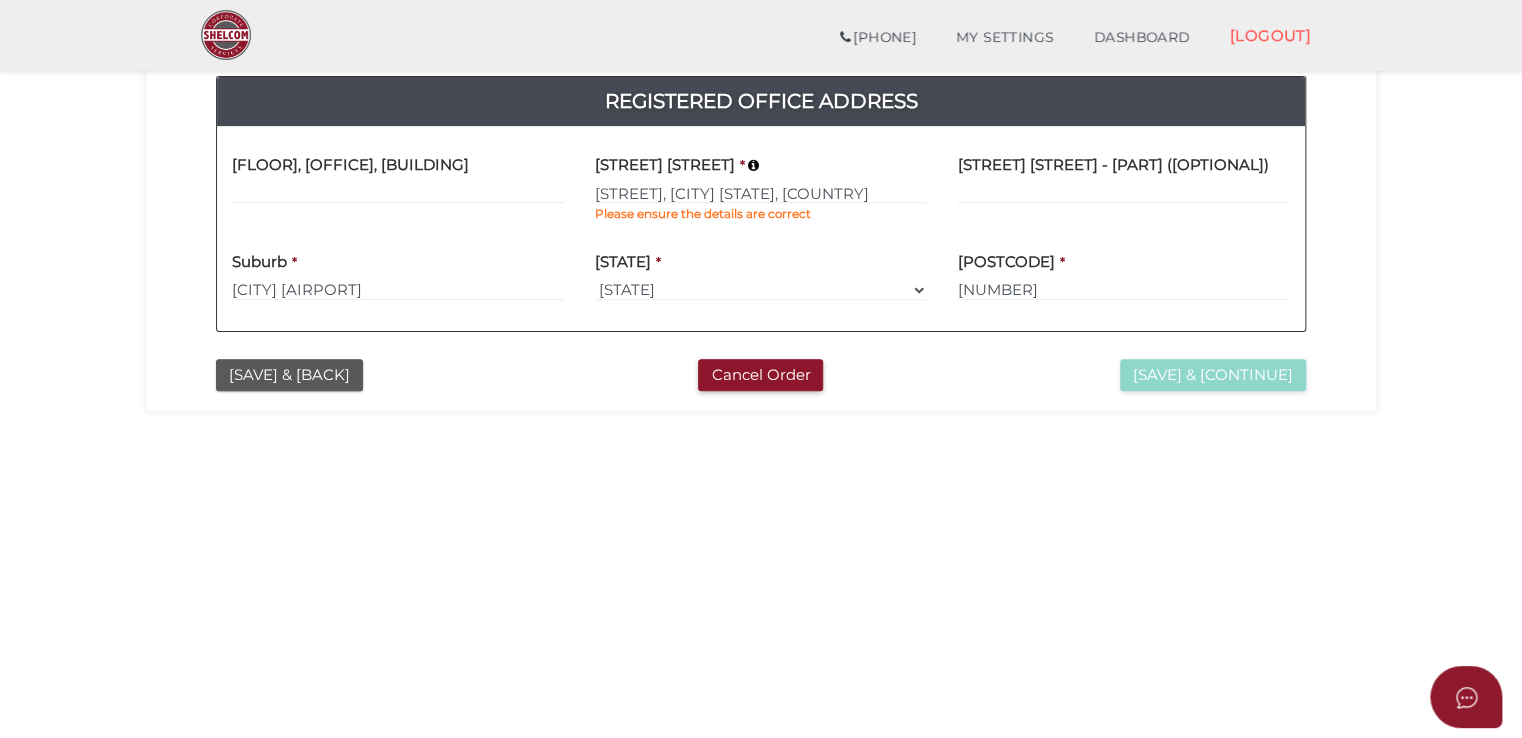 type on "[STREET]" 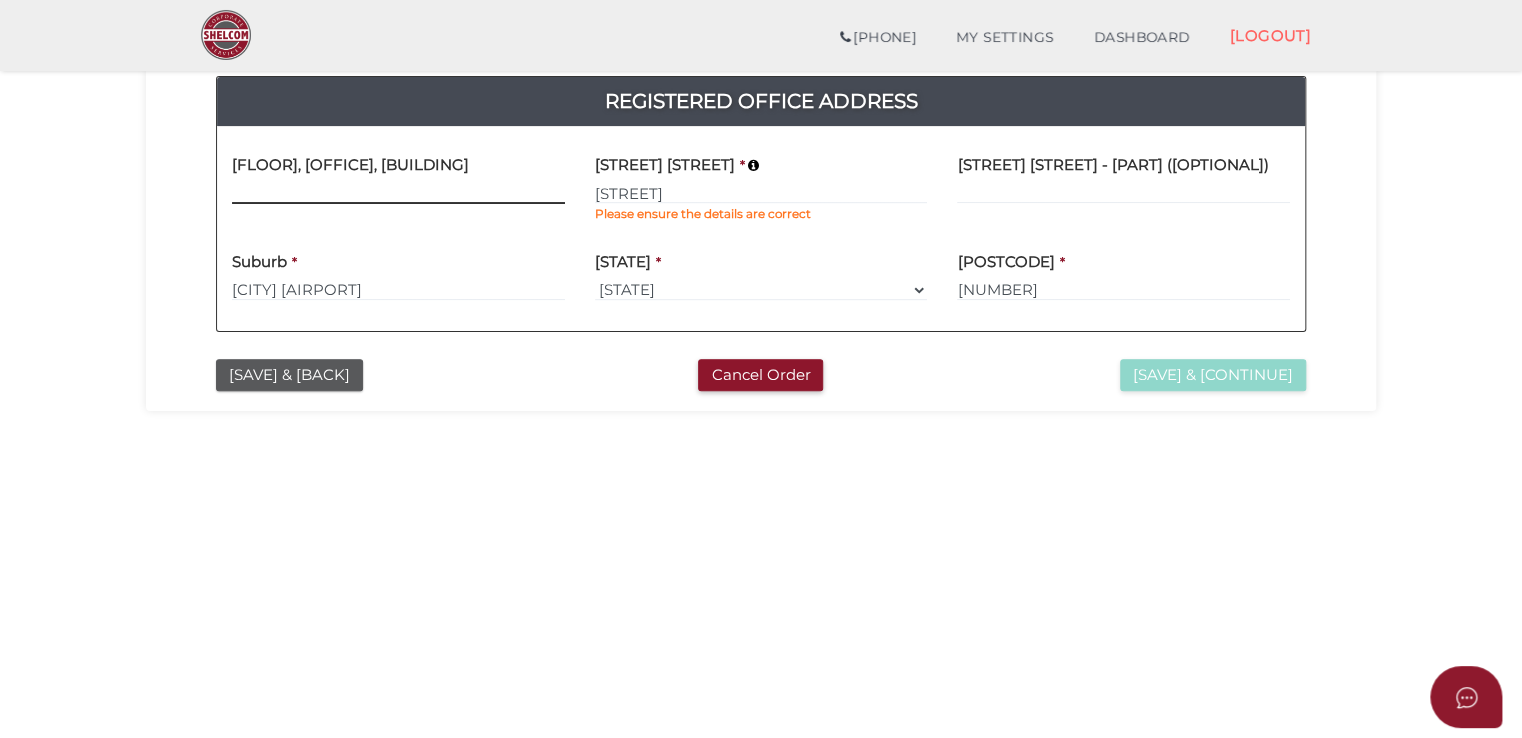 click at bounding box center (398, 193) 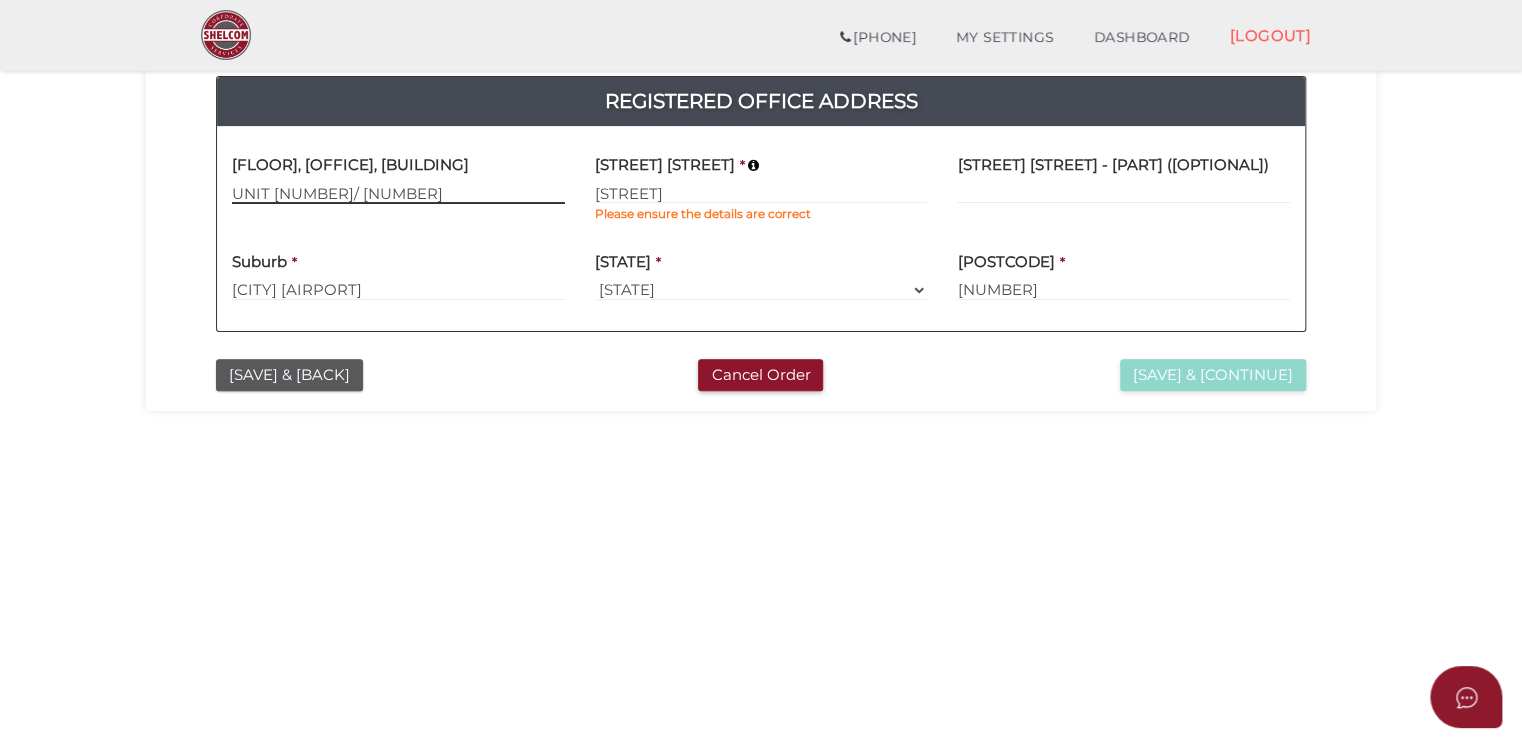 type on "UNIT [NUMBER]/ [NUMBER]" 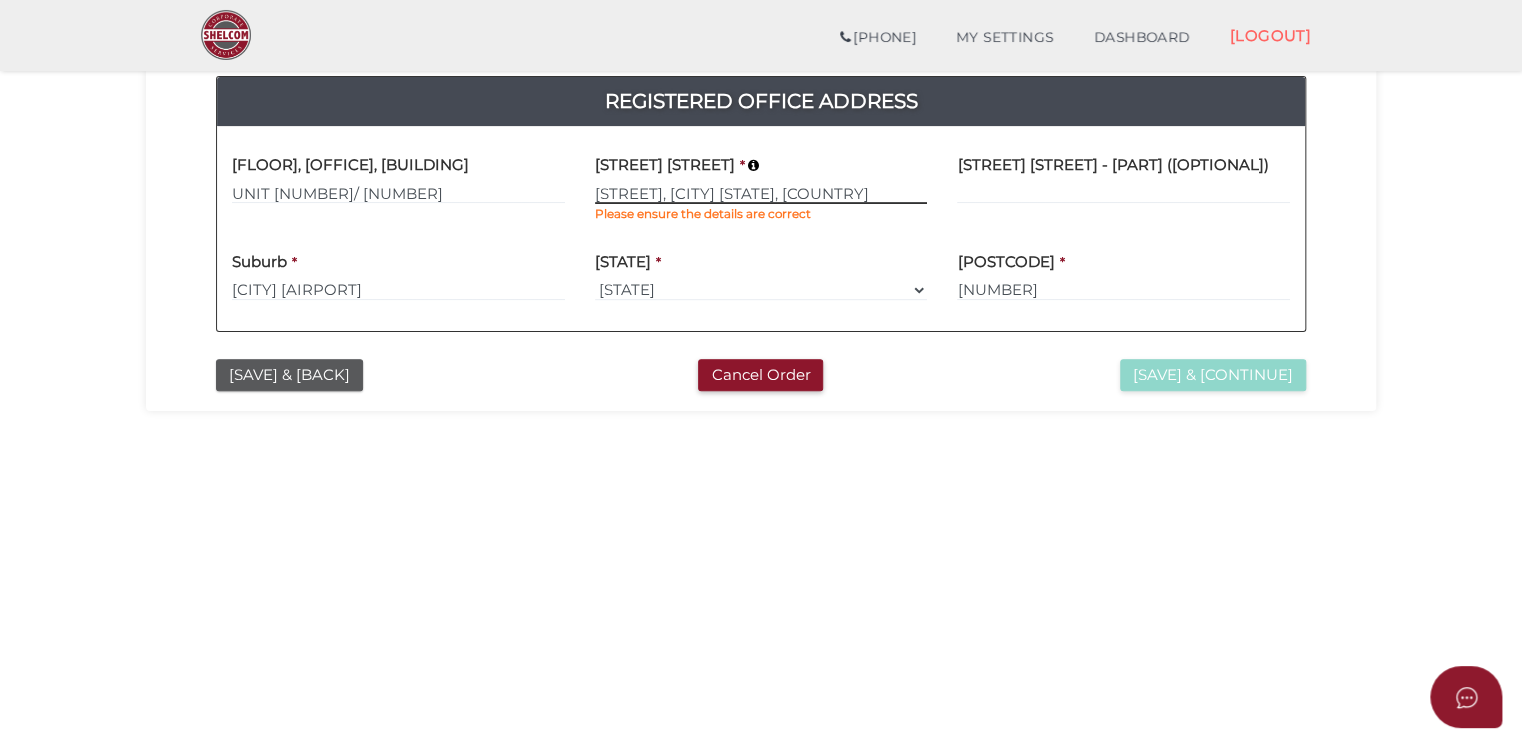 type on "[STREET]" 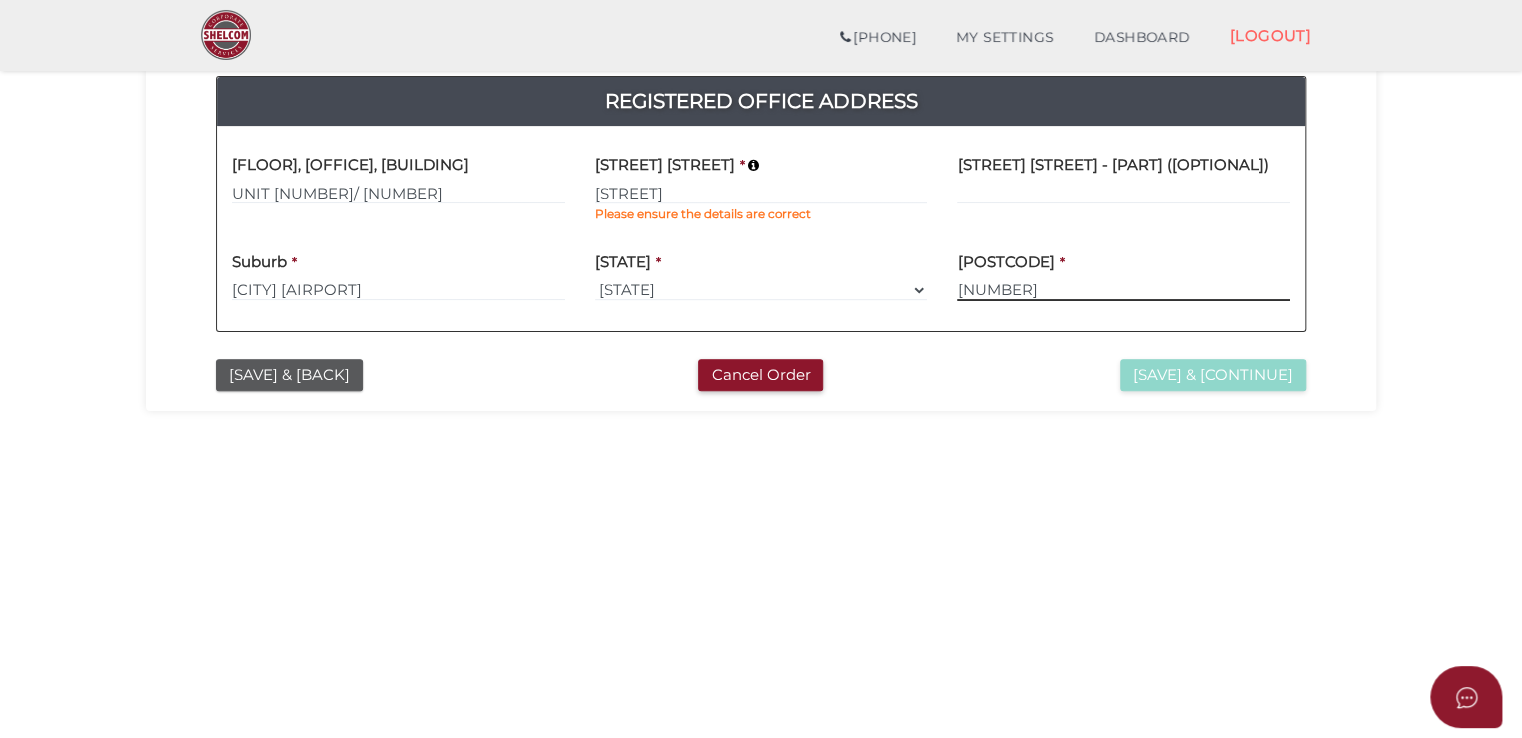 type on "[NUMBER]" 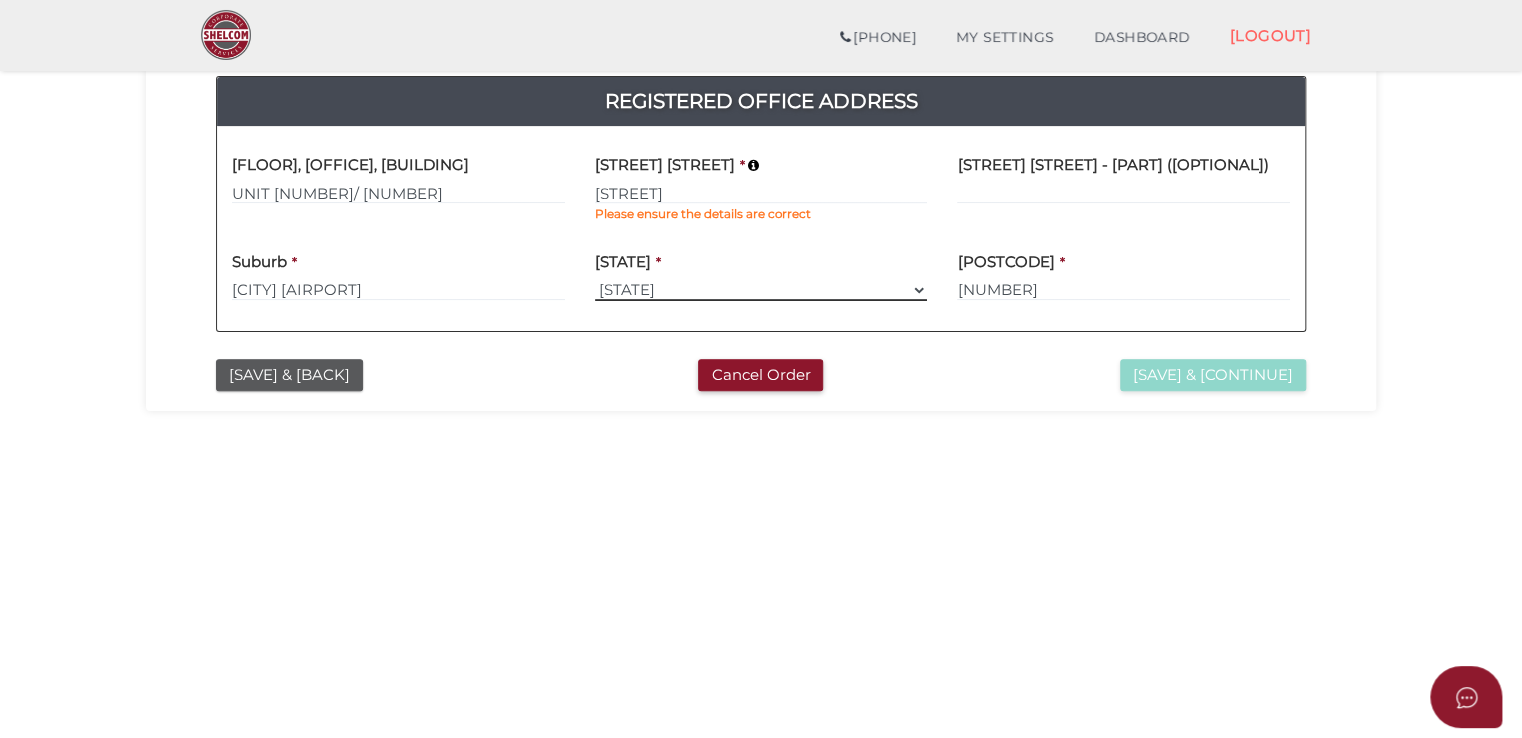 click on "Select [STATE]
[STATE]
[STATE]
[STATE]
[STATE]
[STATE]
[STATE]
[STATE]
[STATE]" at bounding box center (761, 290) 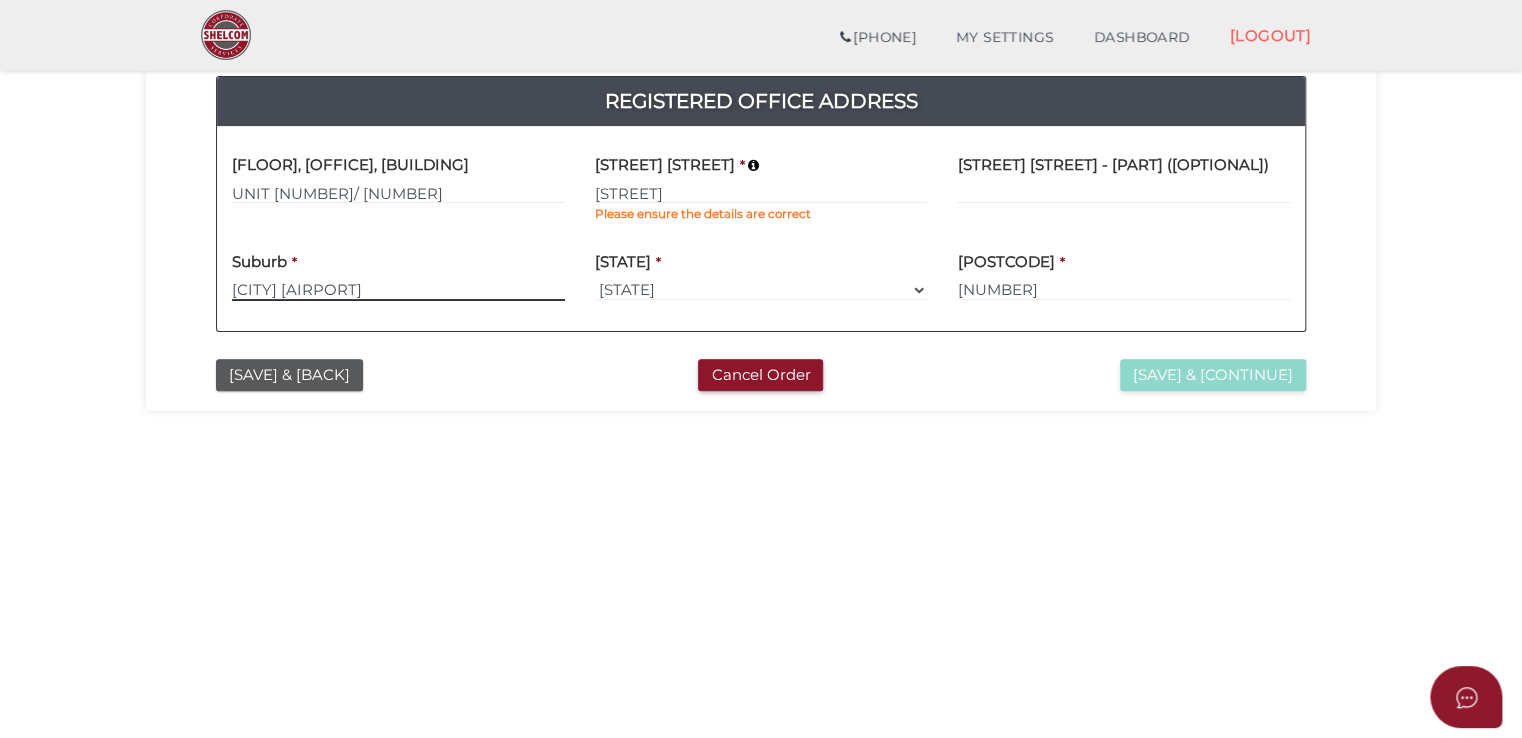 type on "[CITY] [AIRPORT]" 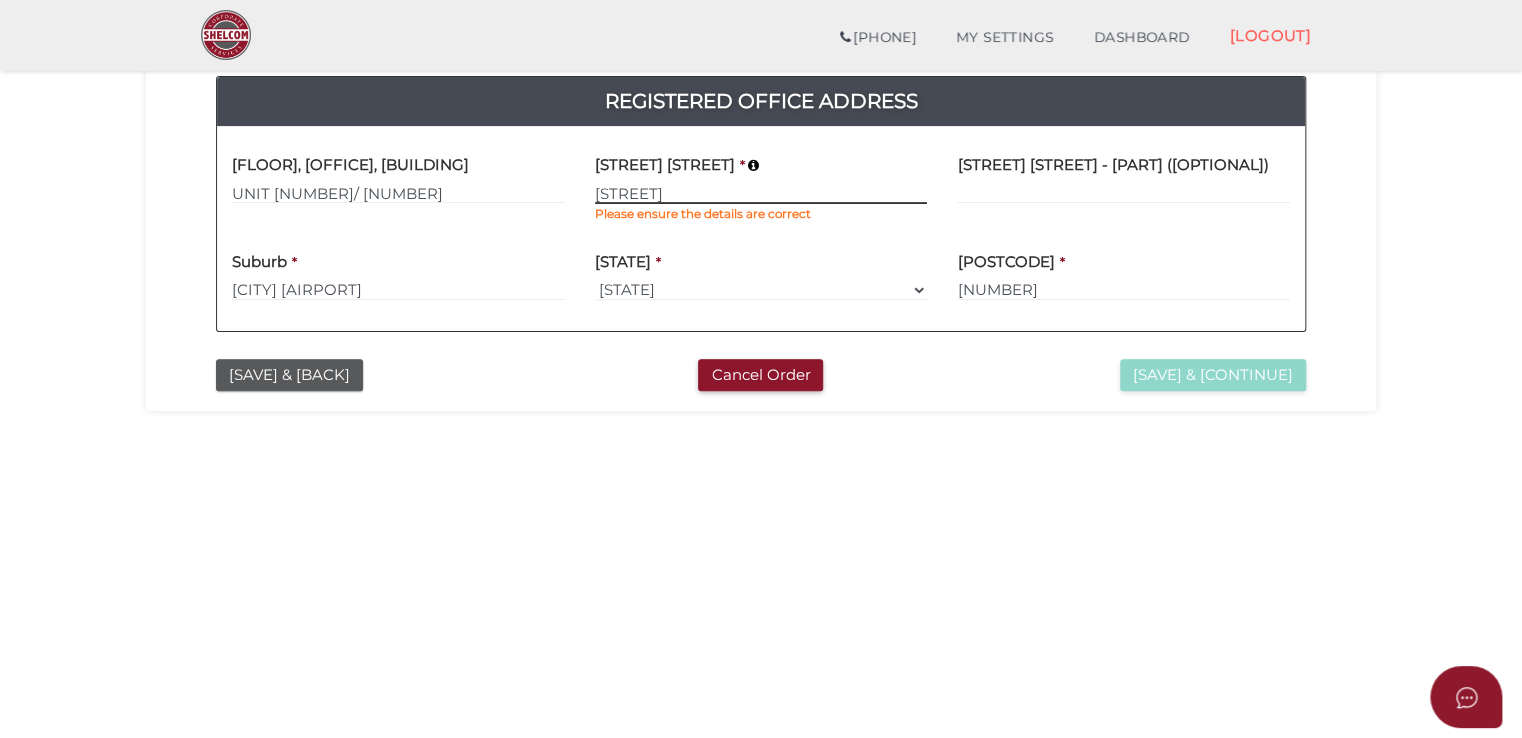 click on "[STREET]" at bounding box center [761, 193] 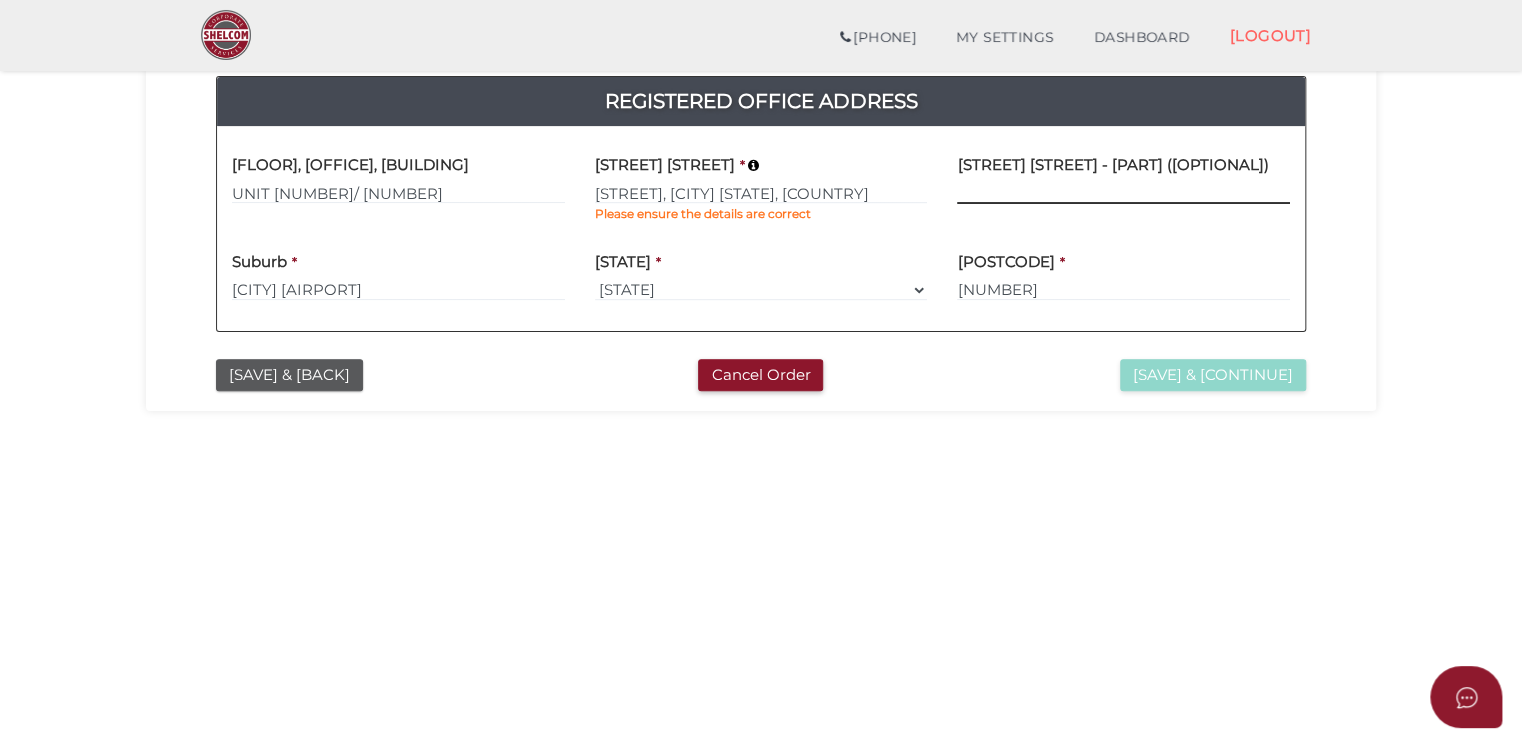 type on "[STREET]" 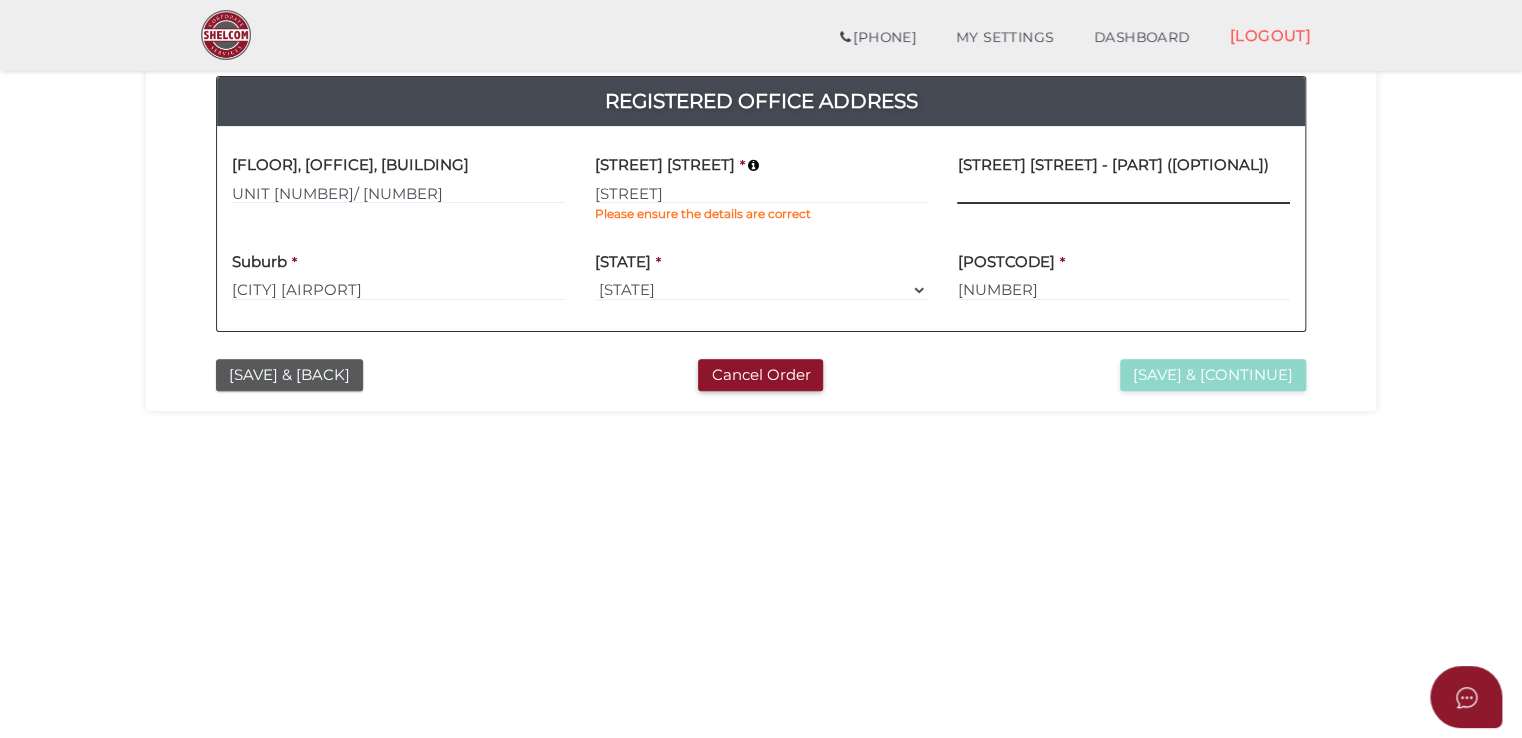 select on "[STATE]" 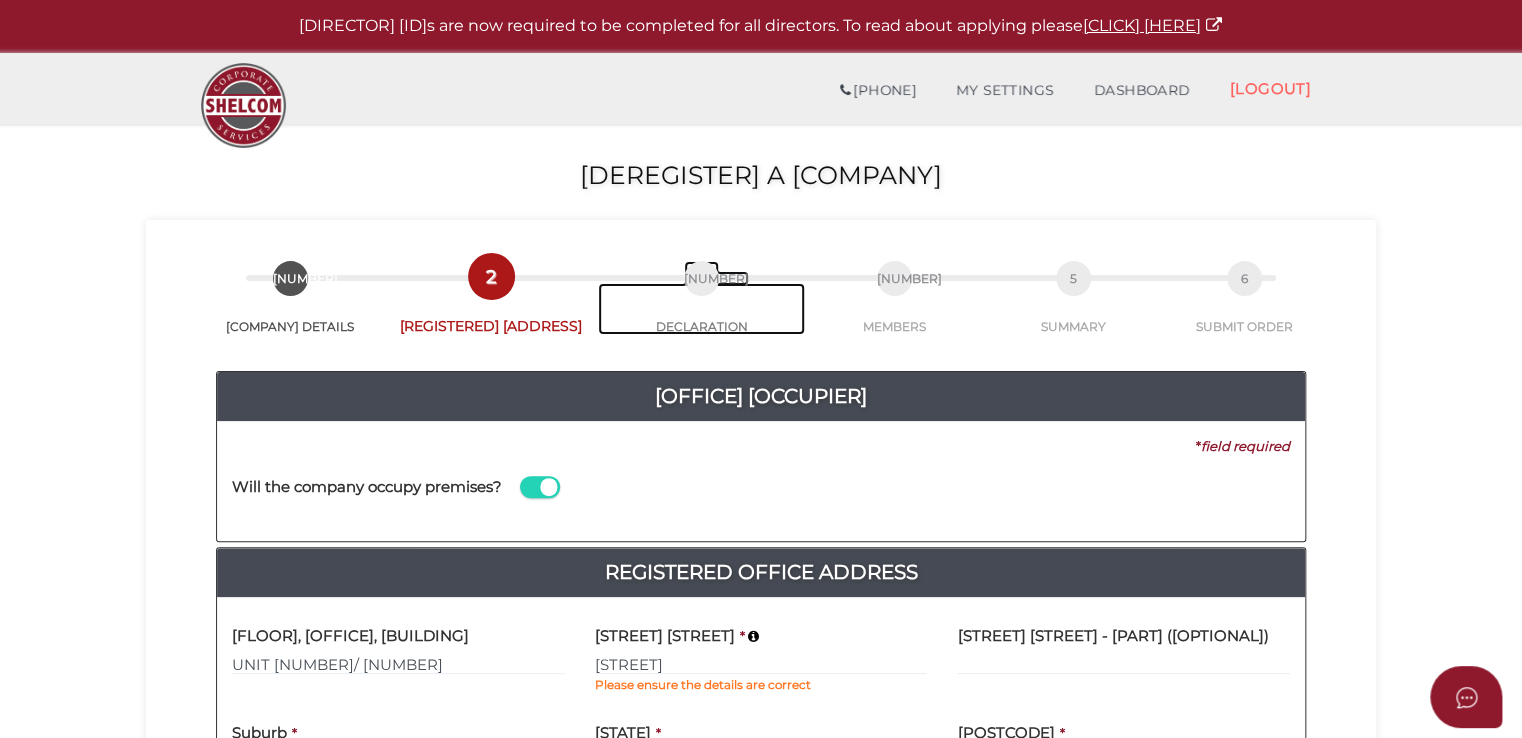 click on "[NUMBER]" at bounding box center [701, 278] 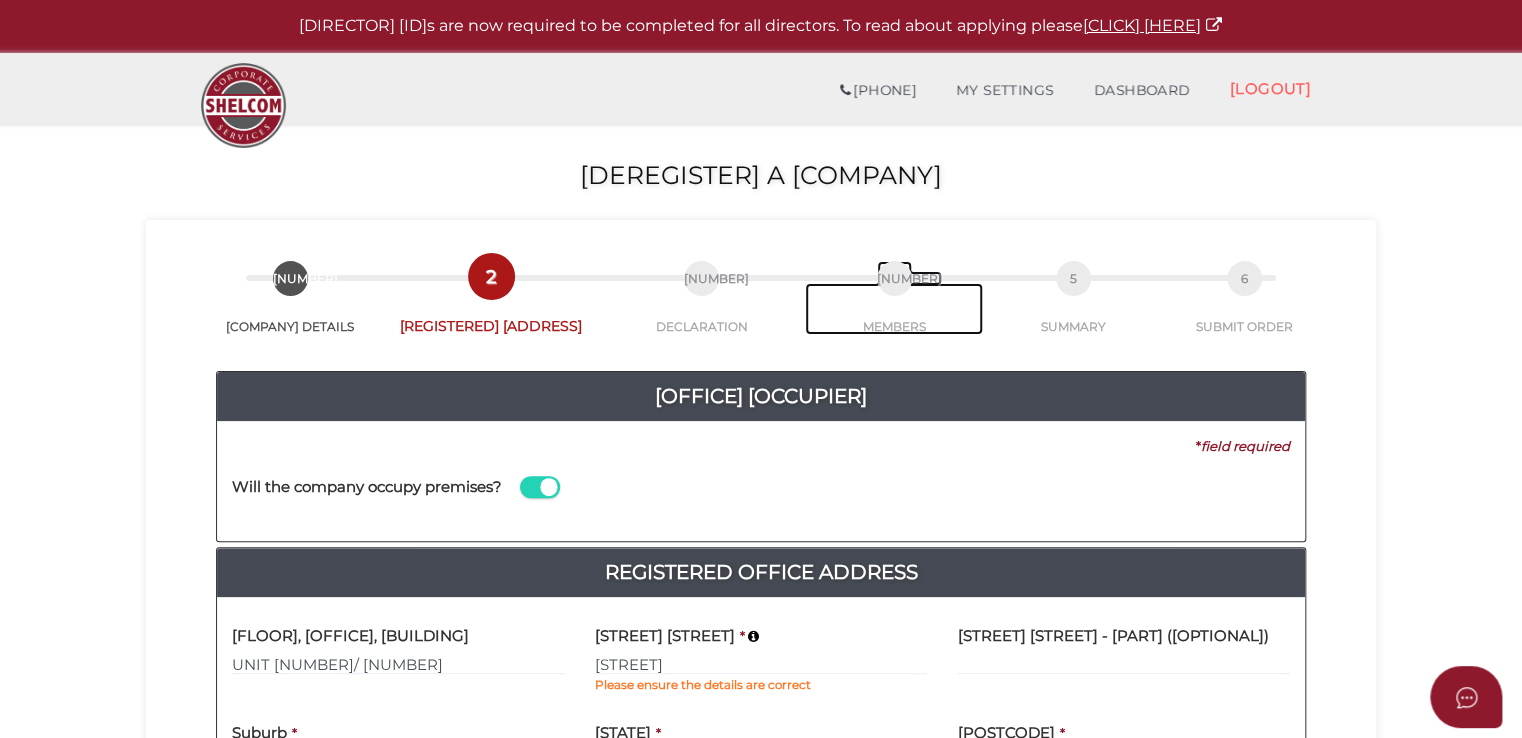 drag, startPoint x: 873, startPoint y: 294, endPoint x: 993, endPoint y: 282, distance: 120.59851 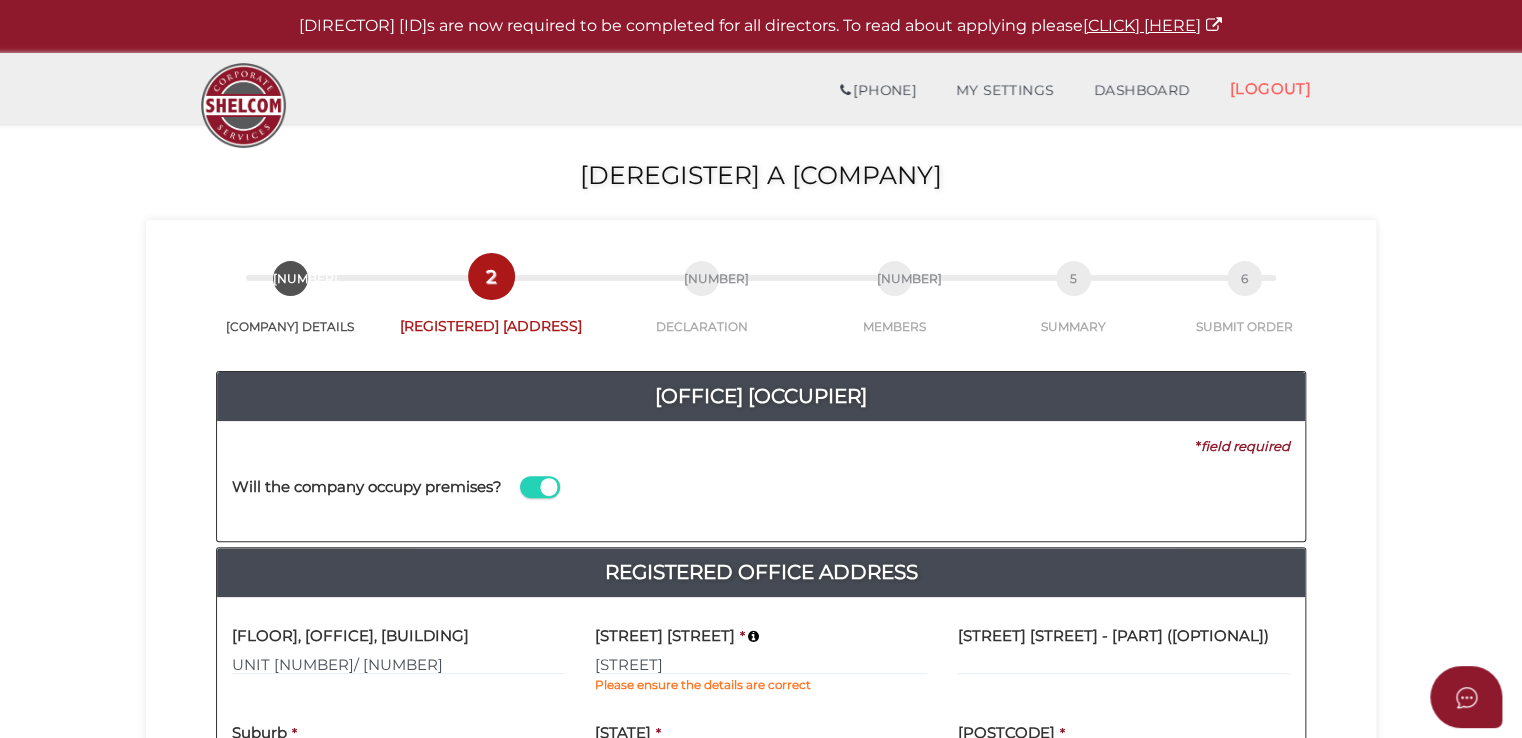 click on "[NUMBER] [SUMMARY]" at bounding box center [1073, 308] 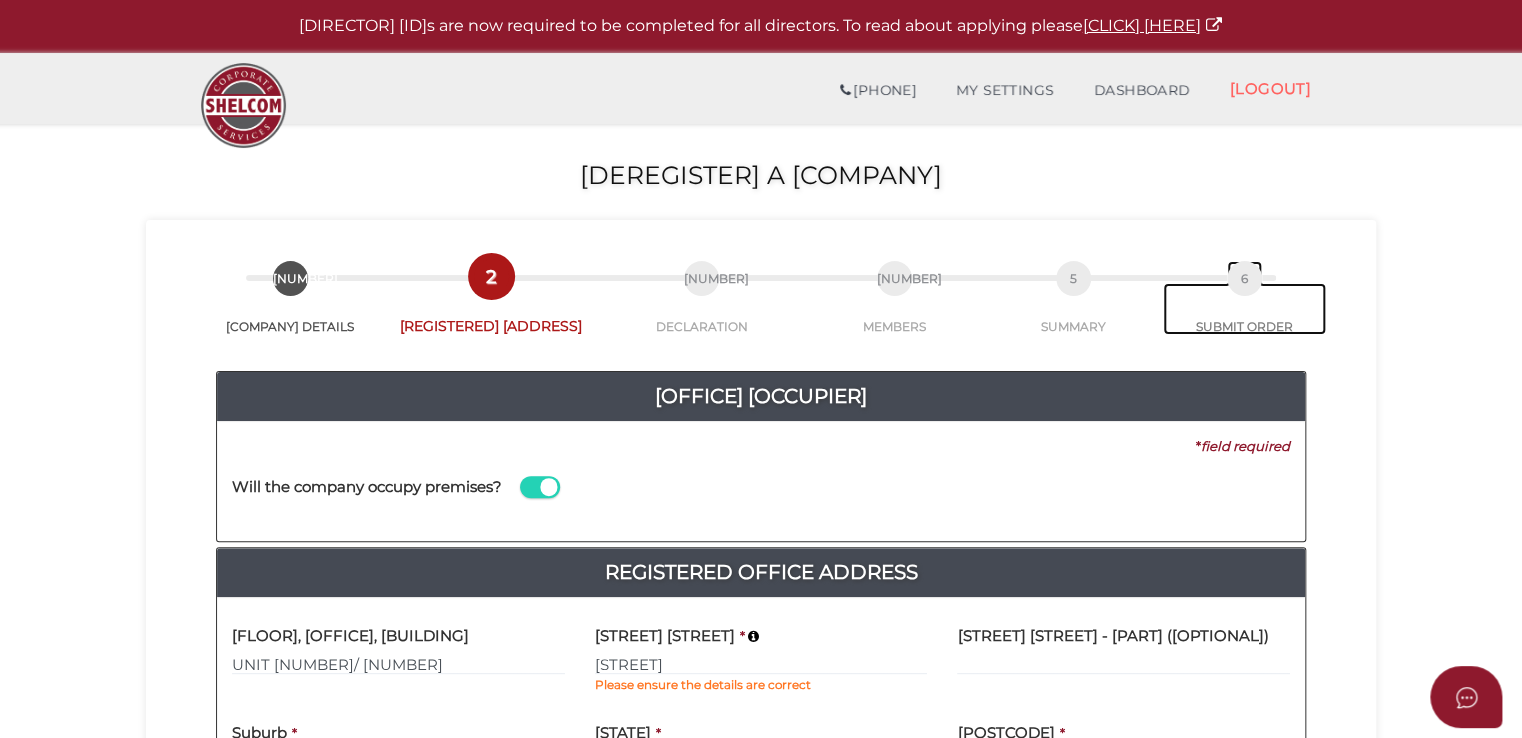 click on "6 SUBMIT ORDER" at bounding box center (1244, 309) 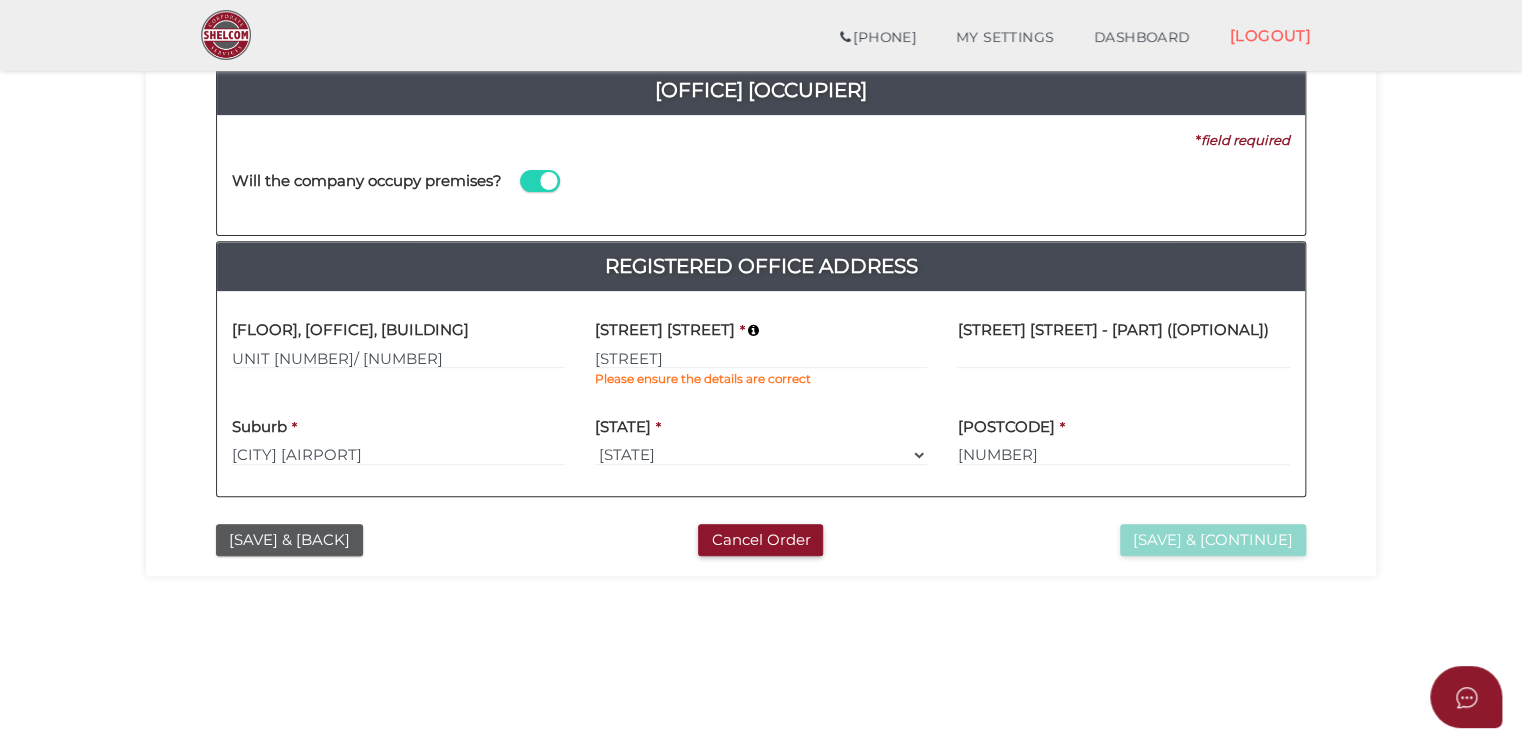 scroll, scrollTop: 300, scrollLeft: 0, axis: vertical 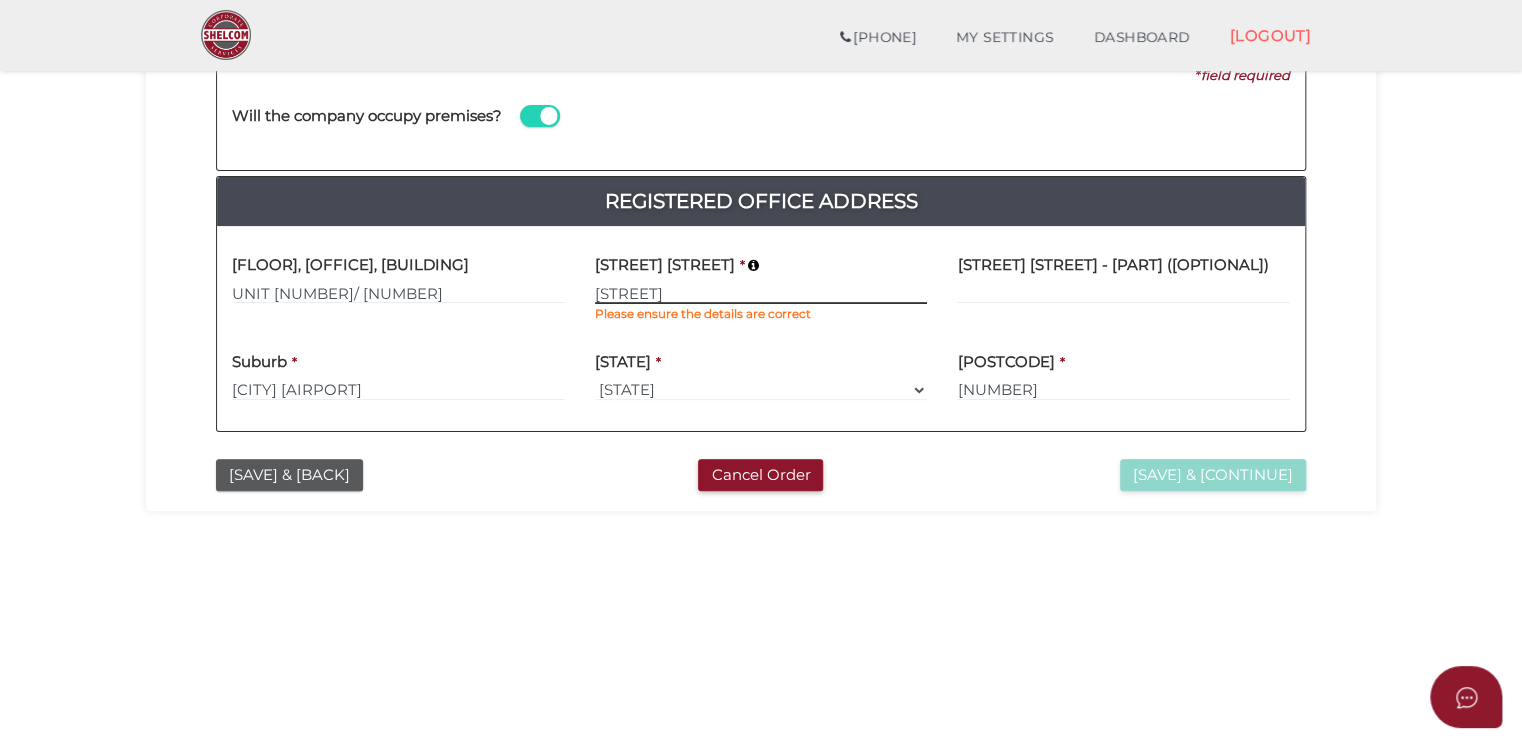 drag, startPoint x: 776, startPoint y: 296, endPoint x: 419, endPoint y: 270, distance: 357.94553 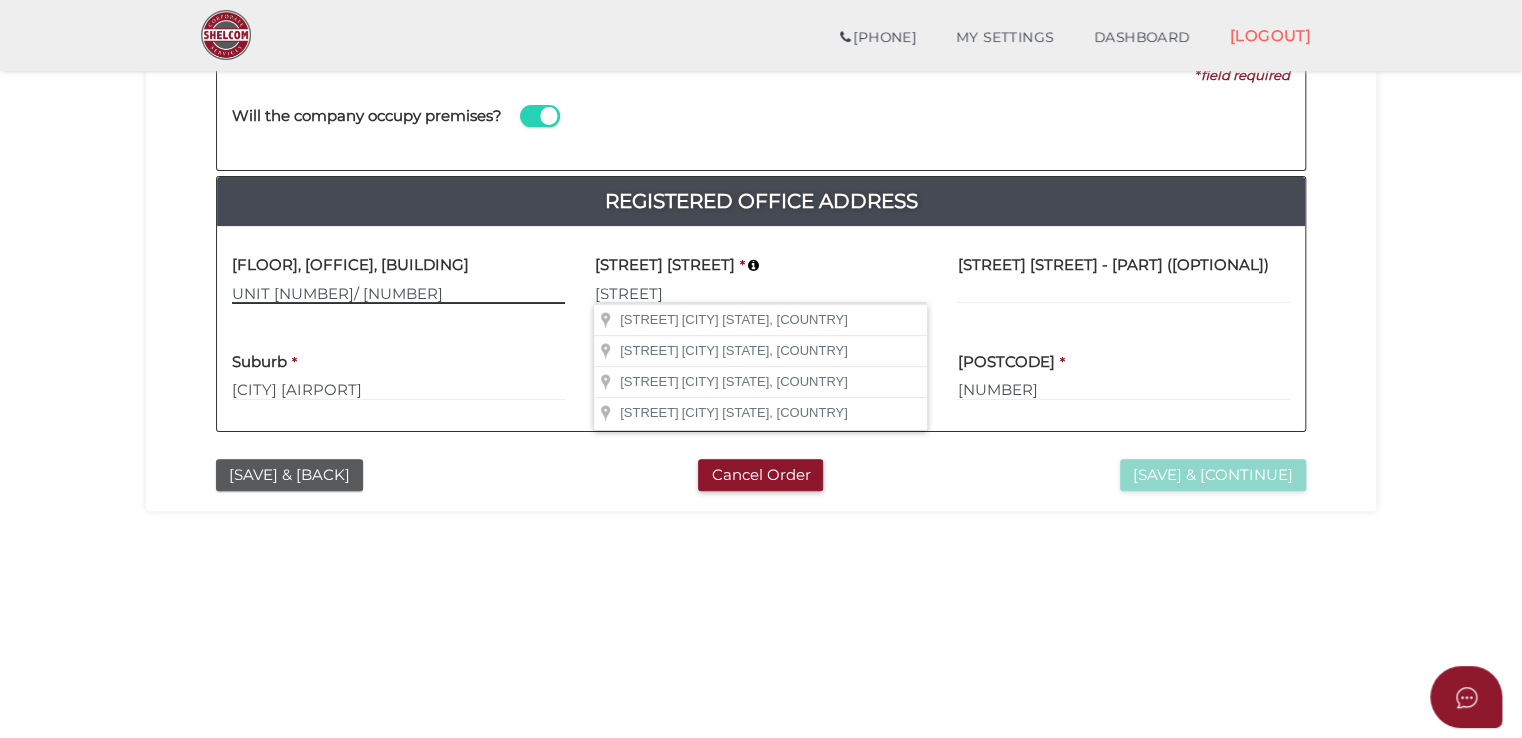 click on "UNIT [NUMBER]/ [NUMBER]" at bounding box center (398, 293) 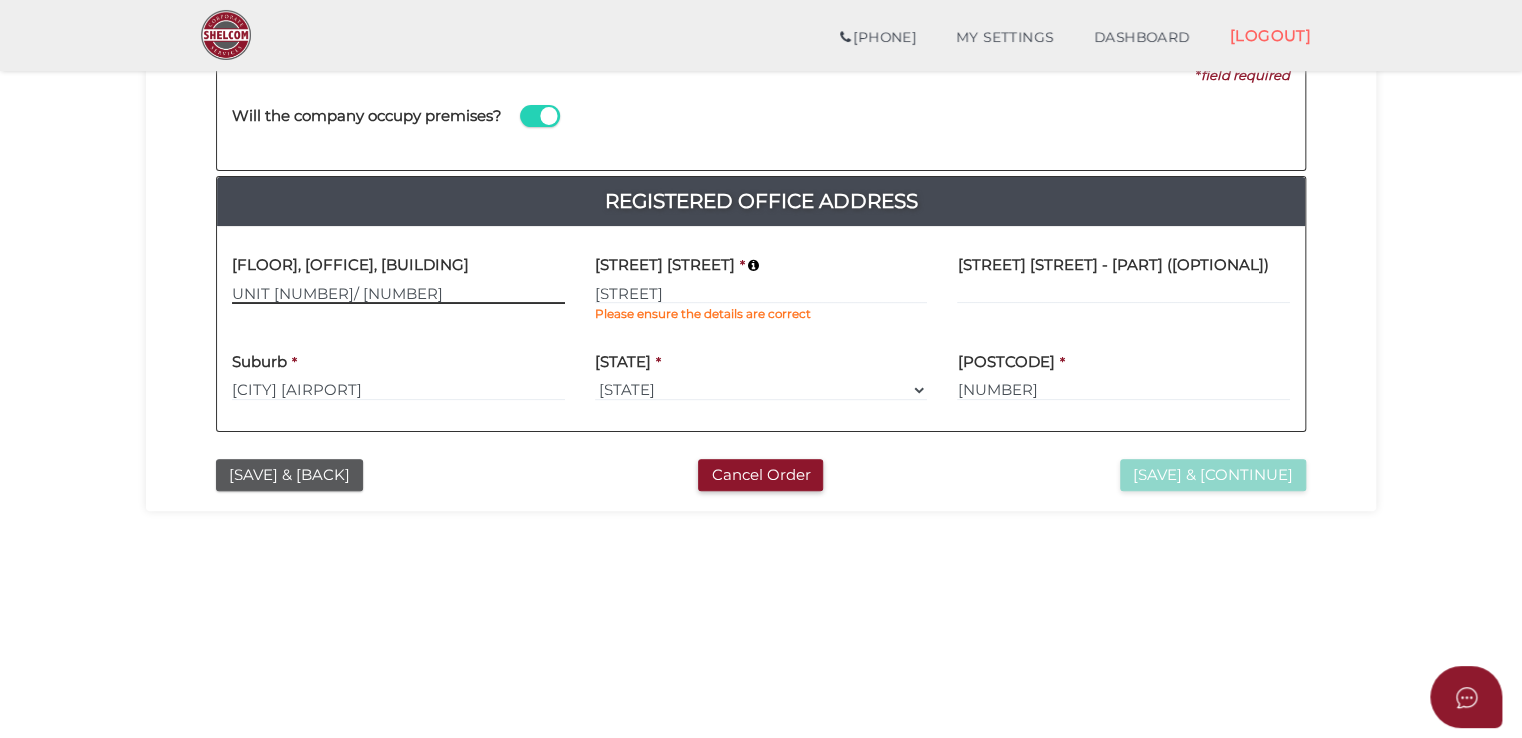 click on "UNIT [NUMBER]/ [NUMBER]" at bounding box center (398, 293) 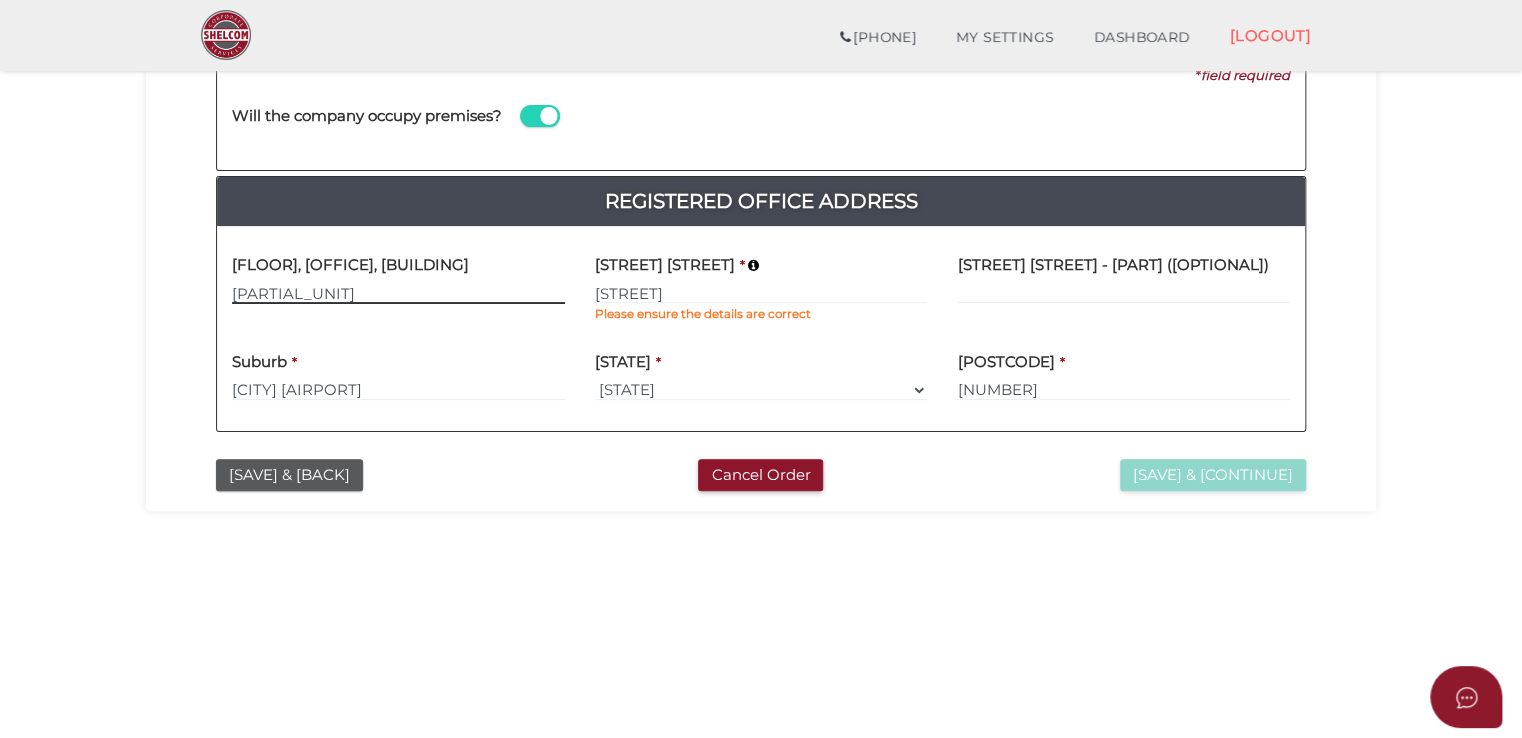 type on "[UNIT]" 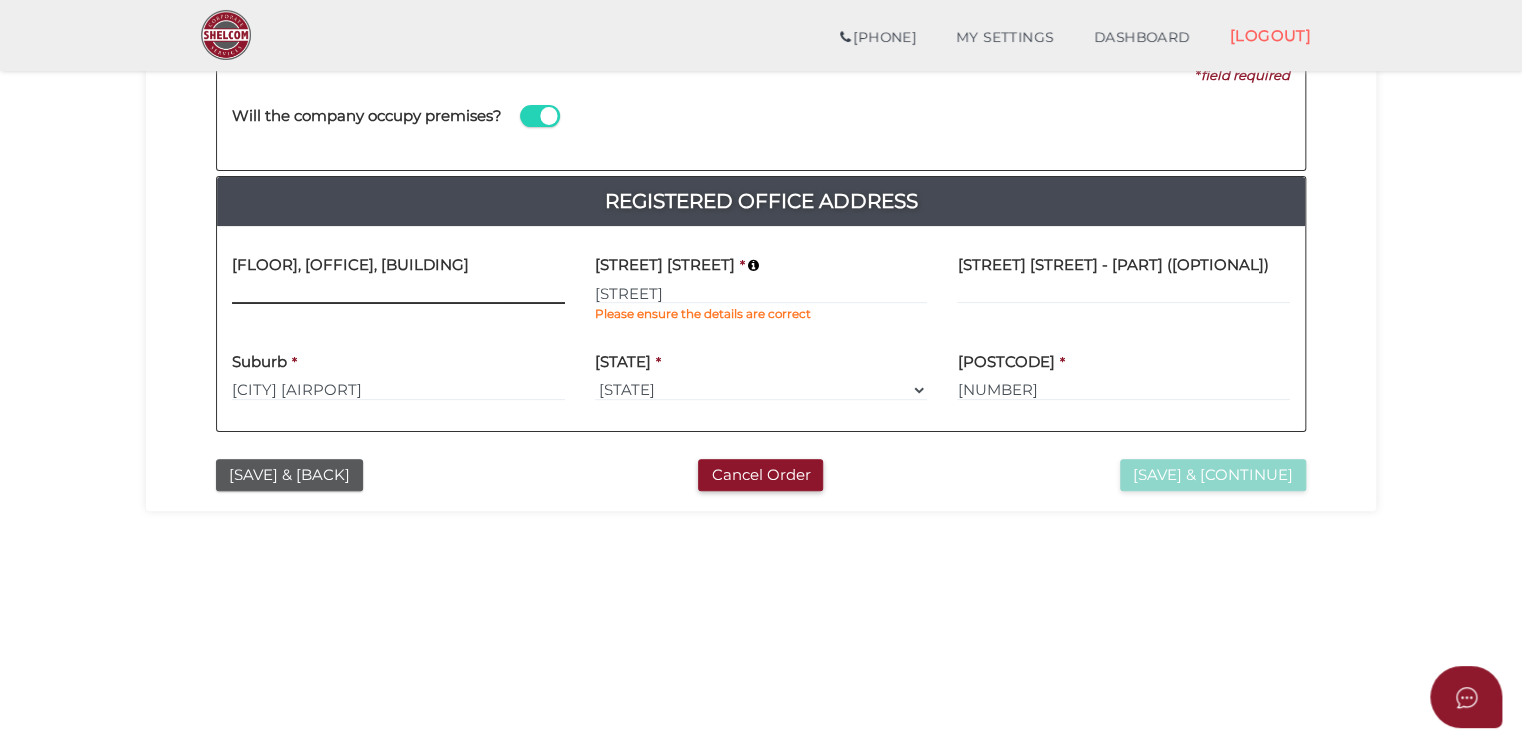 type 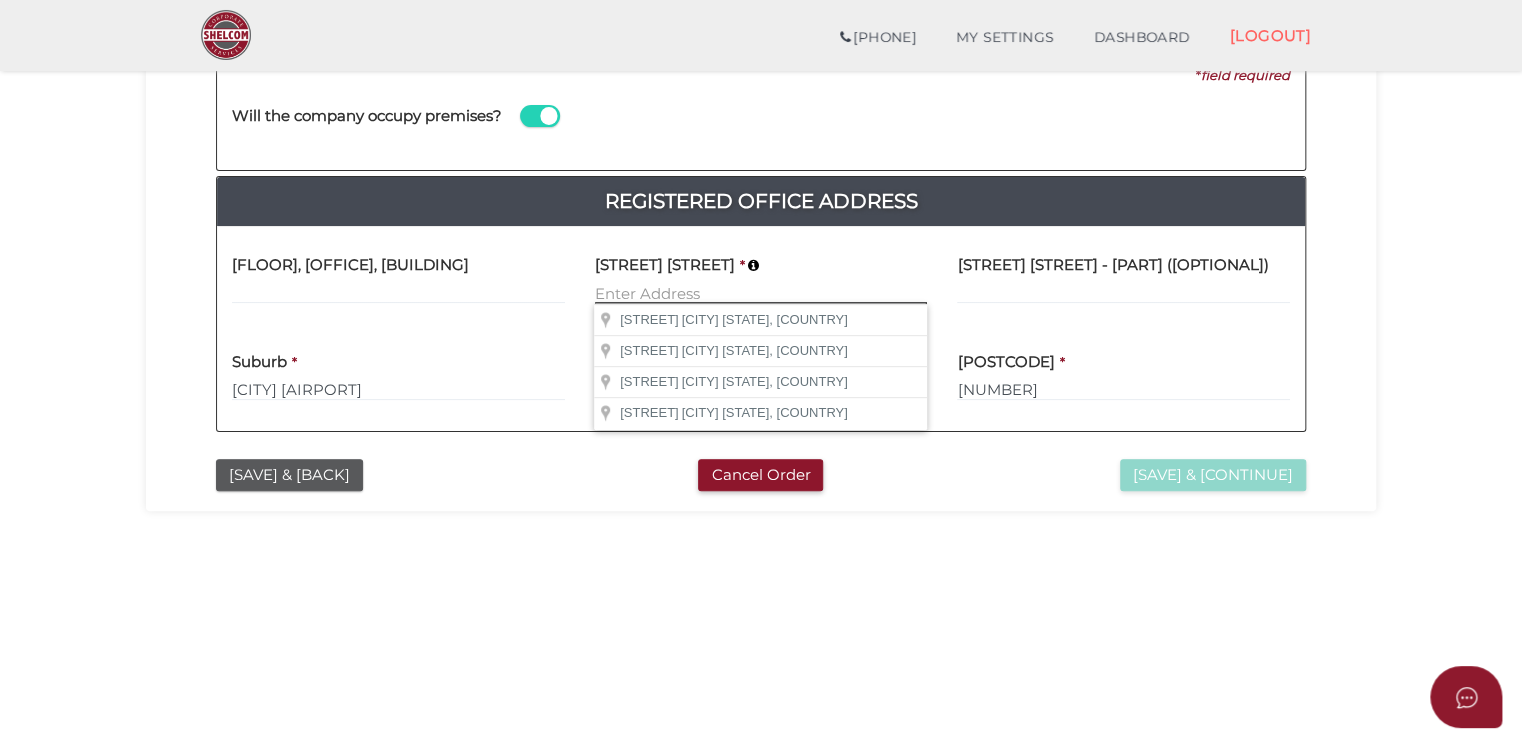 type 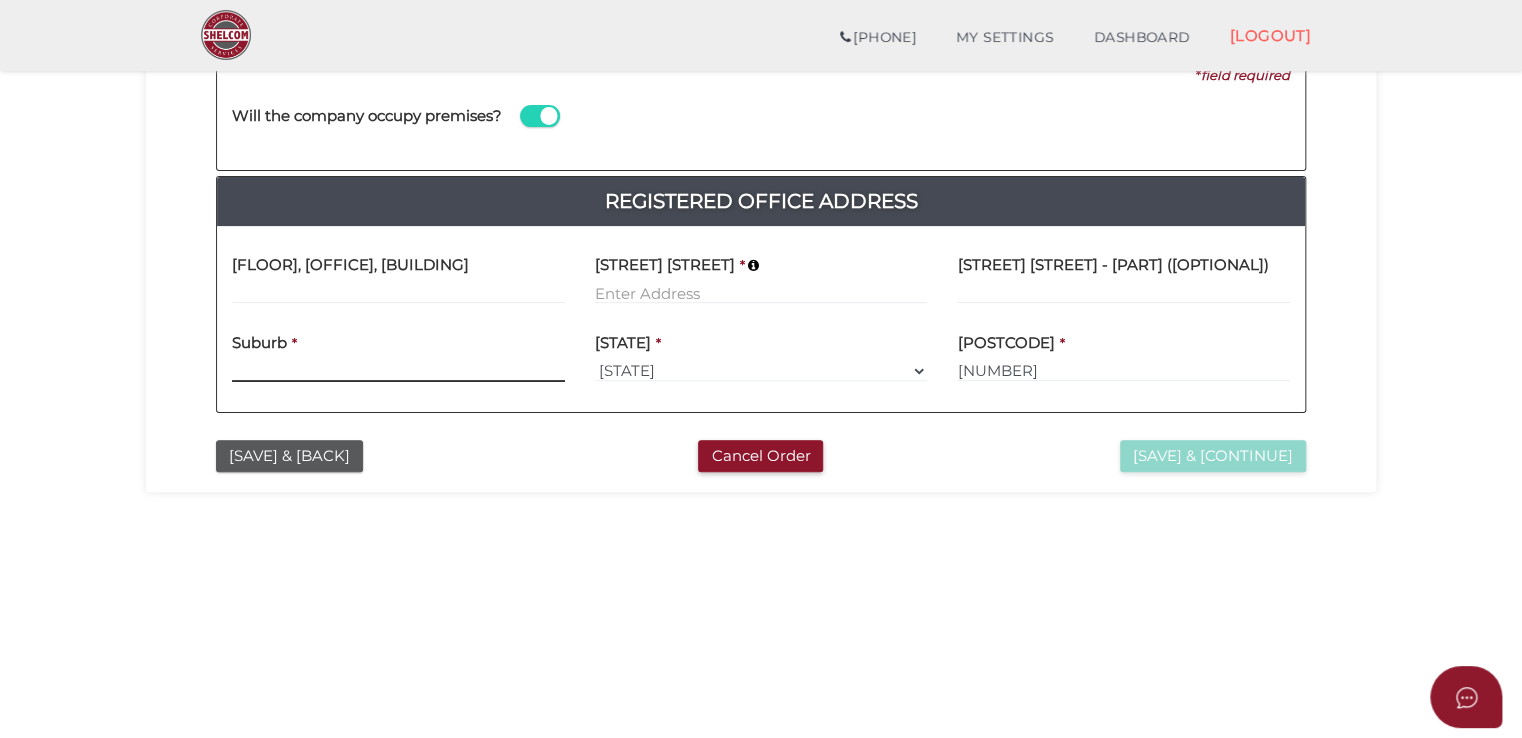 type 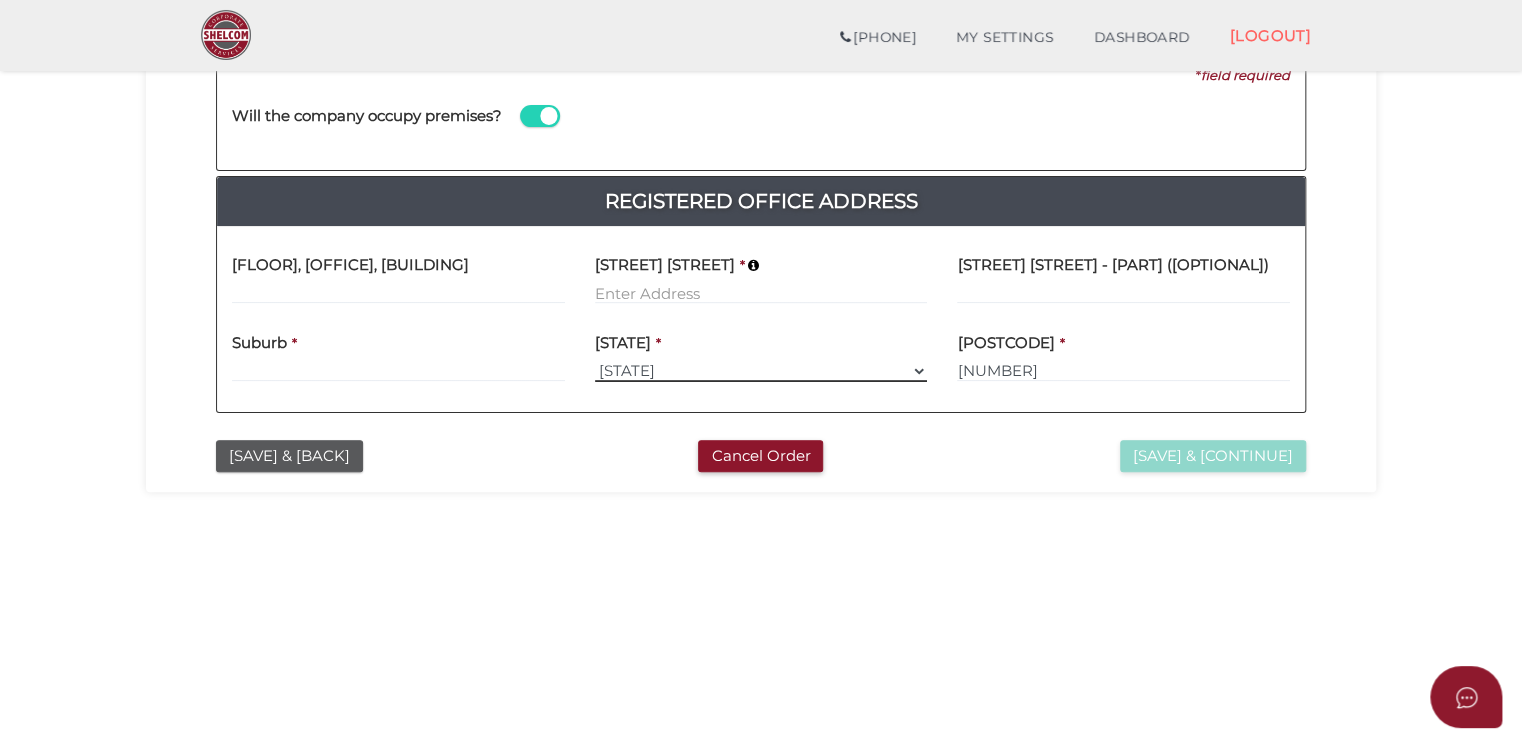 select on "[STATE]" 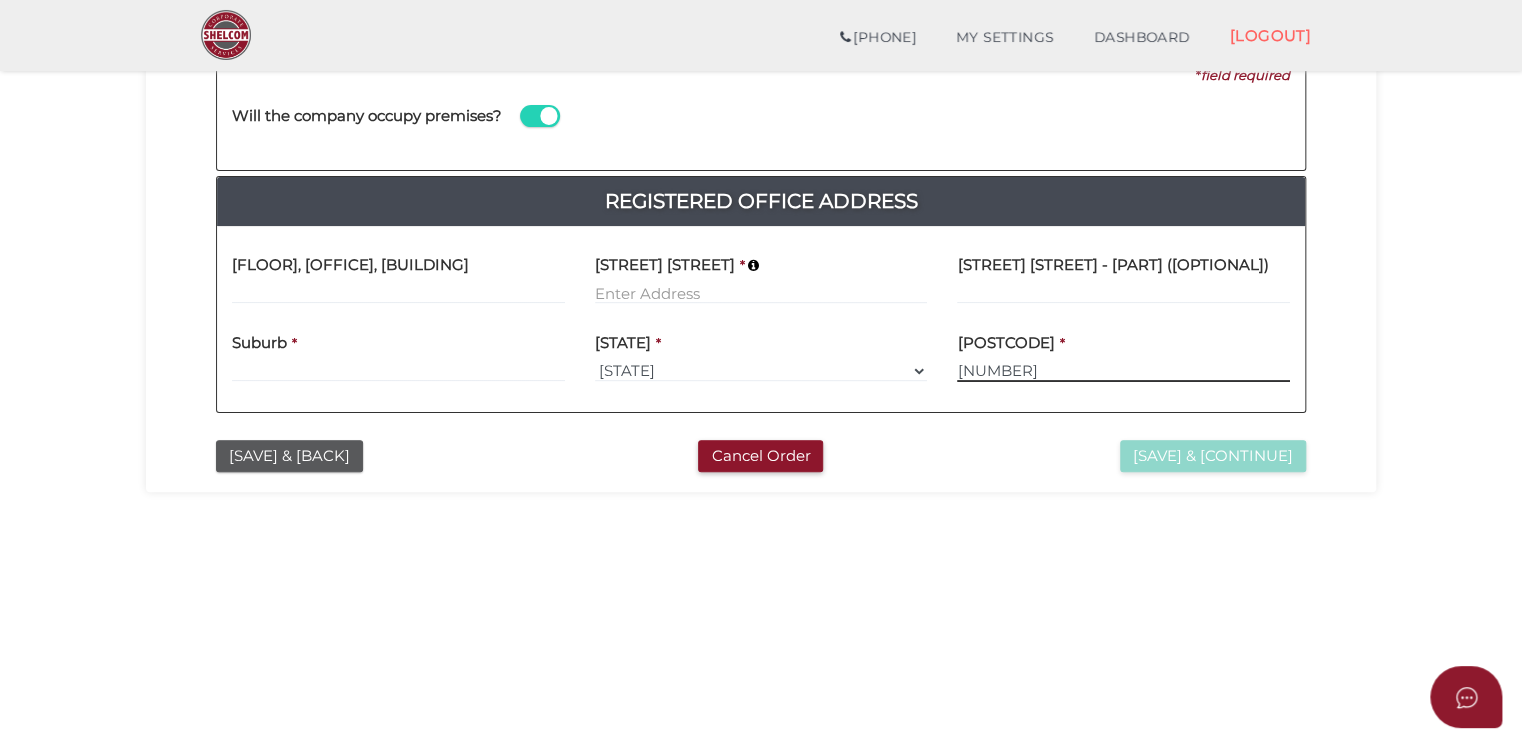 click on "[NUMBER]" at bounding box center (1123, 371) 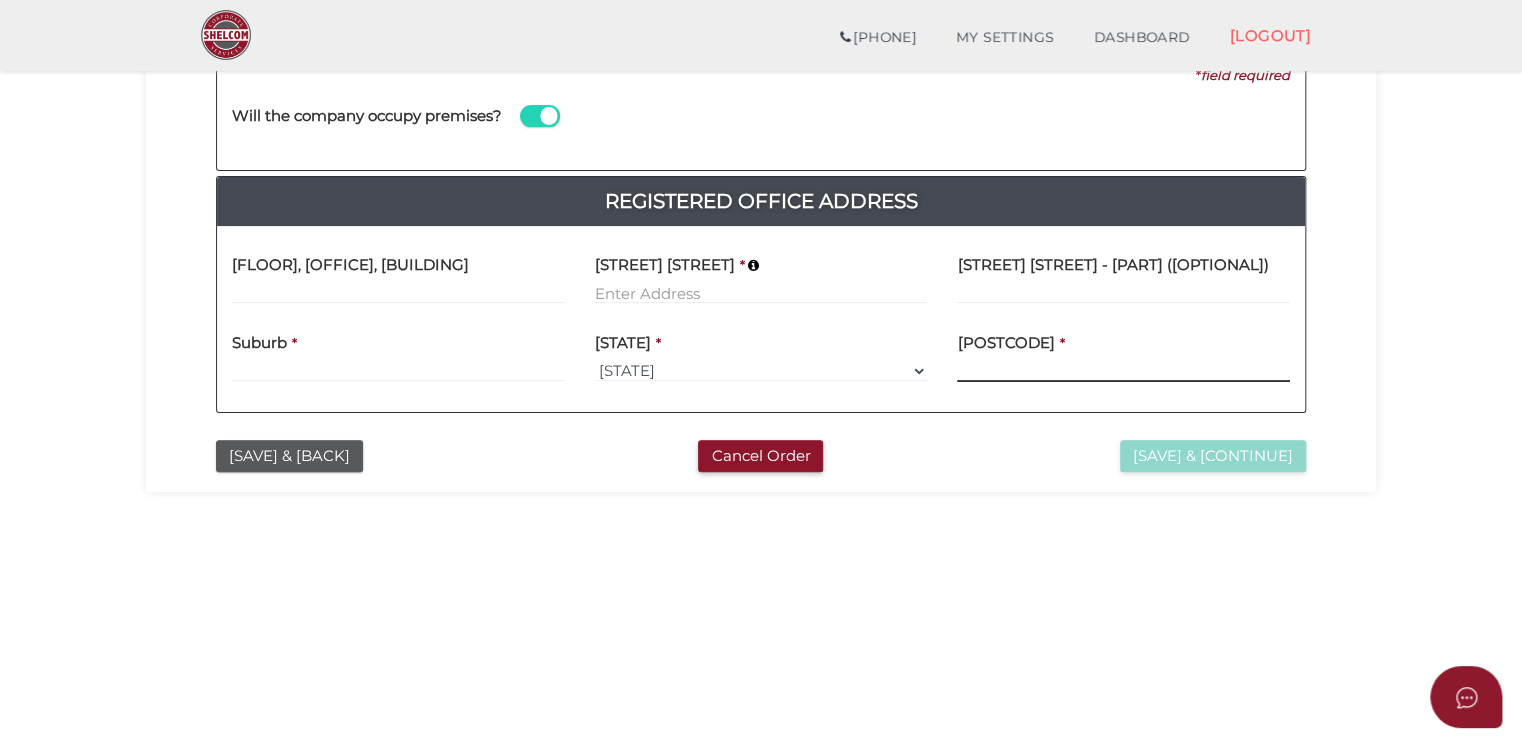 type 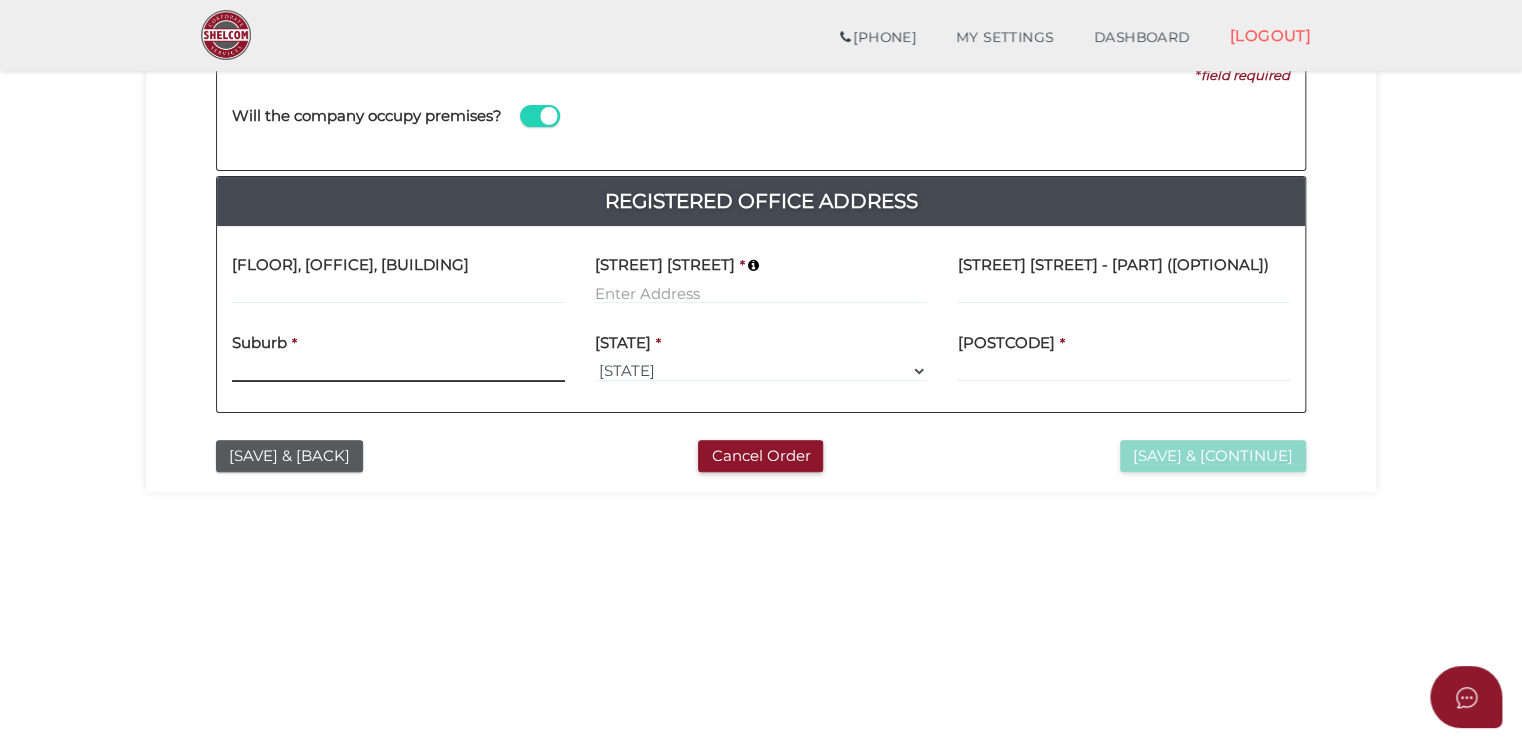 click at bounding box center [398, 371] 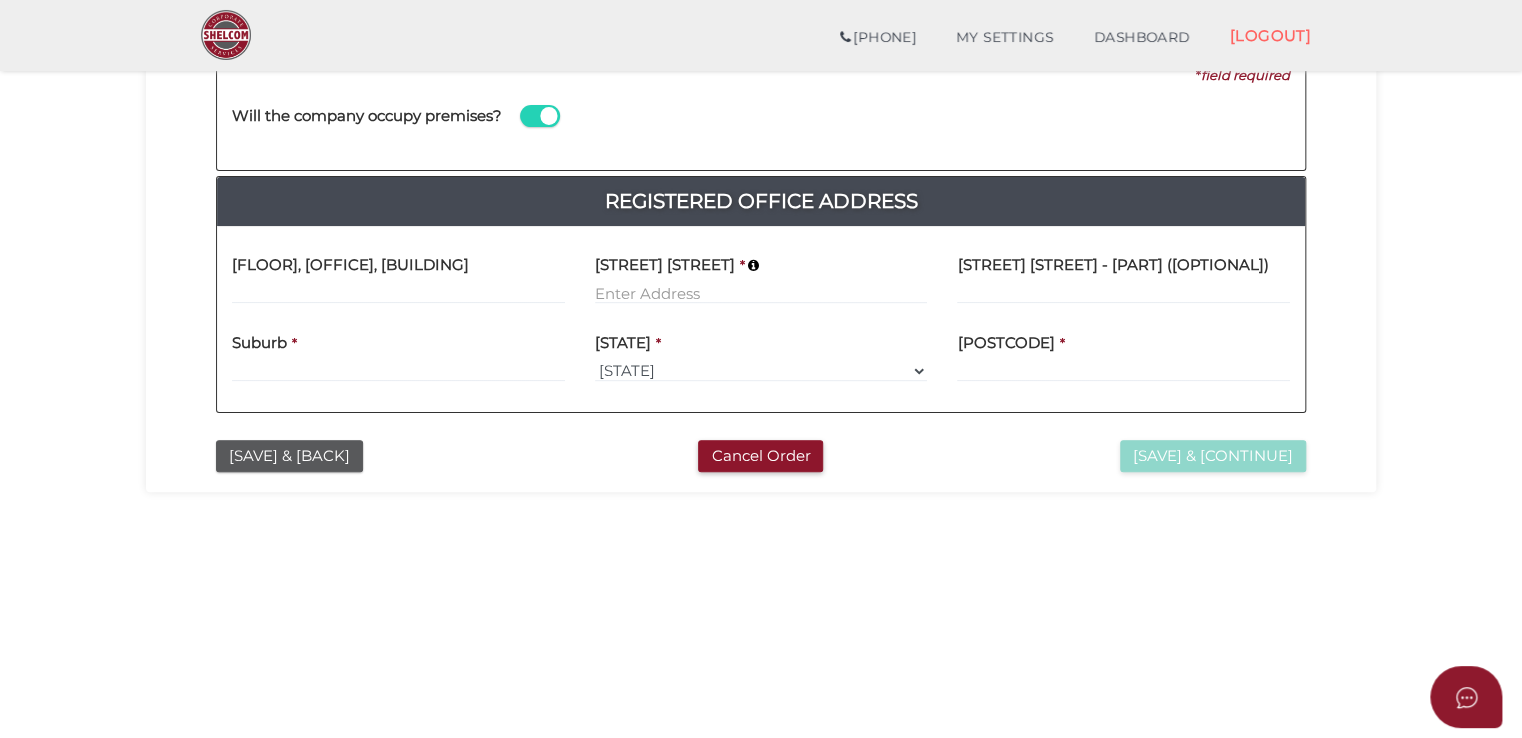 click on "[SUBURB] *" at bounding box center [398, 350] 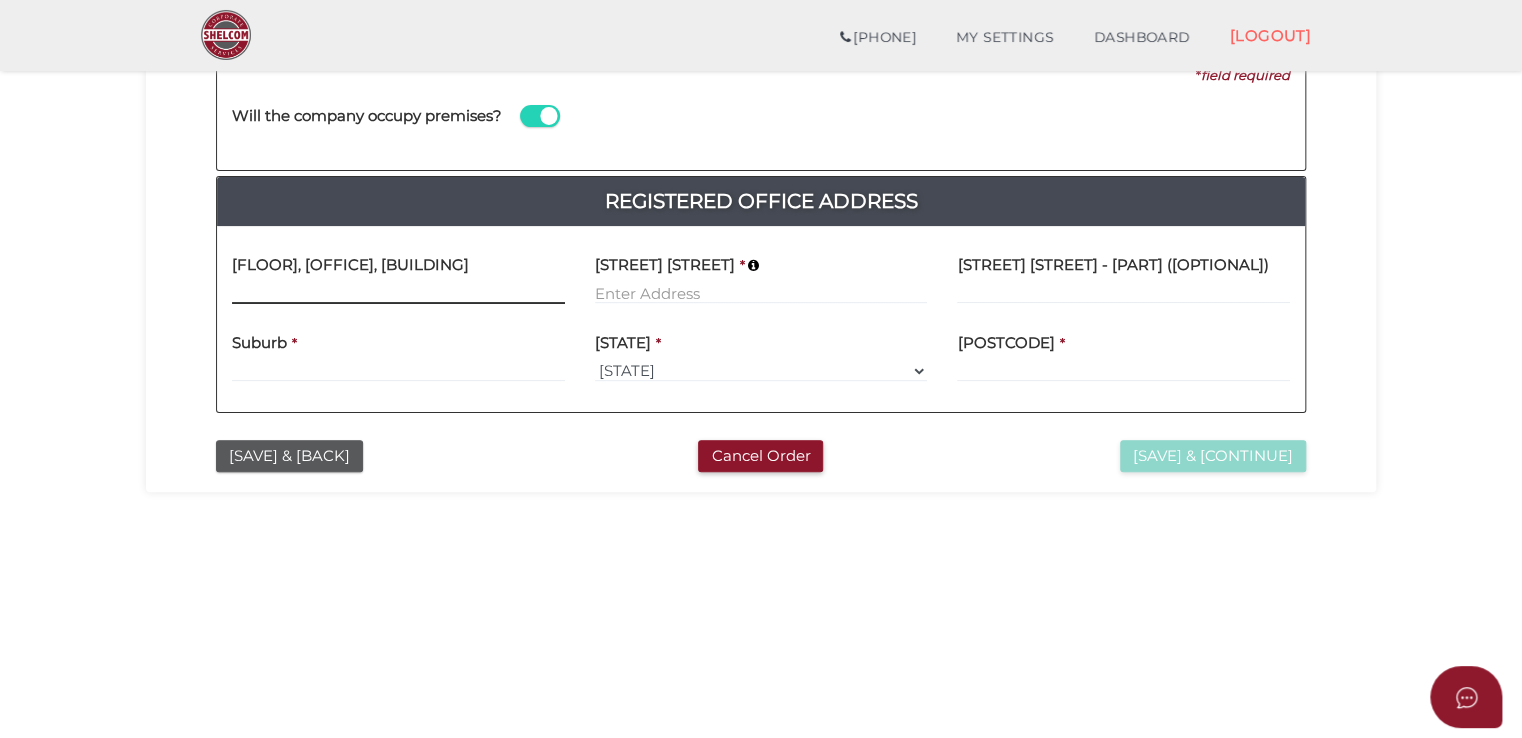 click at bounding box center [398, 293] 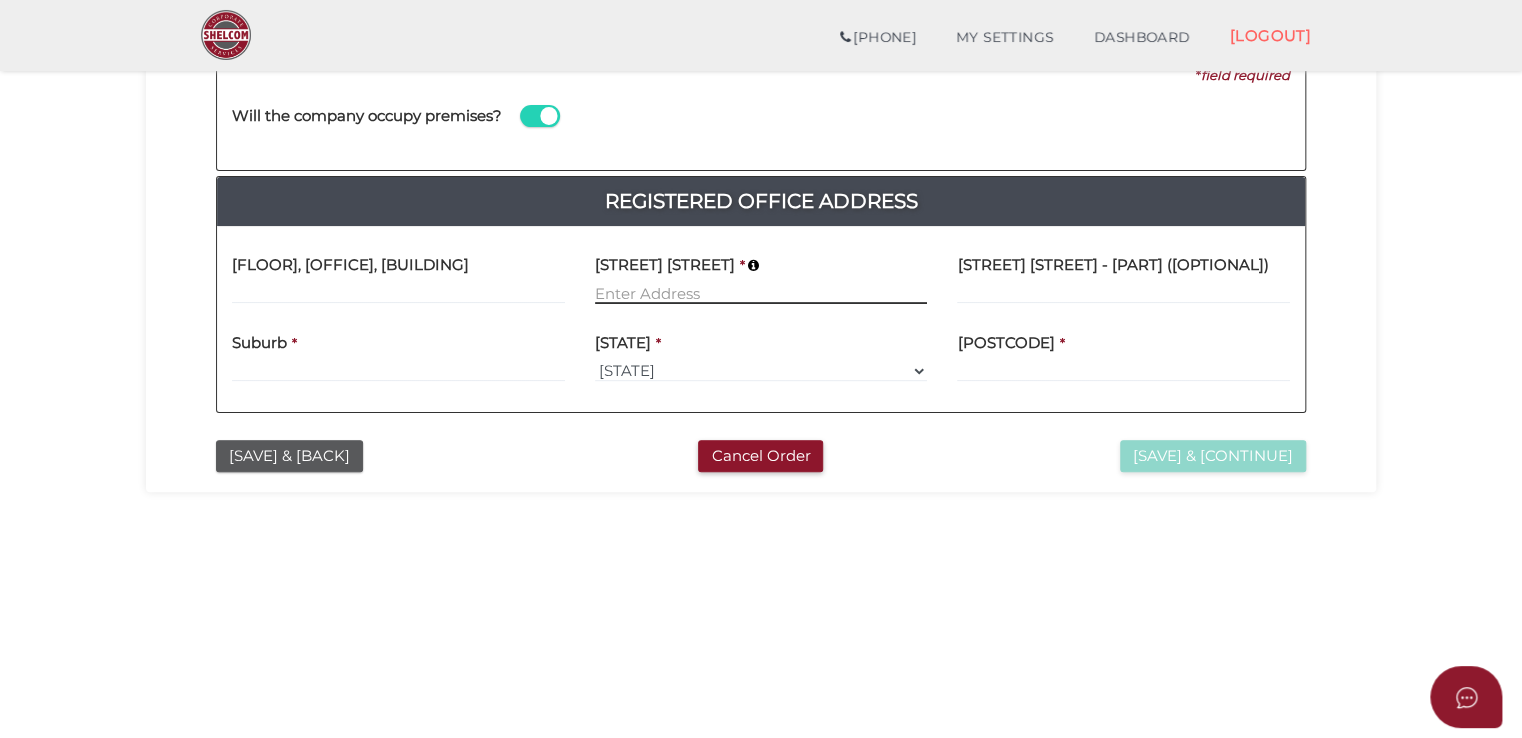 click at bounding box center (761, 293) 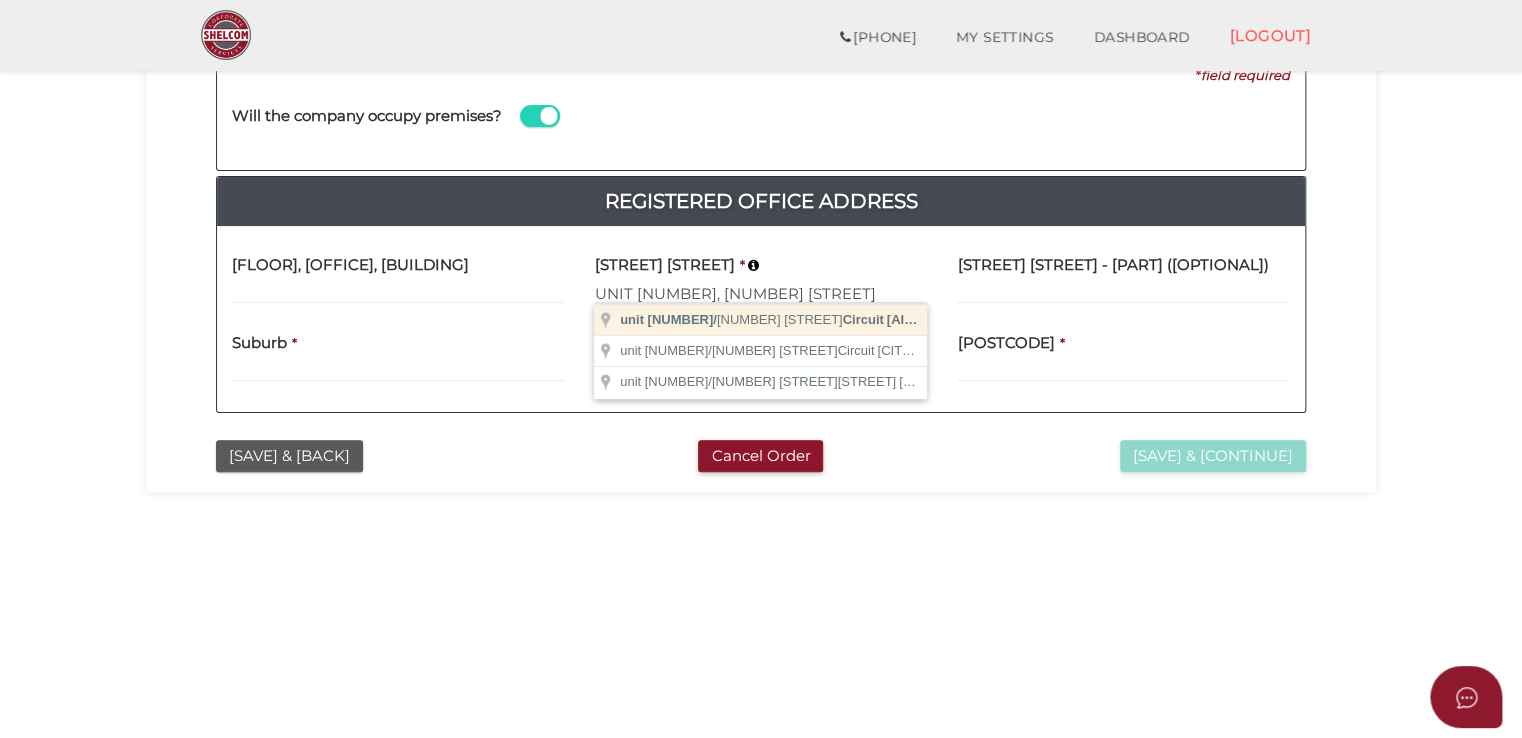 type on "[CITY] [AIRPORT] ([CODE]), UNIT [NUMBER]/[NUMBER] [STREET], [CITY] [STATE], [COUNTRY]" 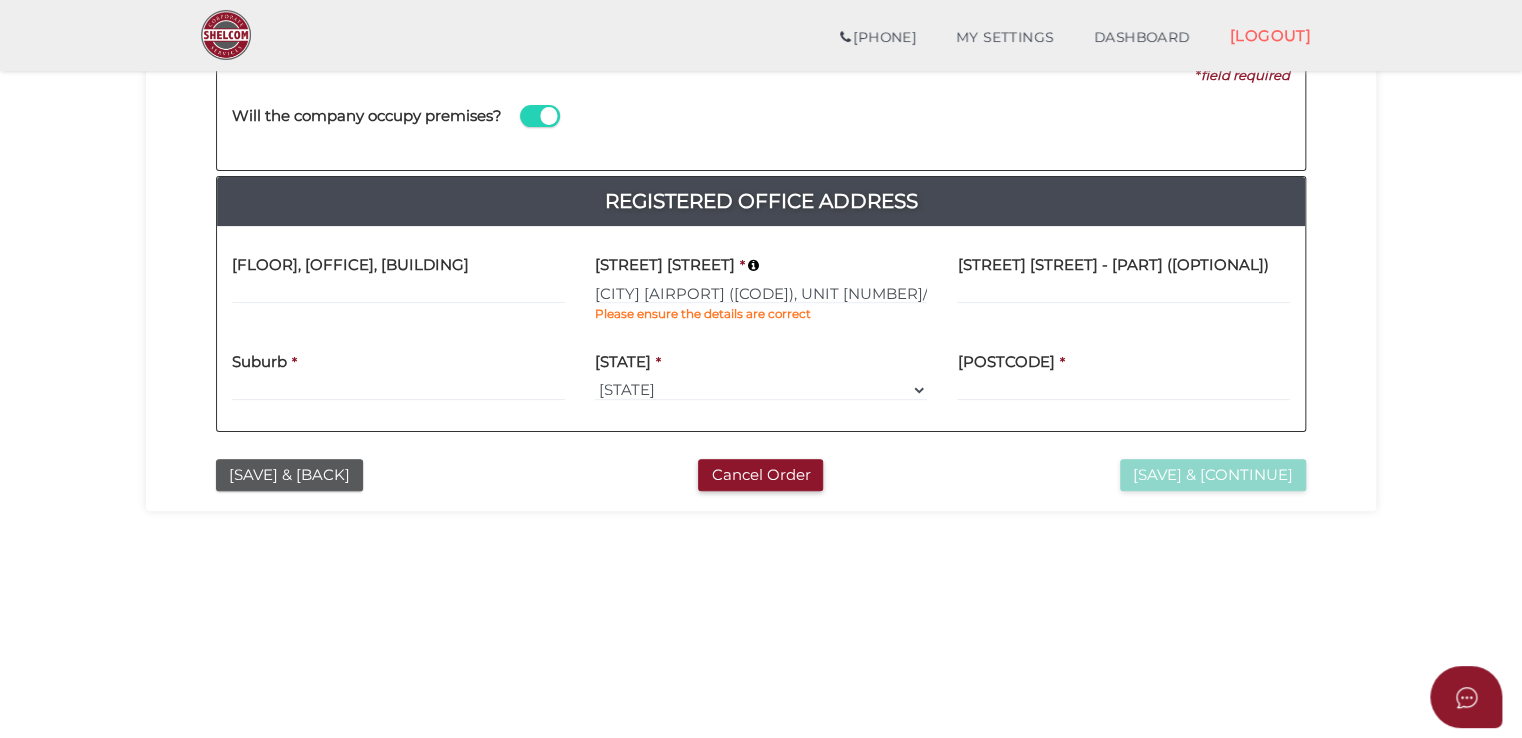 type on "unit [NUMBER]" 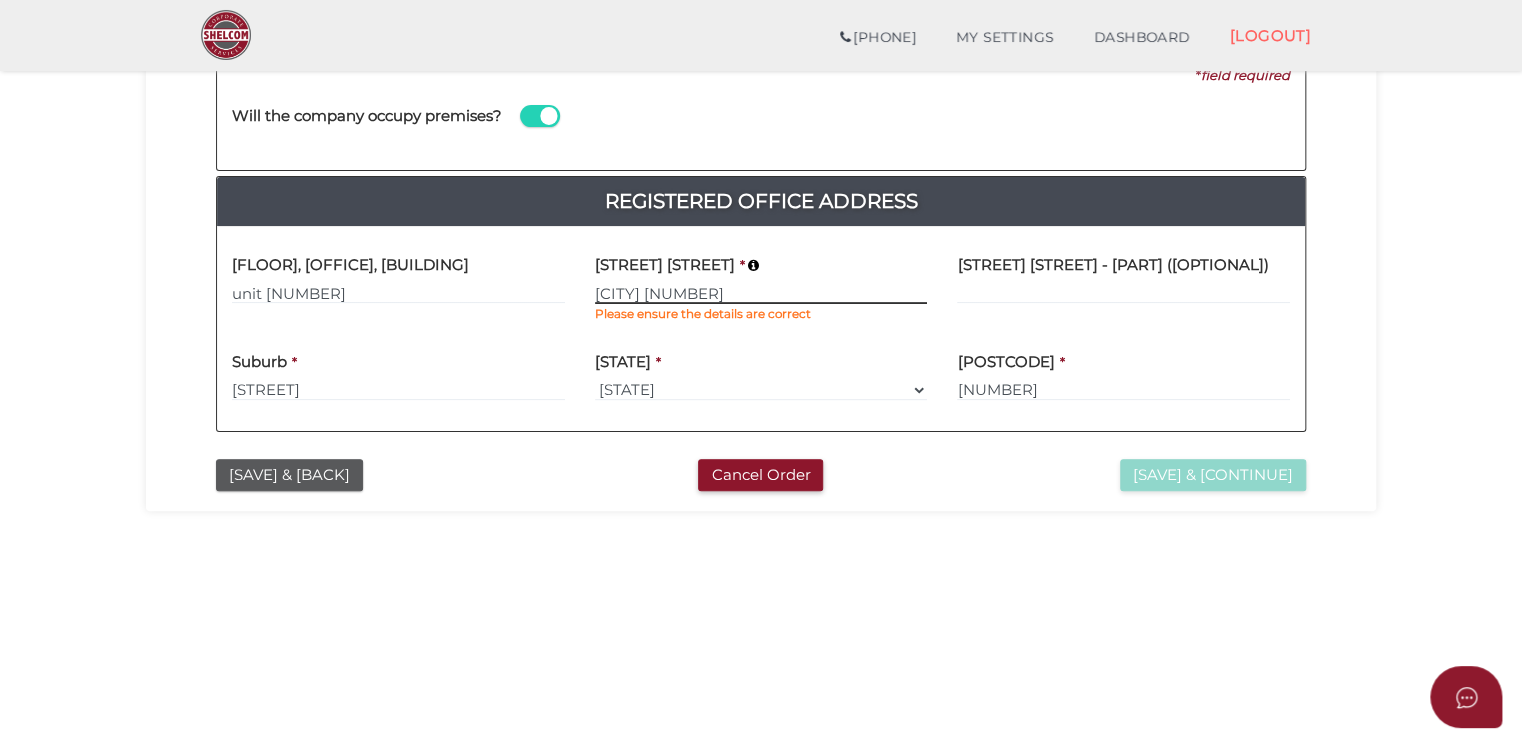 click on "[CITY] [NUMBER]" at bounding box center (761, 293) 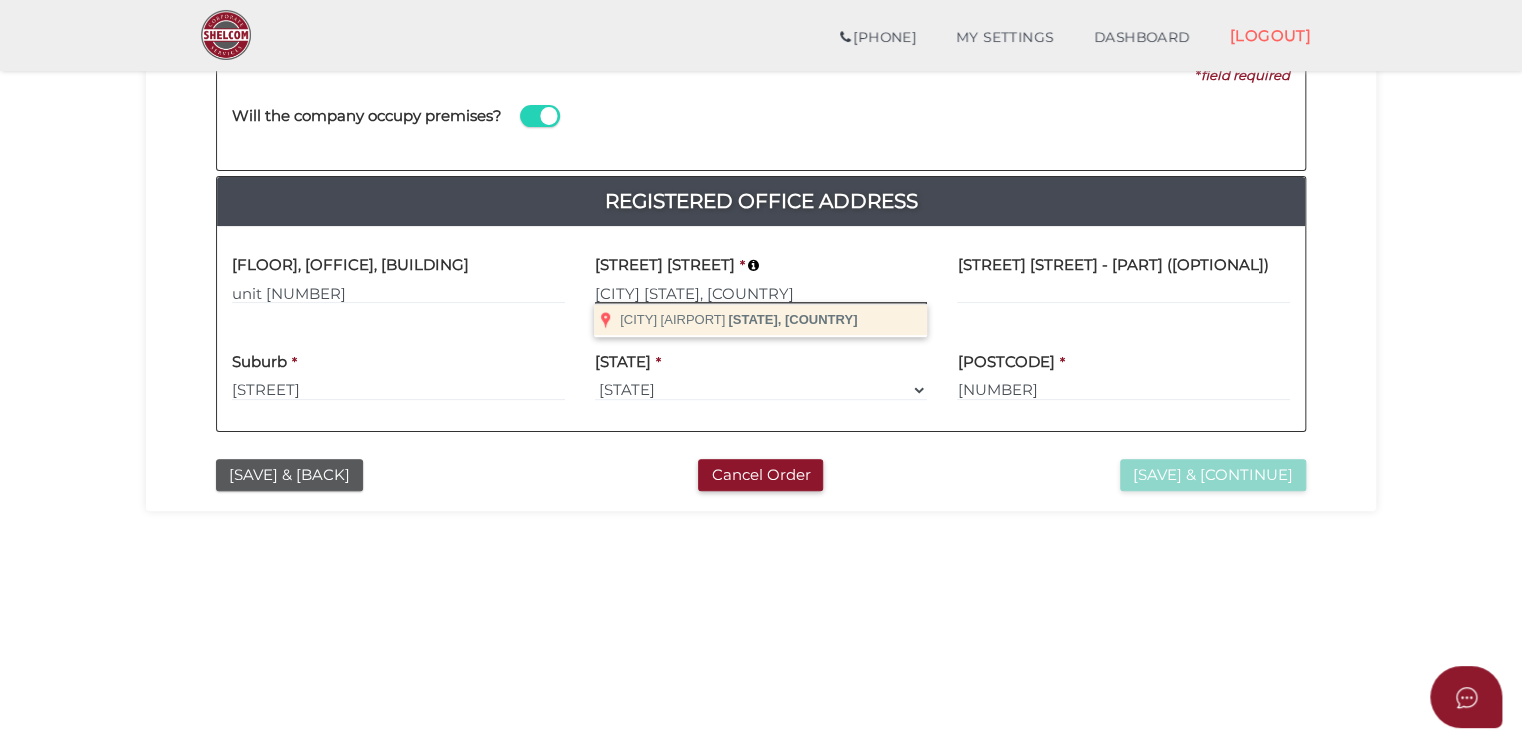 type on "[CITY] [STATE], [COUNTRY]" 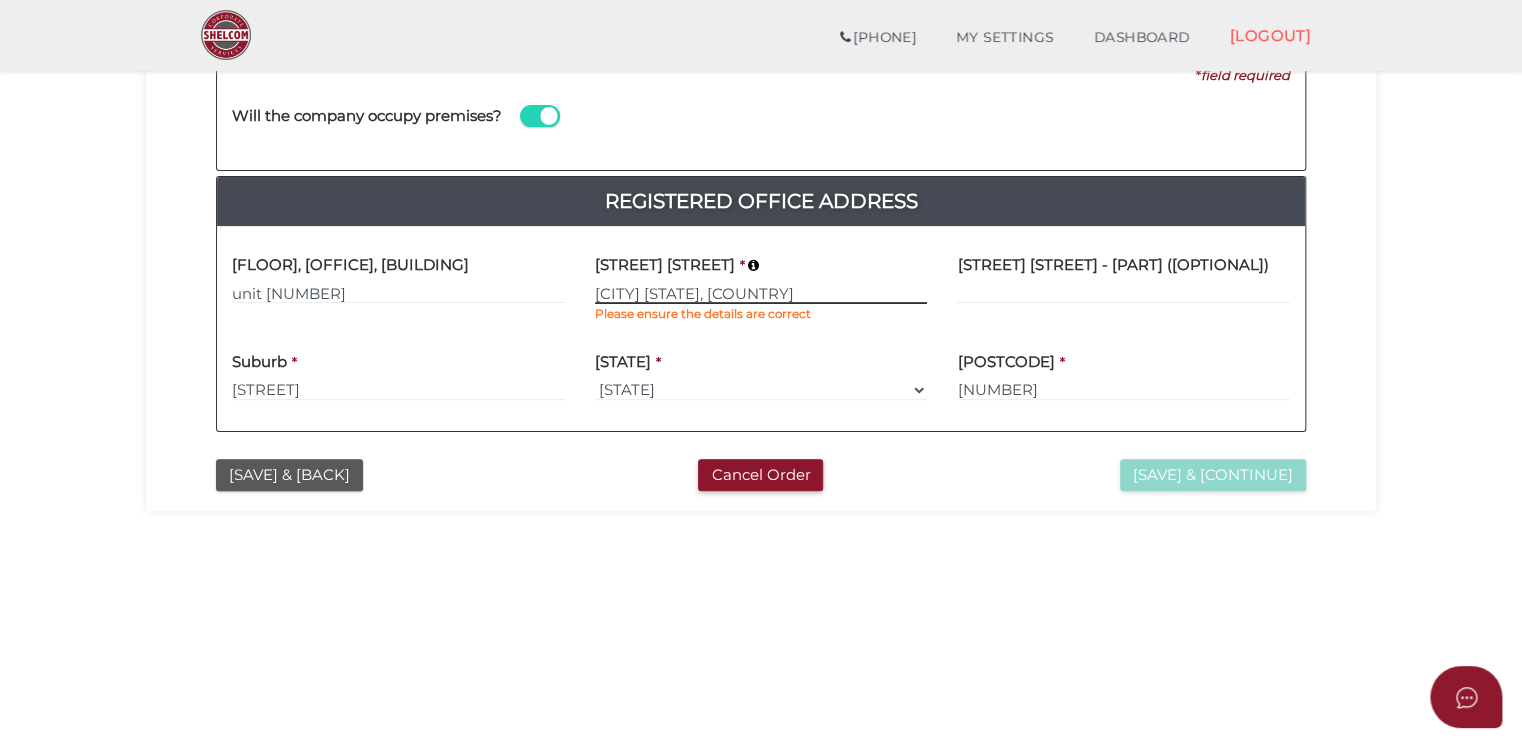 type 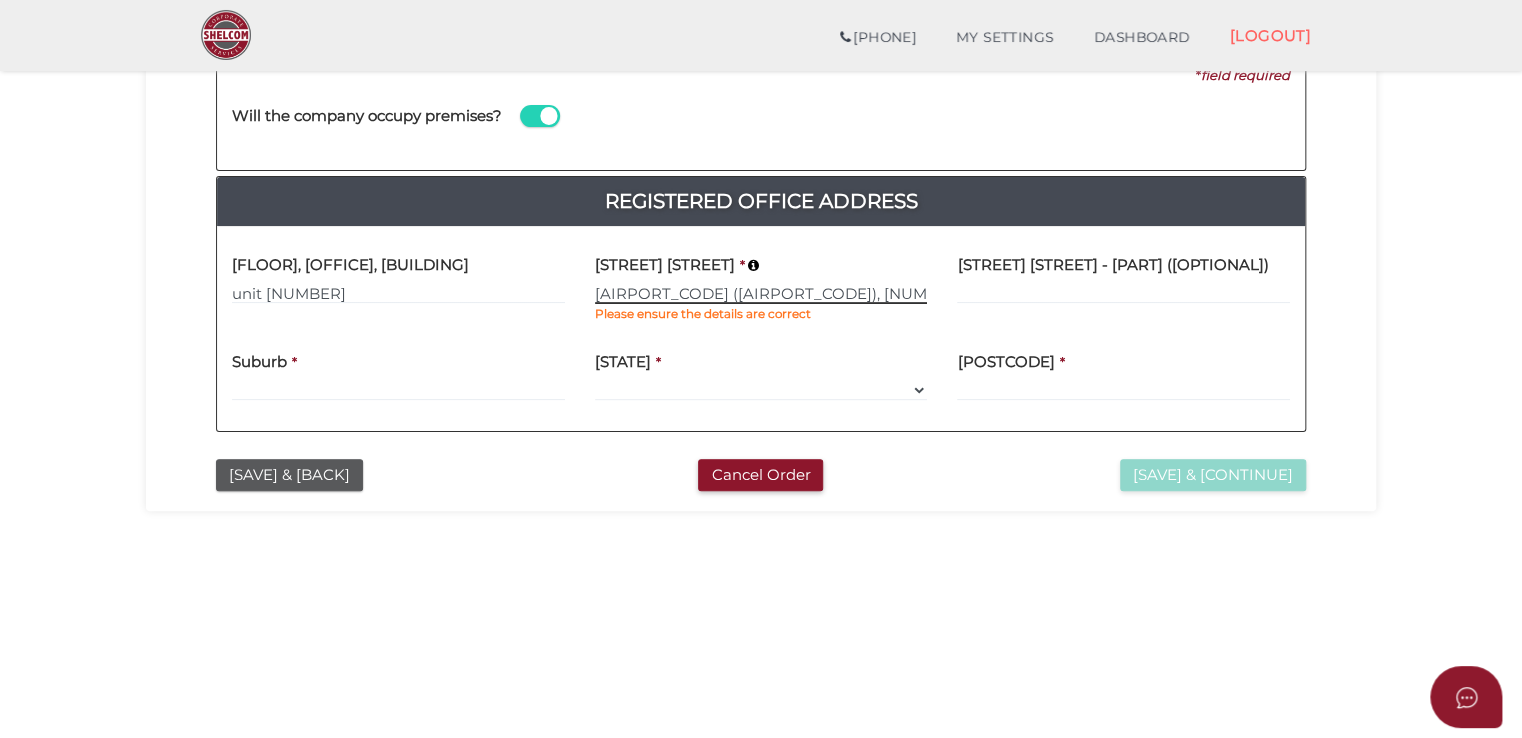 type on "[CITY] [NUMBER]" 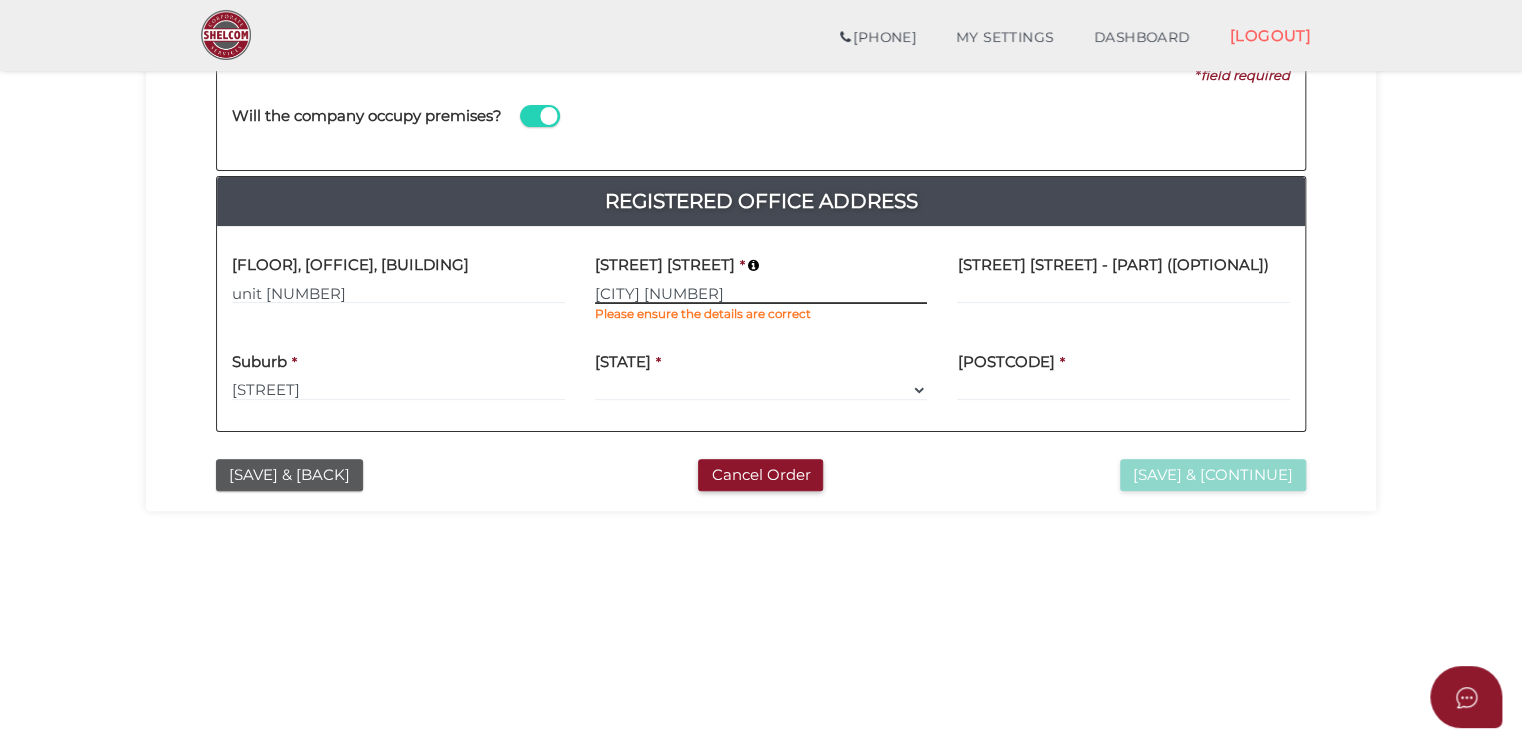select on "[STATE]" 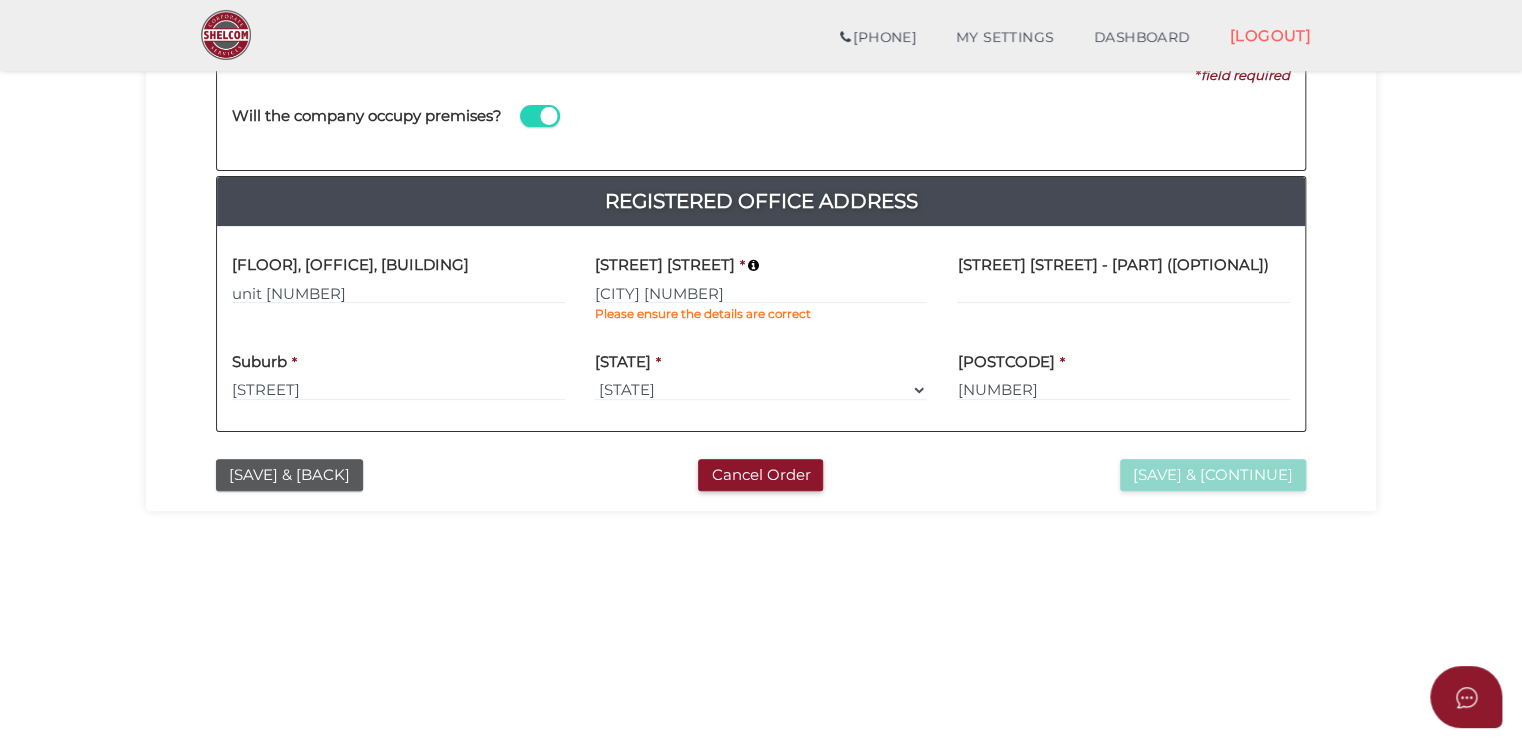 click on "[SAVE] & [BACK]" at bounding box center [289, 475] 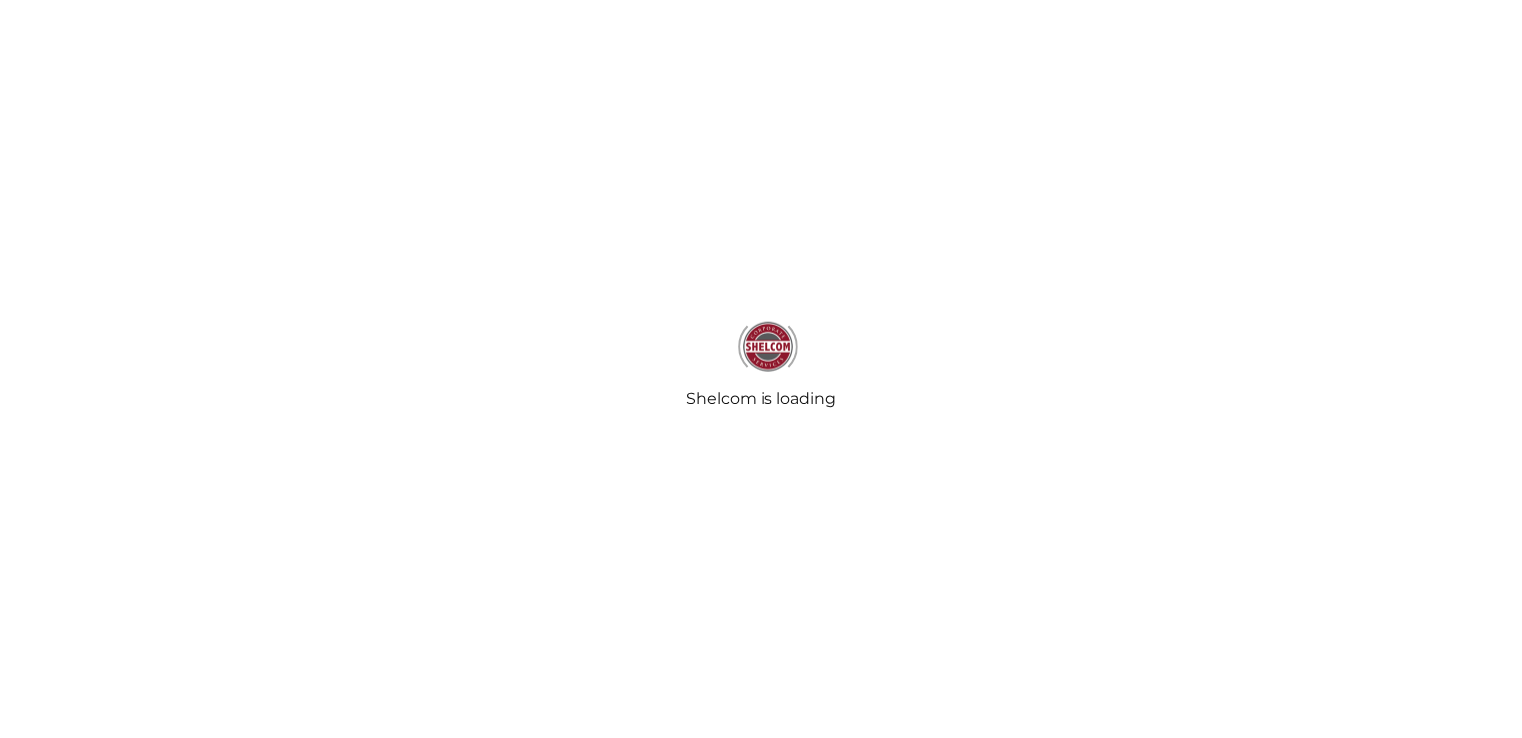 scroll, scrollTop: 0, scrollLeft: 0, axis: both 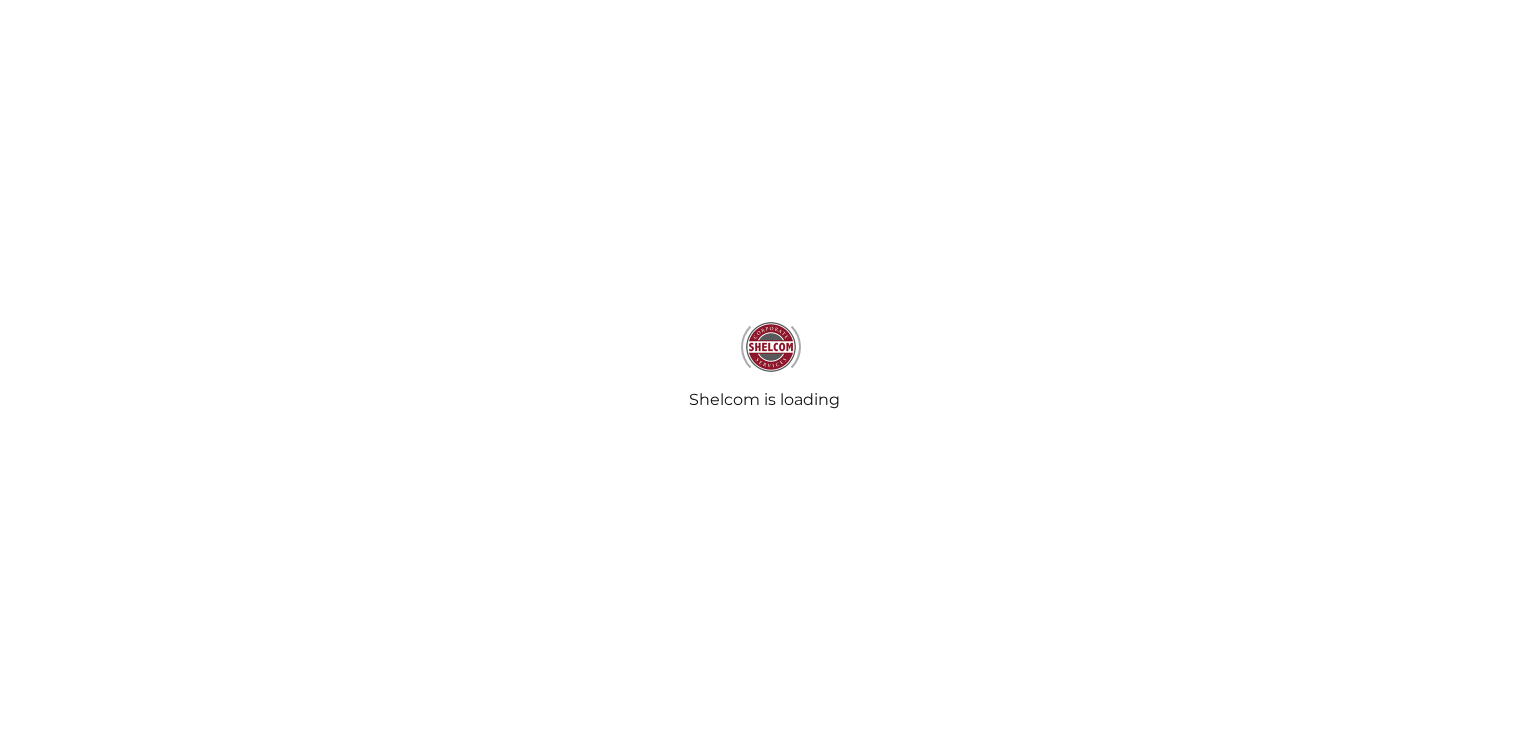 type on "[PHONE]" 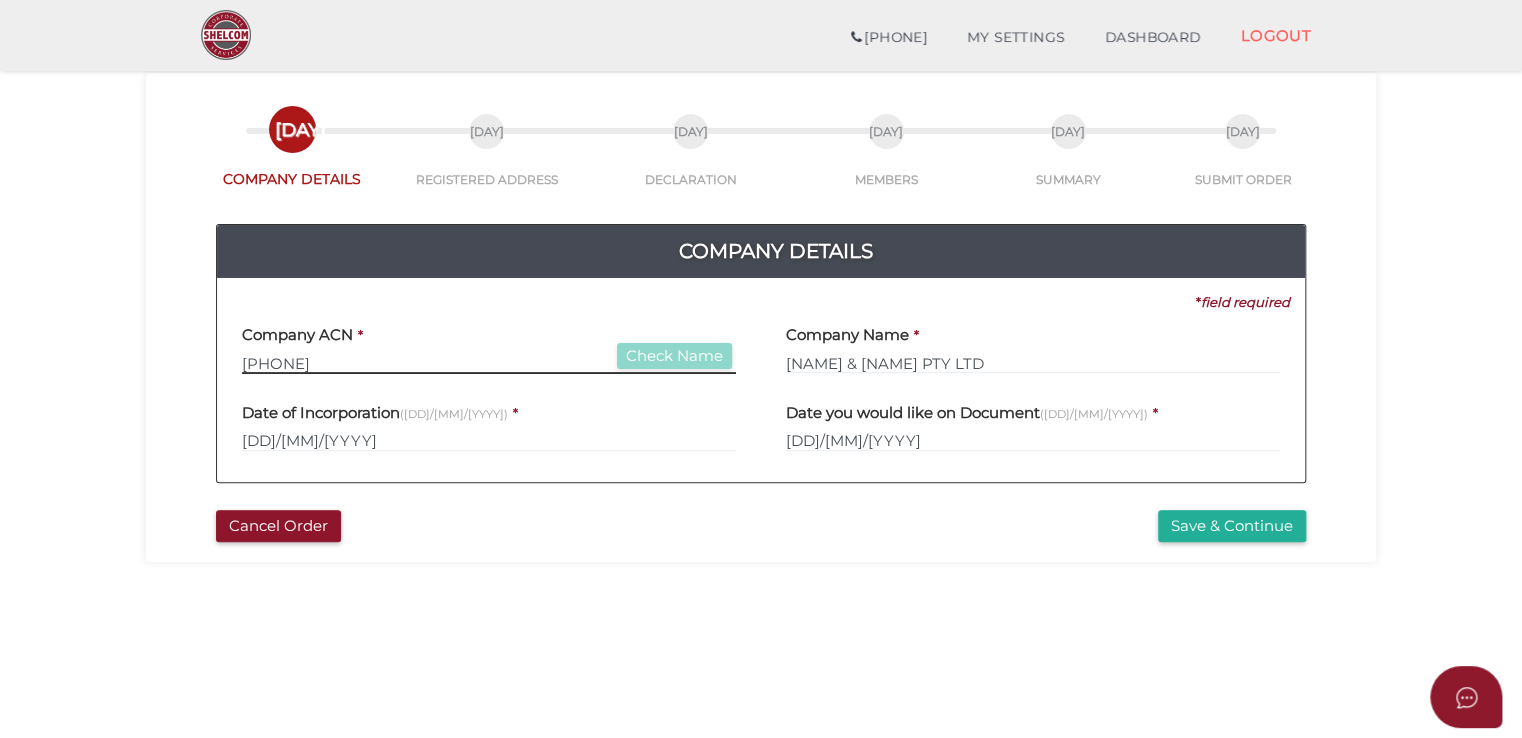 scroll, scrollTop: 200, scrollLeft: 0, axis: vertical 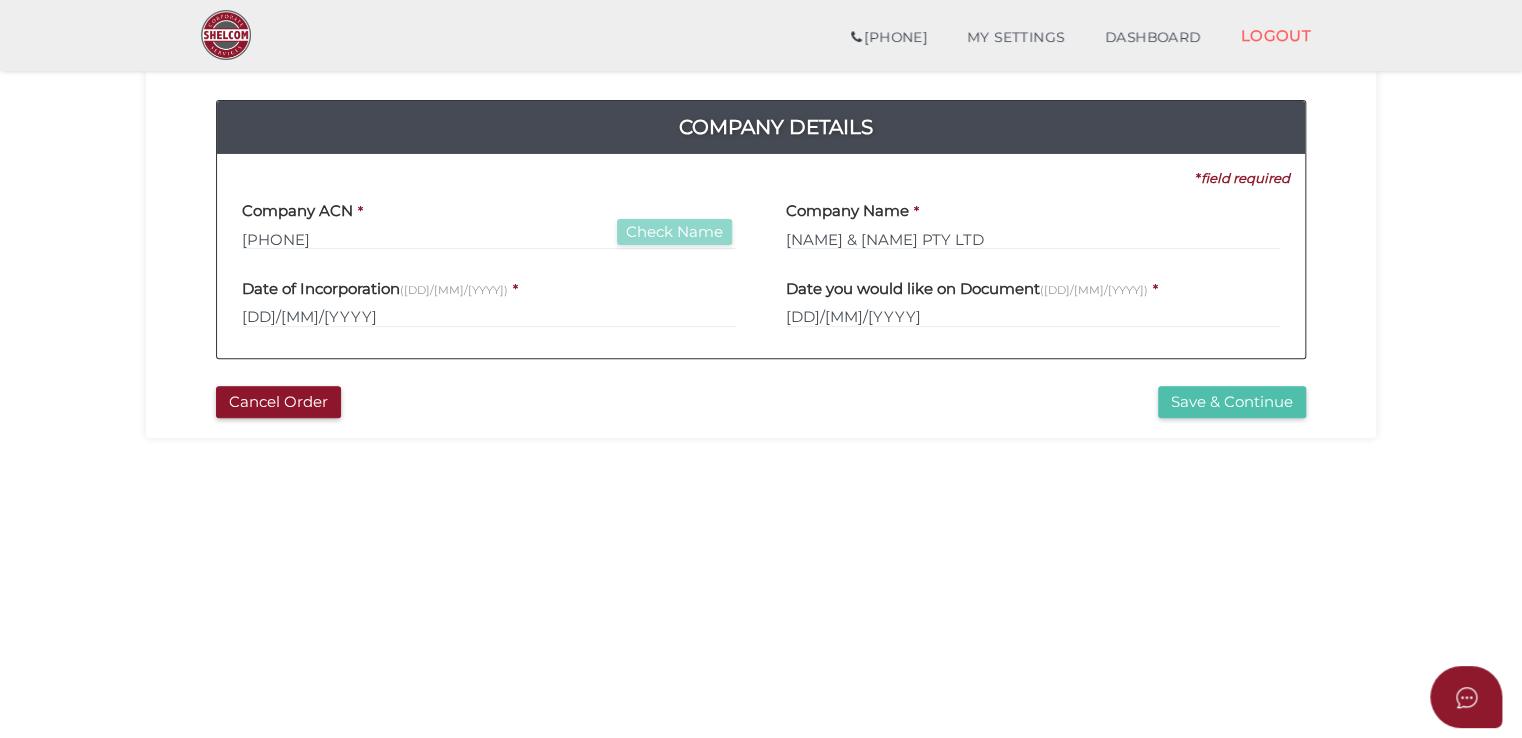click on "Save & Continue" at bounding box center (1232, 402) 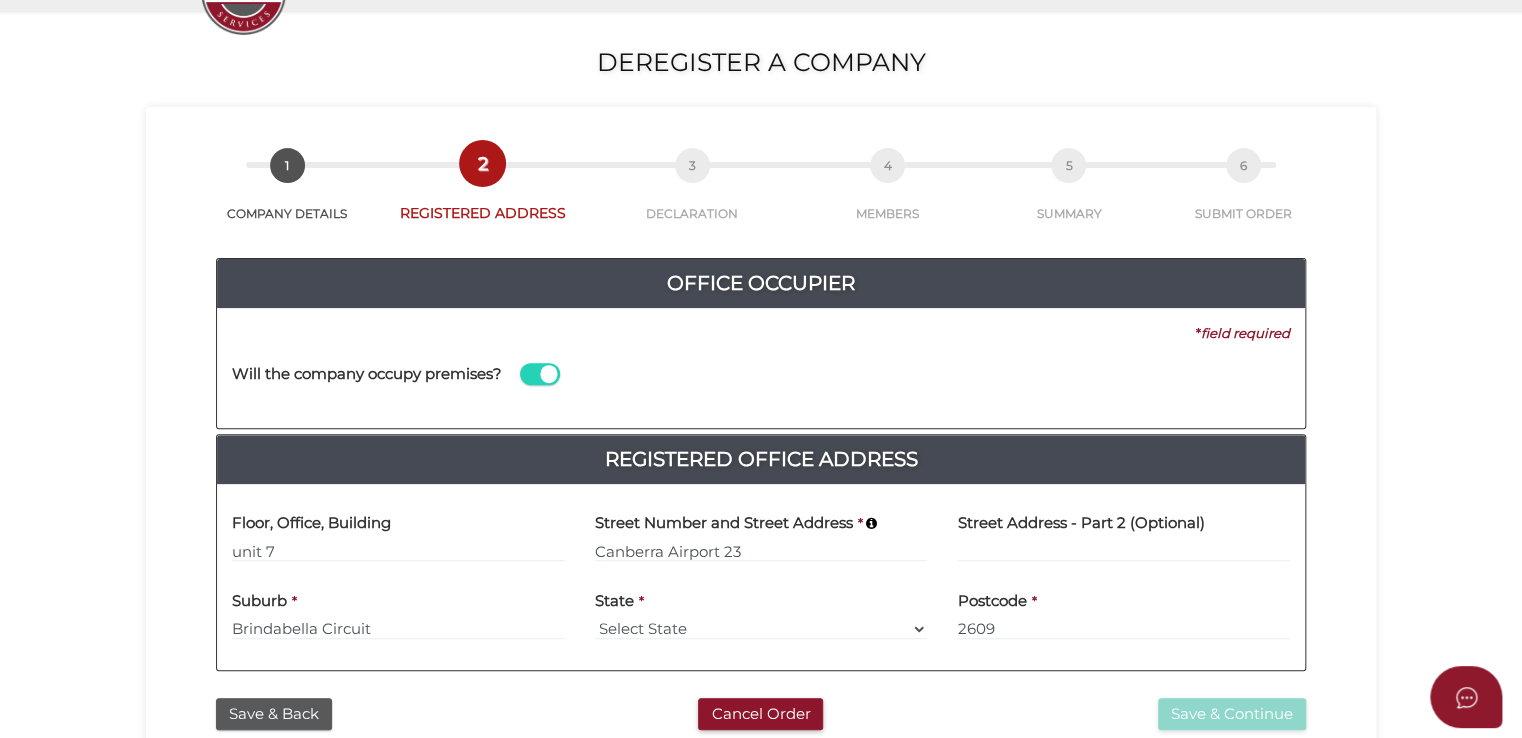 scroll, scrollTop: 200, scrollLeft: 0, axis: vertical 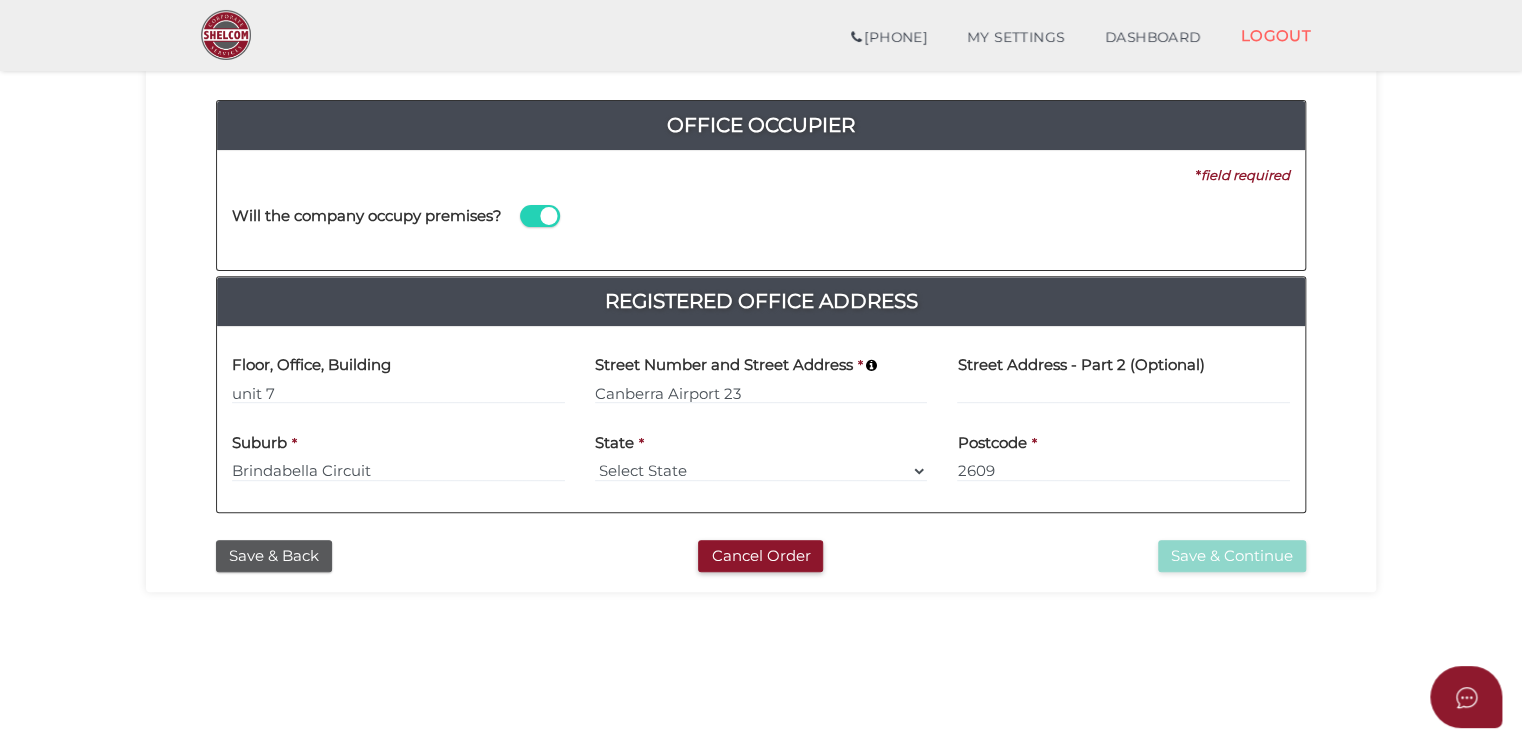 click at bounding box center (540, 216) 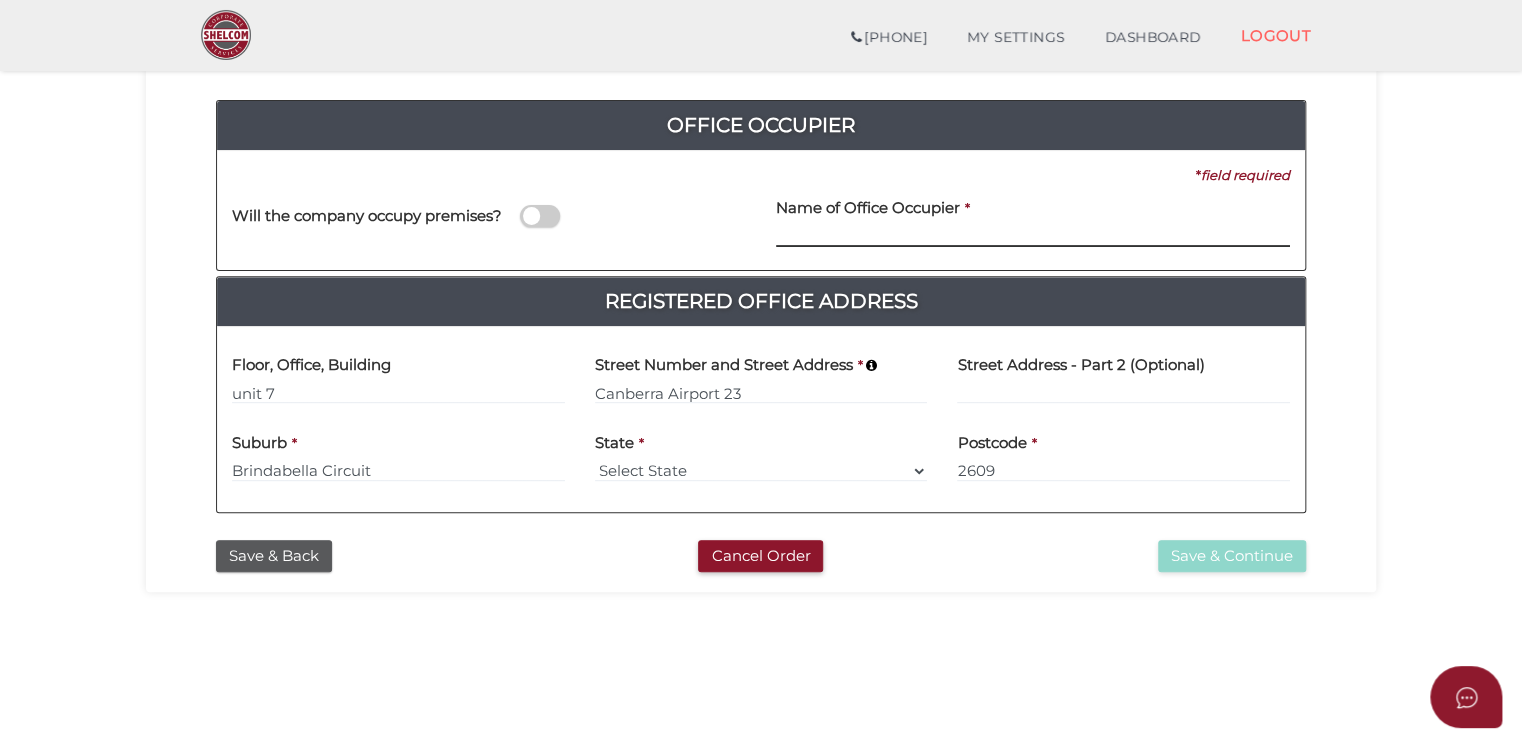 click at bounding box center [1033, 236] 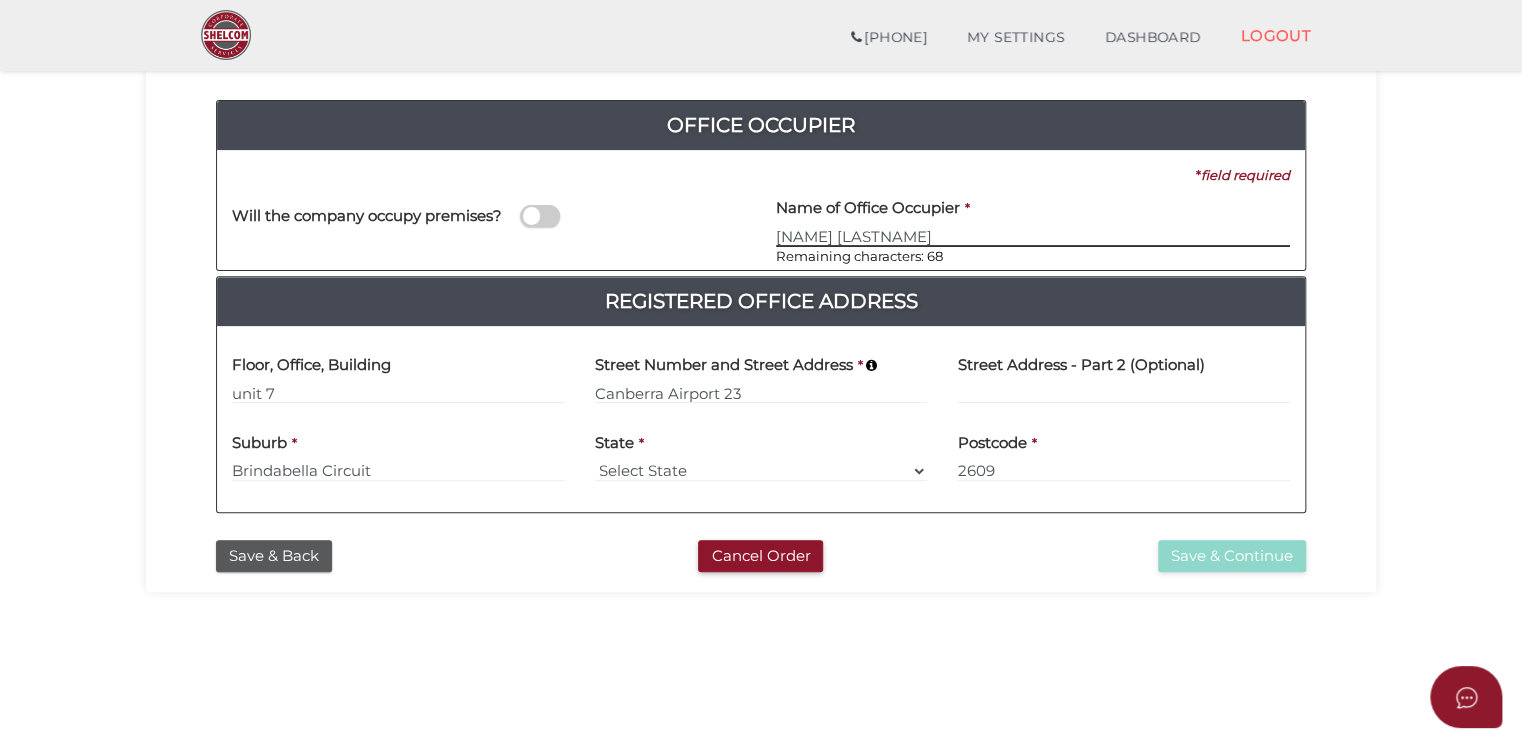 type on "MARCO AIELLO" 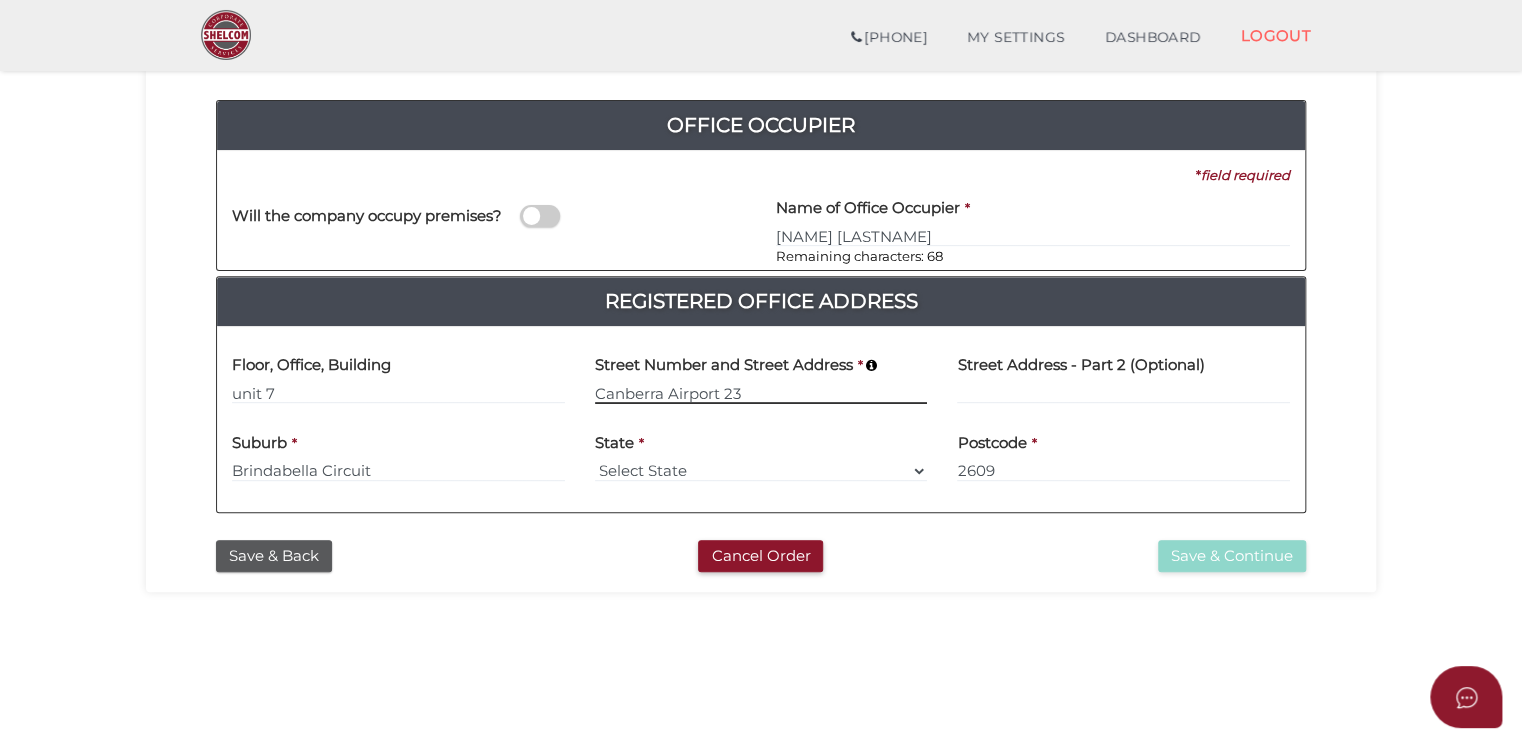 click on "Canberra Airport 23" at bounding box center [761, 393] 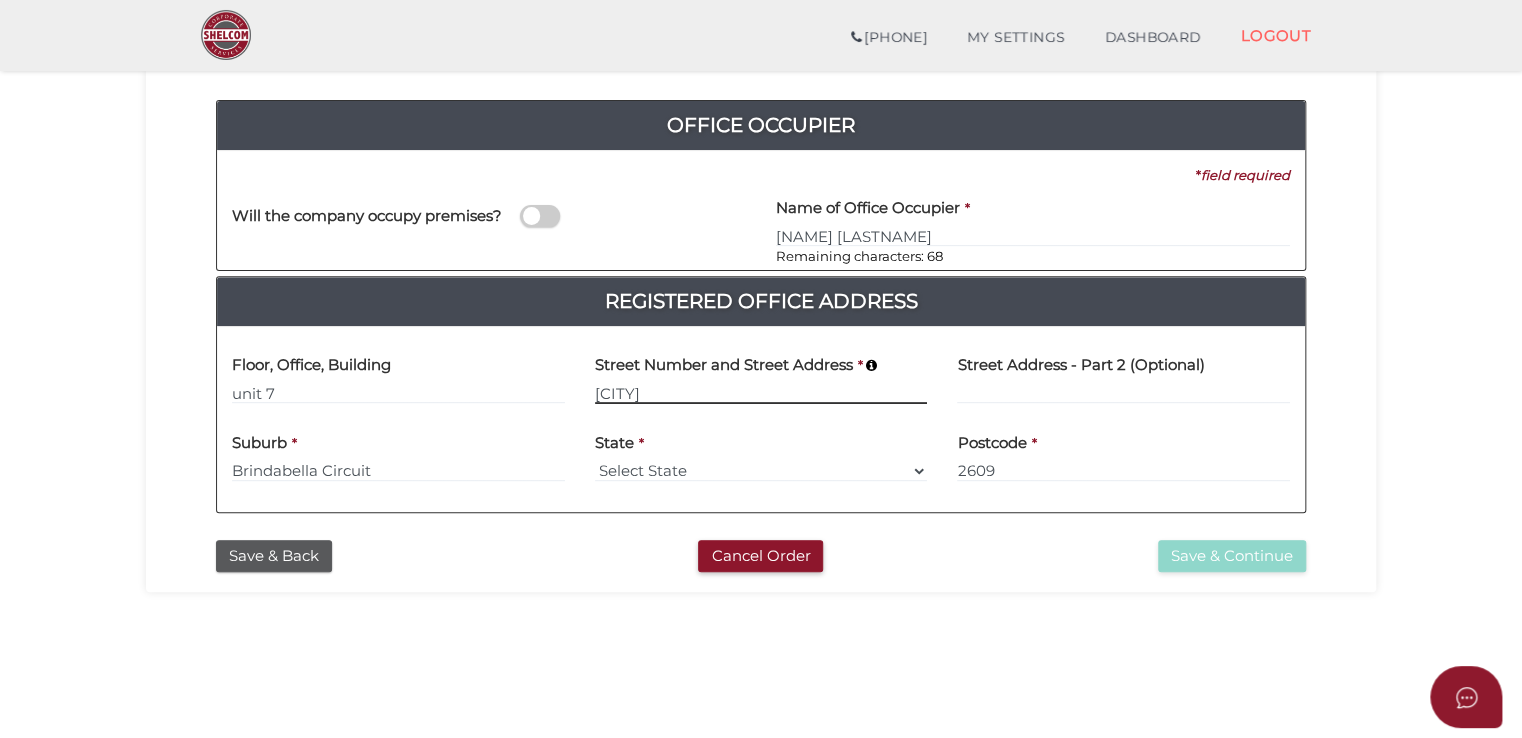 type on "C" 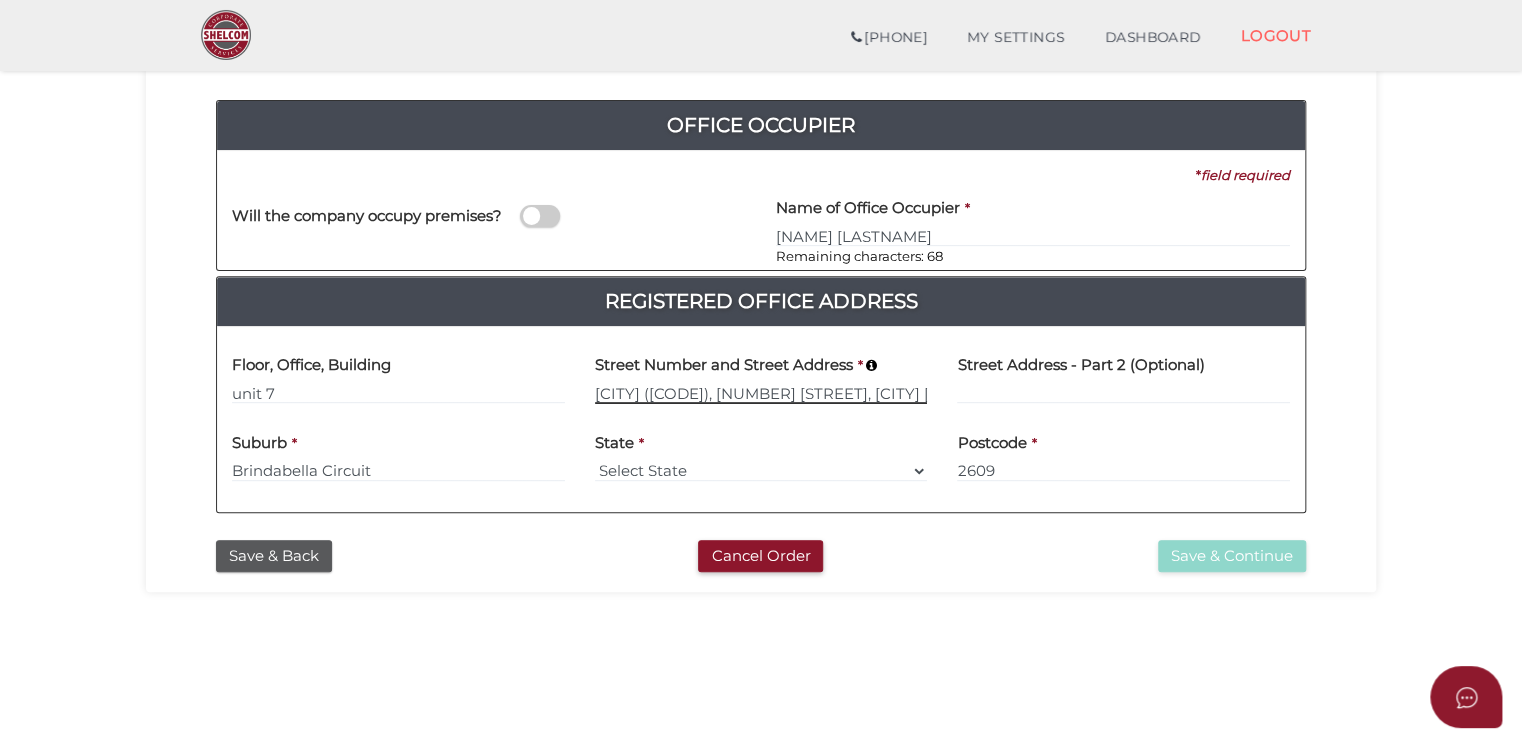 type on "Canberra Airport 23" 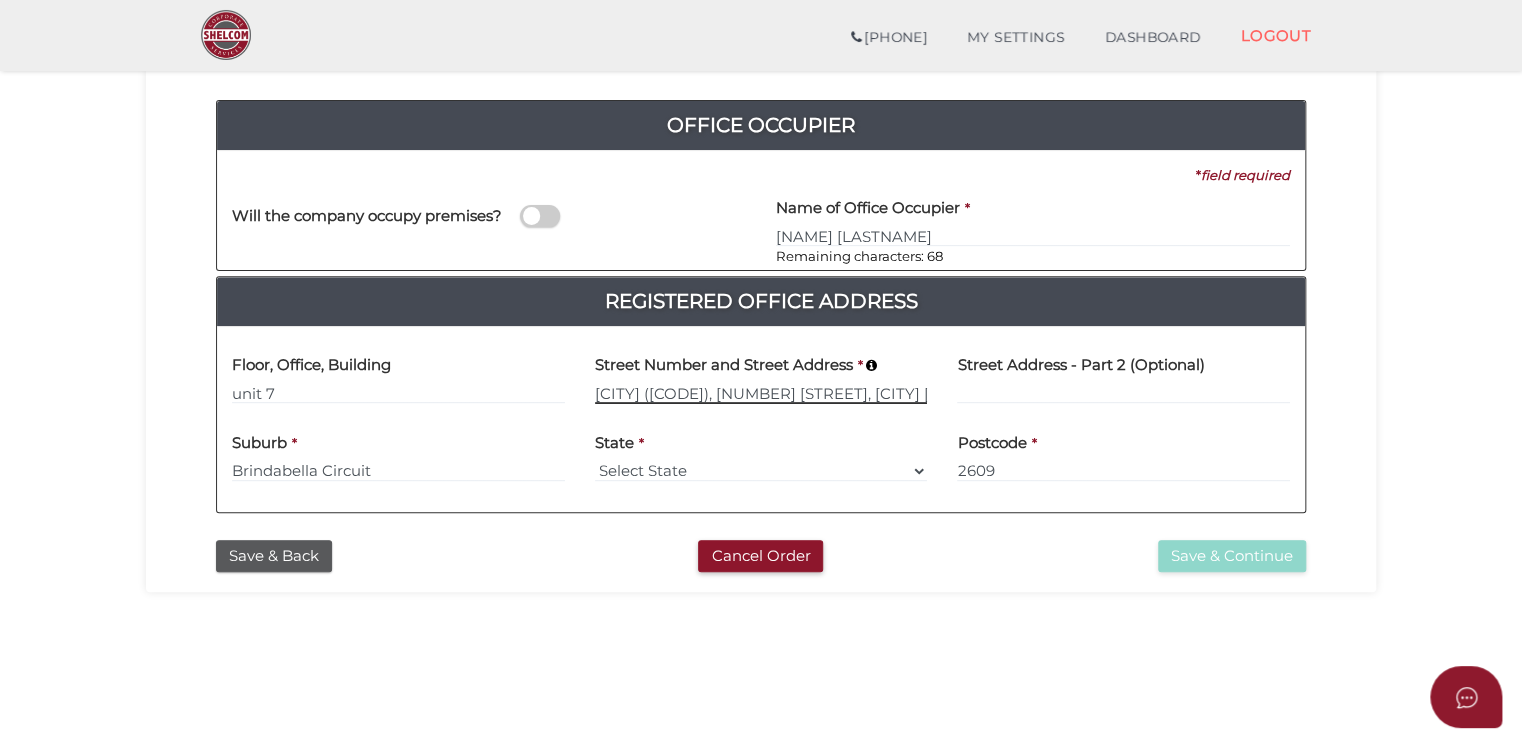 type on "Brindabella Circuit" 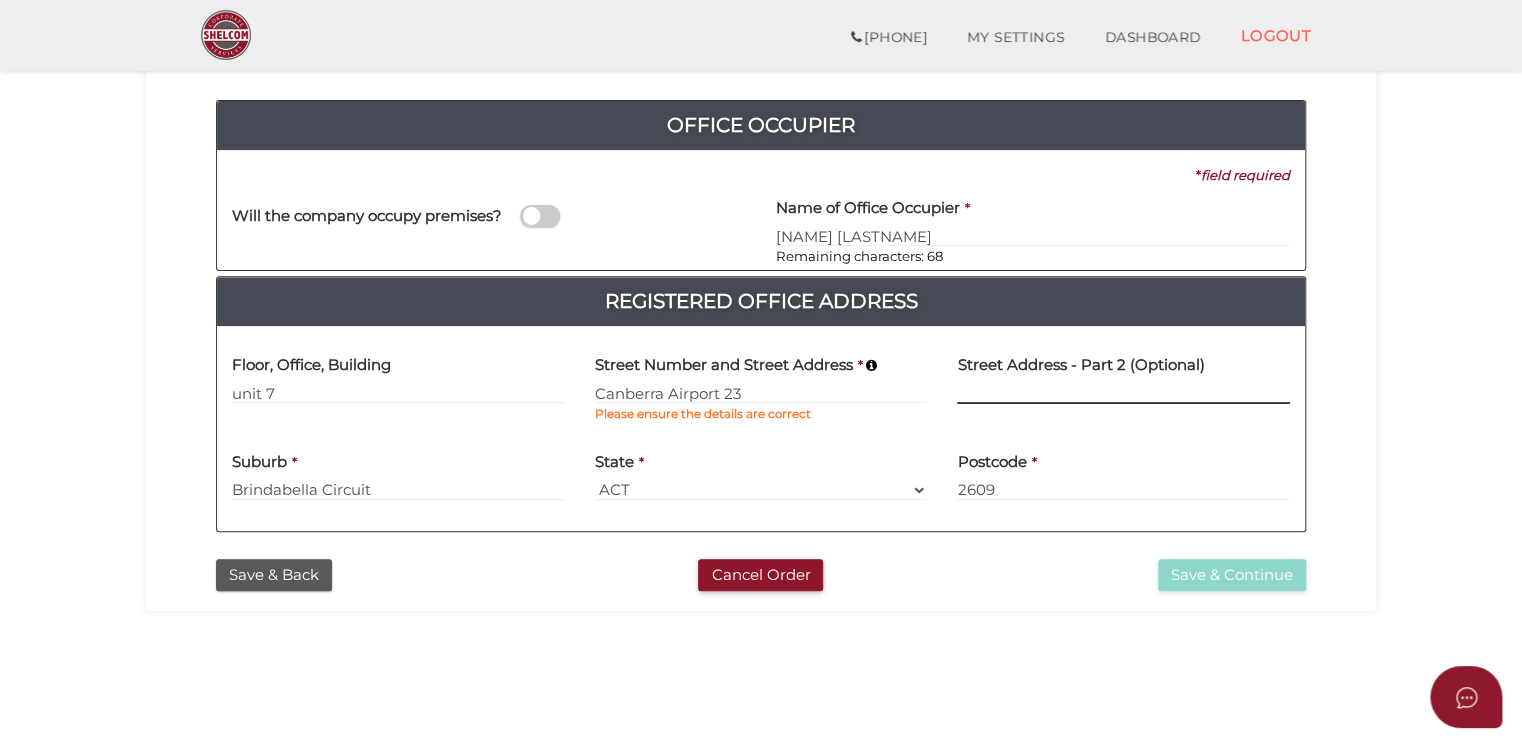 type on "b" 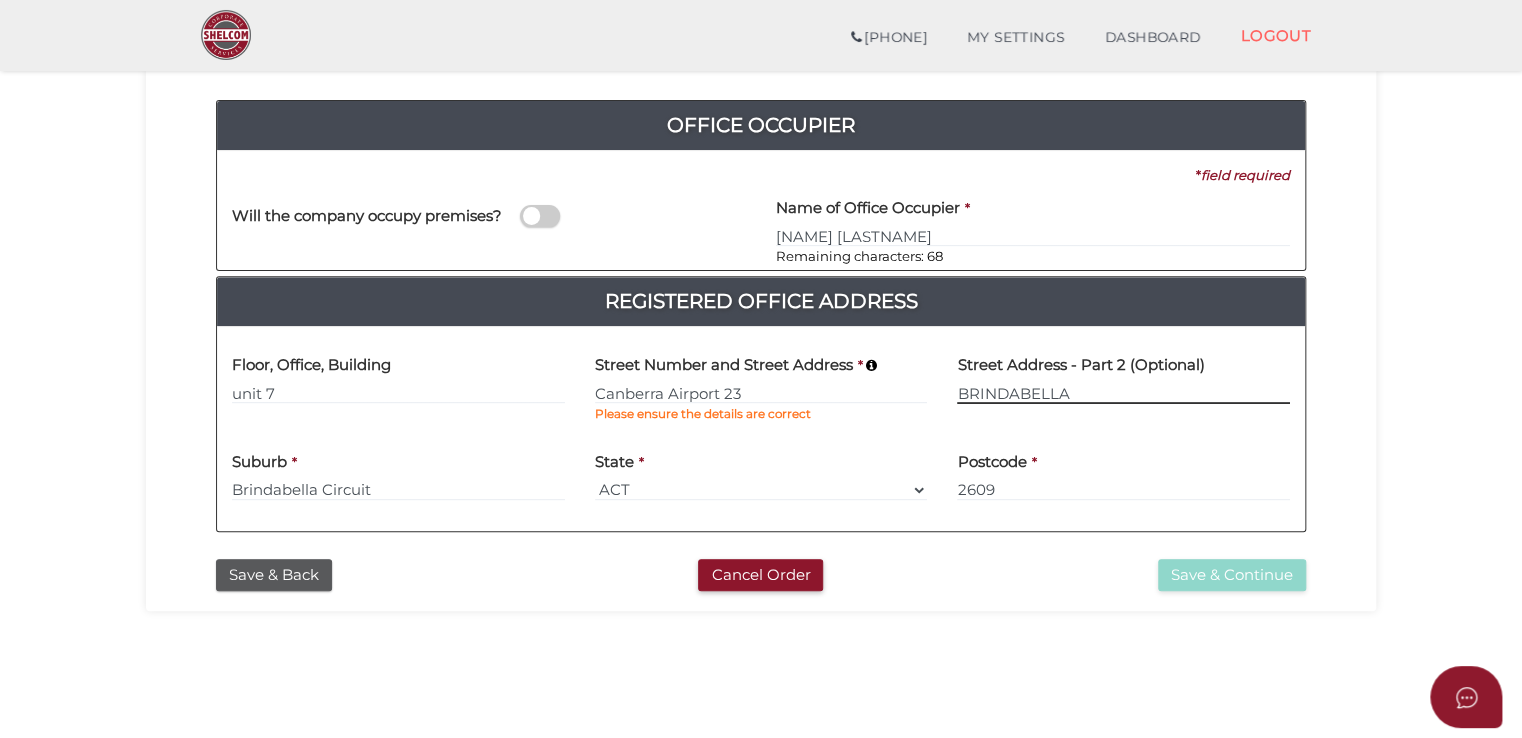 type on "BRINDABELLA" 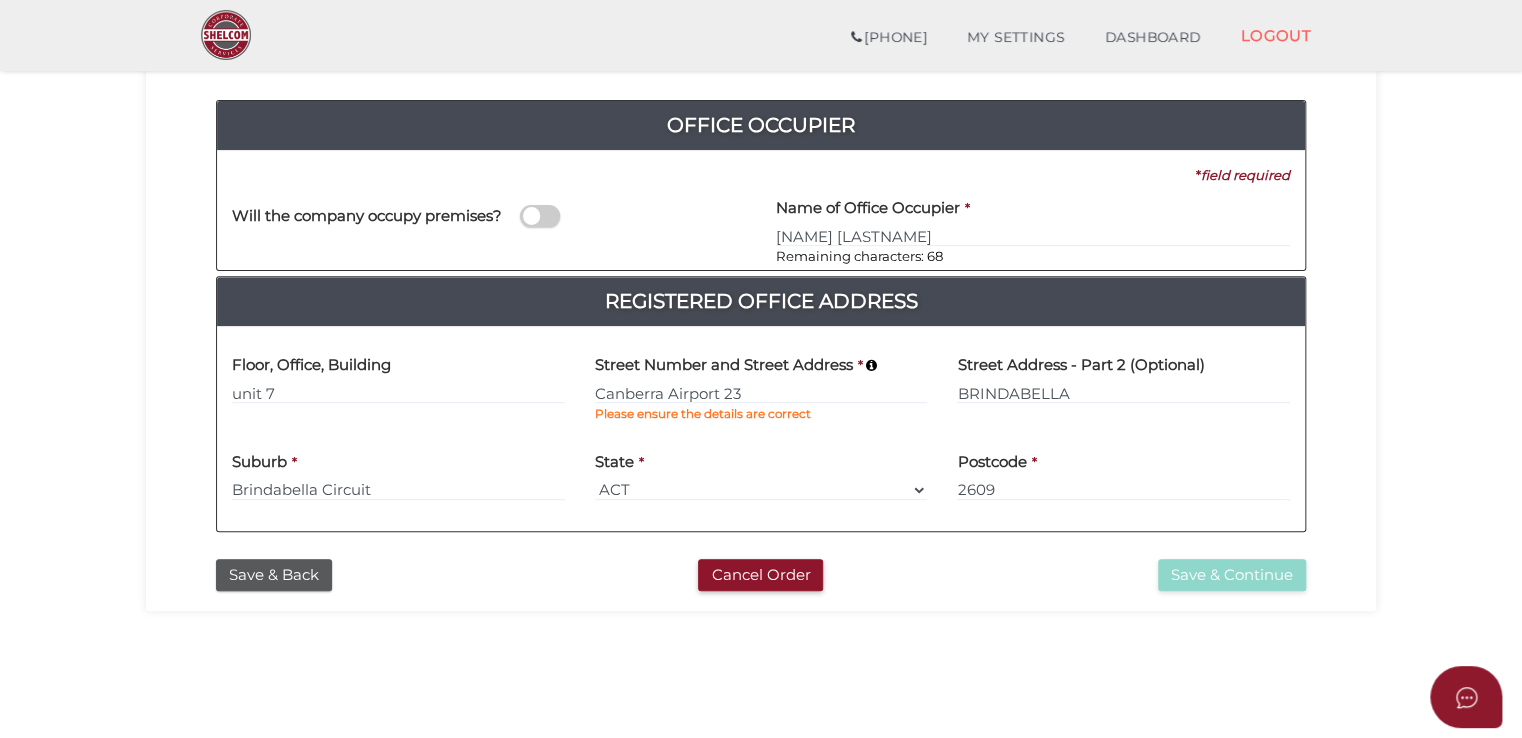 type 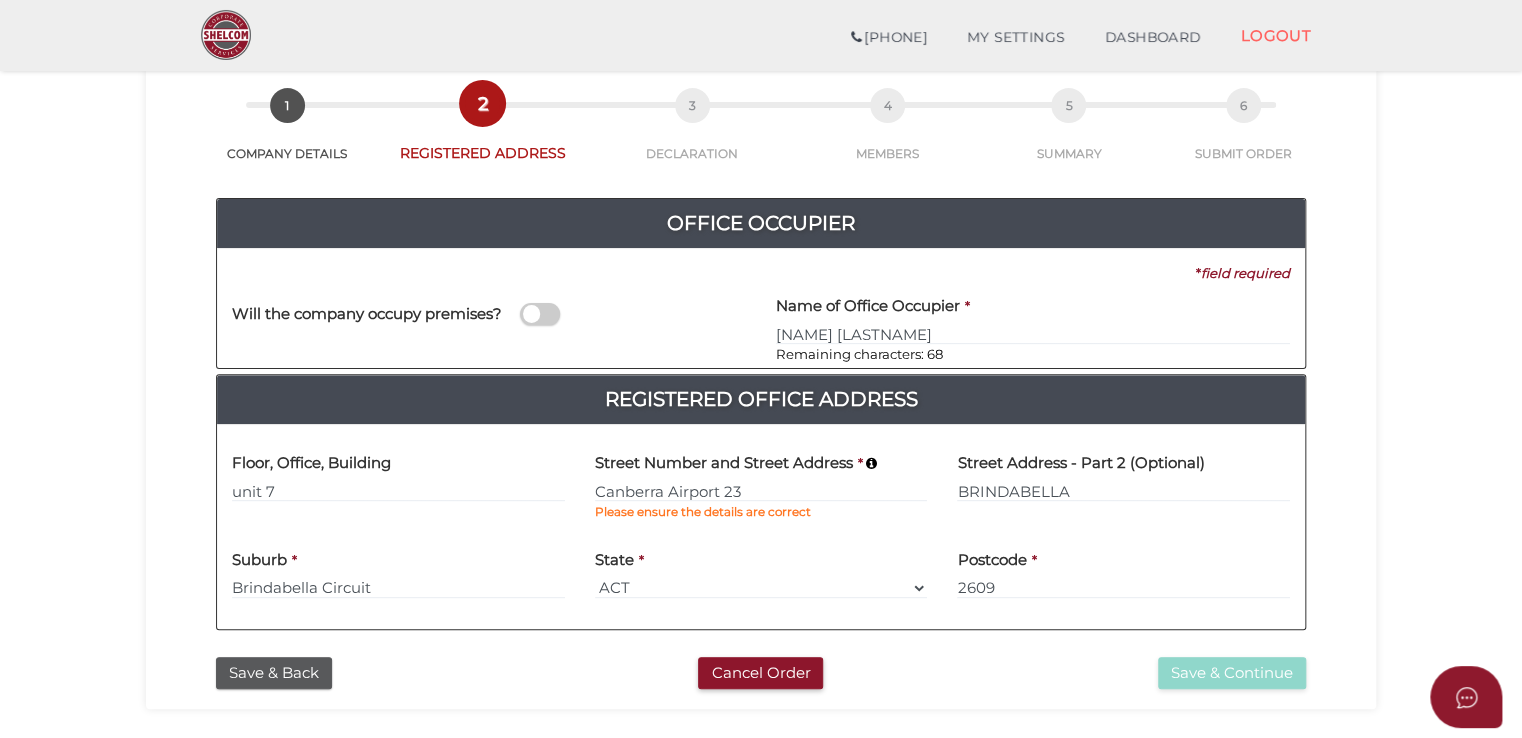 scroll, scrollTop: 234, scrollLeft: 0, axis: vertical 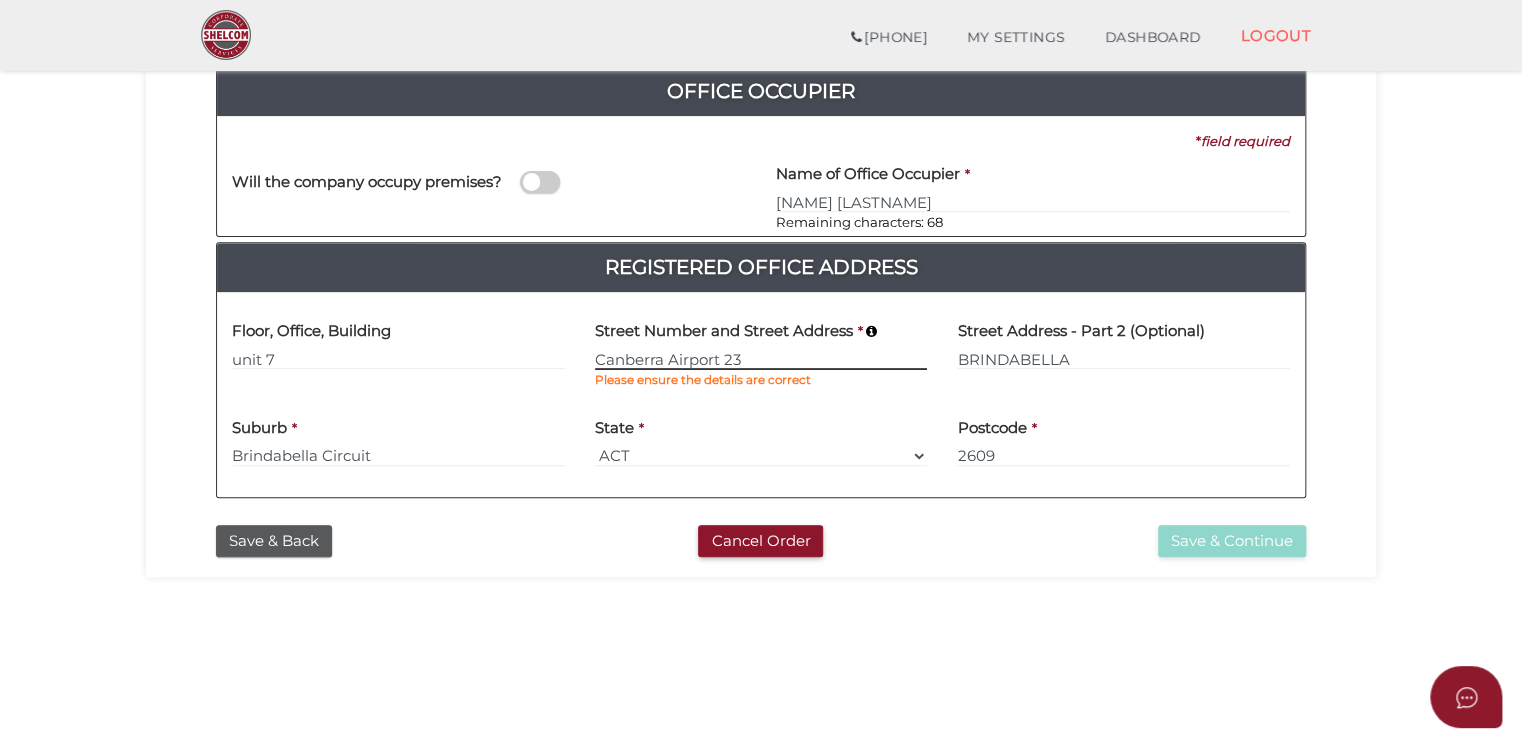 drag, startPoint x: 751, startPoint y: 354, endPoint x: 531, endPoint y: 362, distance: 220.1454 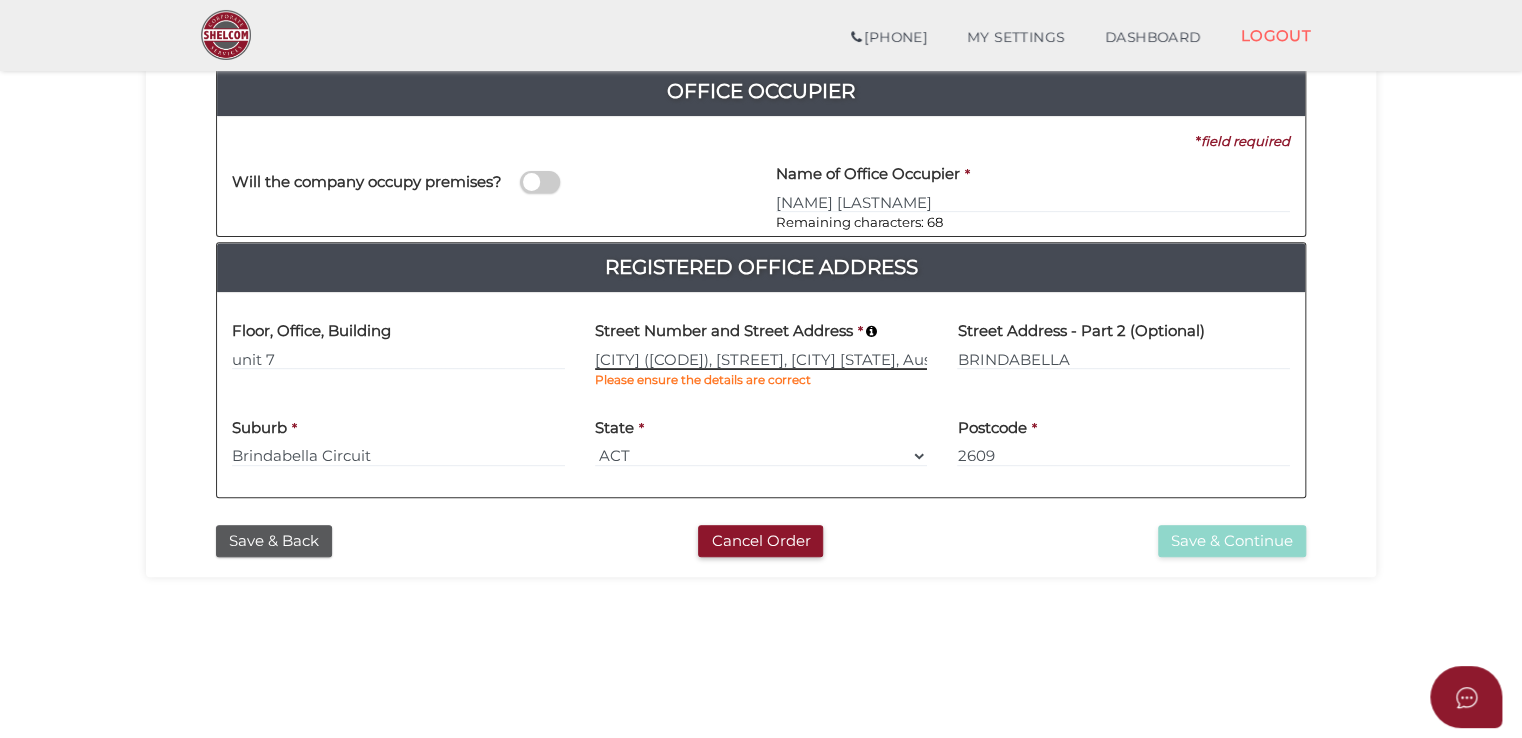 type on "[CITY] [NUMBER]" 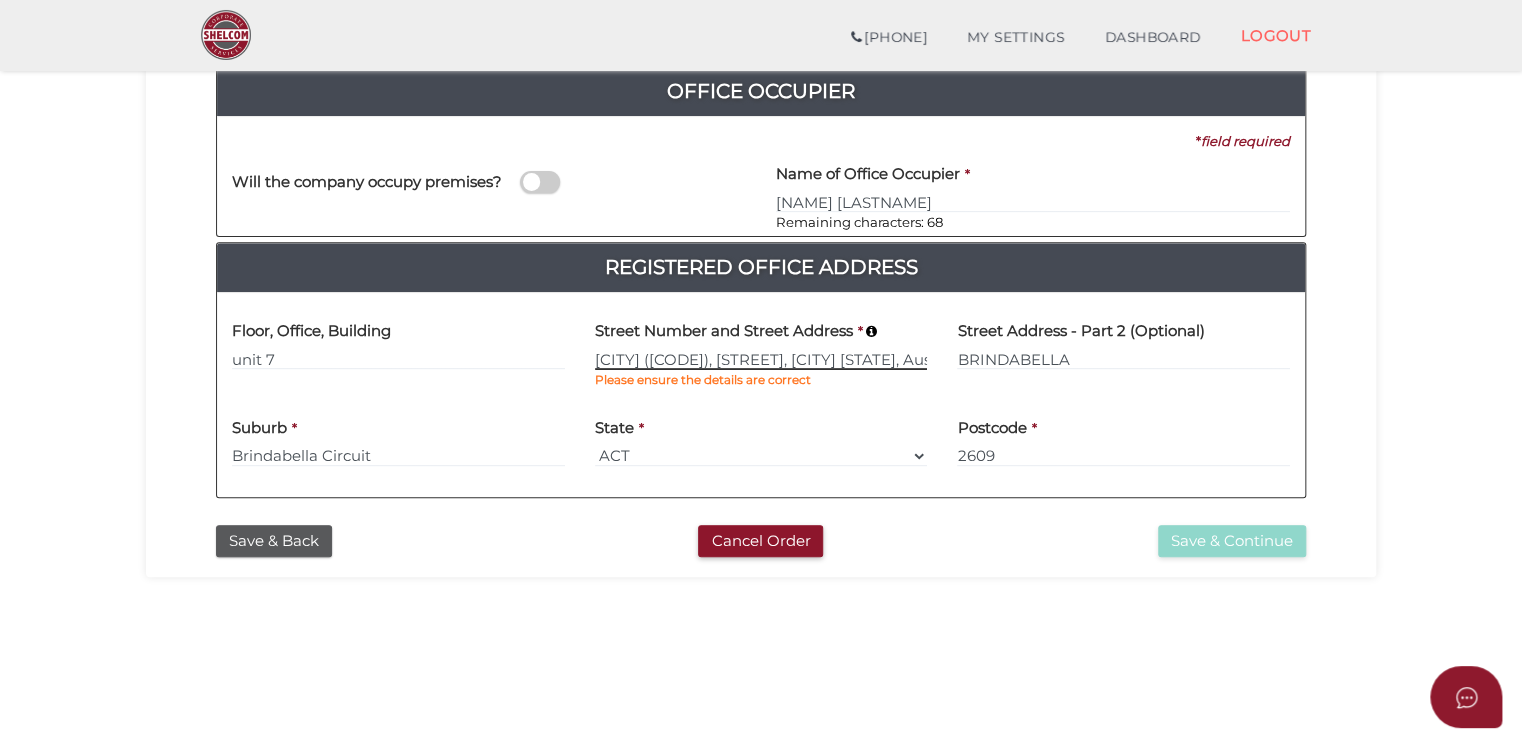 type on "[STREET]" 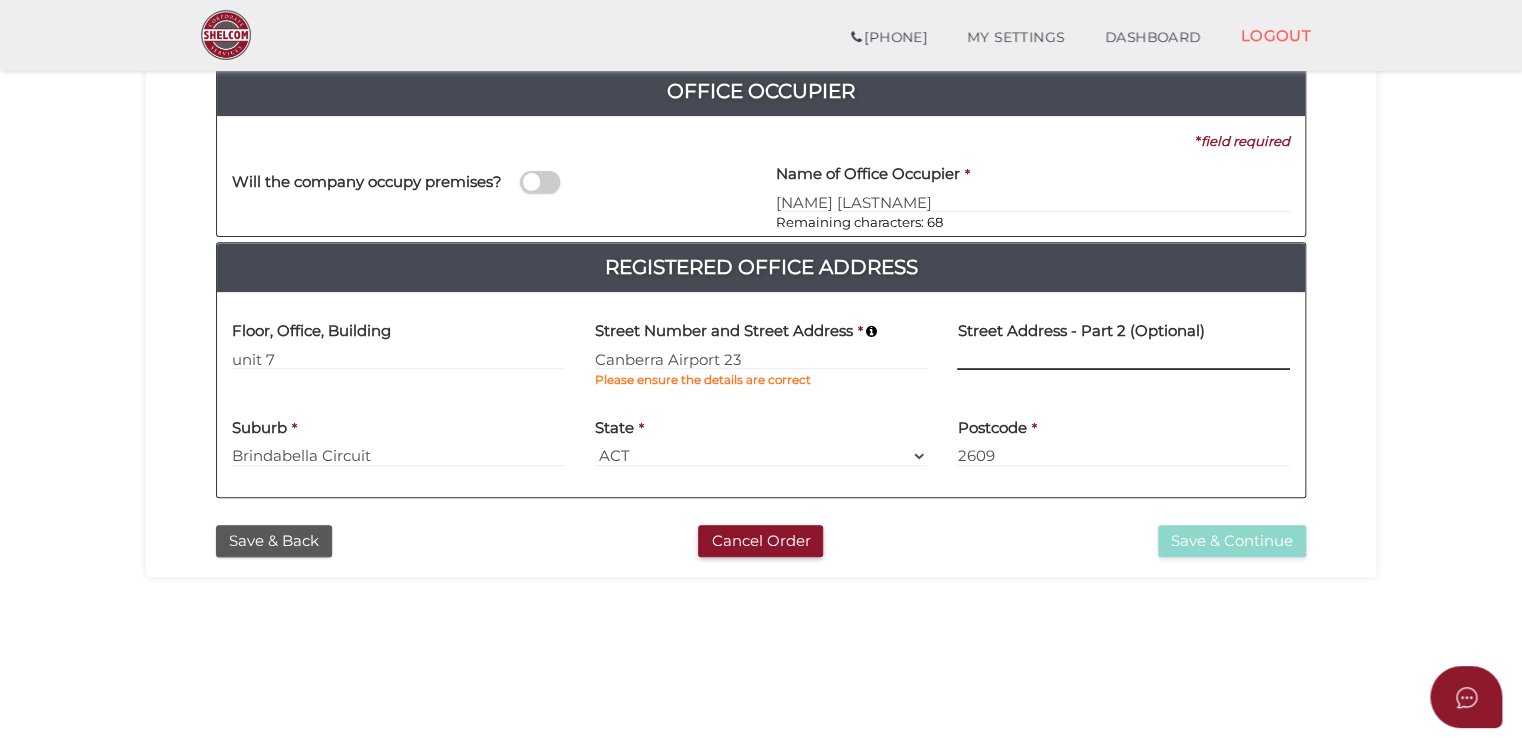 type 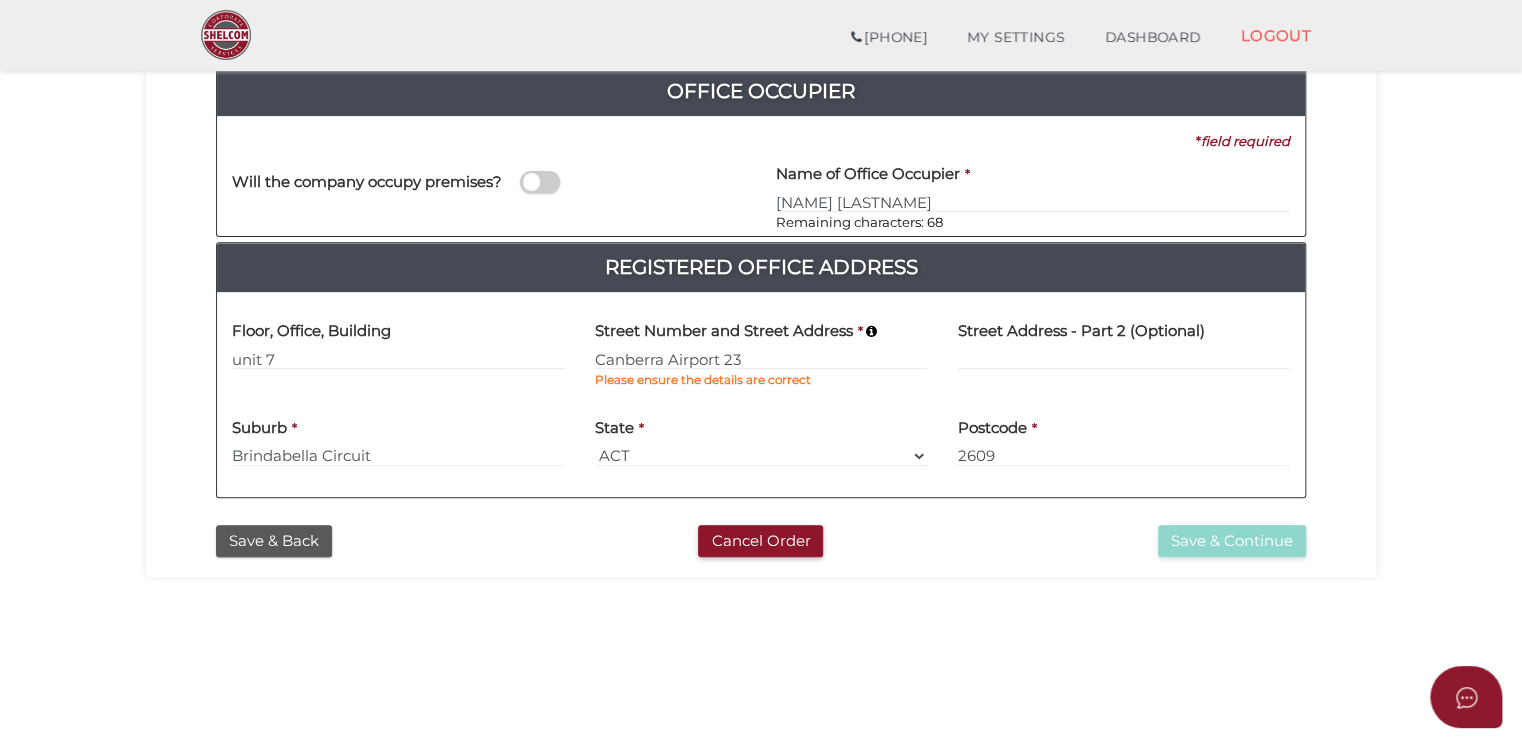 scroll, scrollTop: 634, scrollLeft: 0, axis: vertical 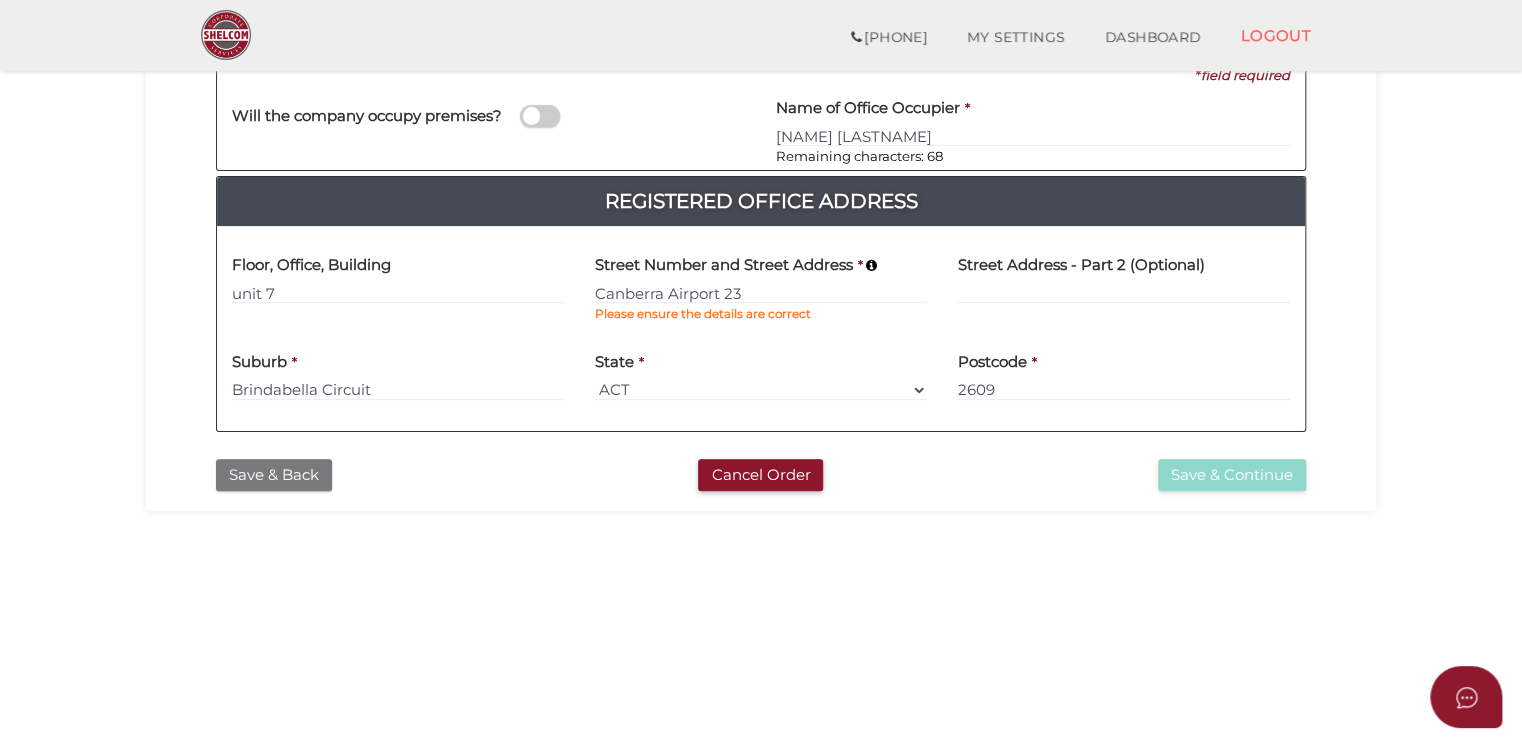 click on "[SAVE] & [BACK]" at bounding box center (274, 475) 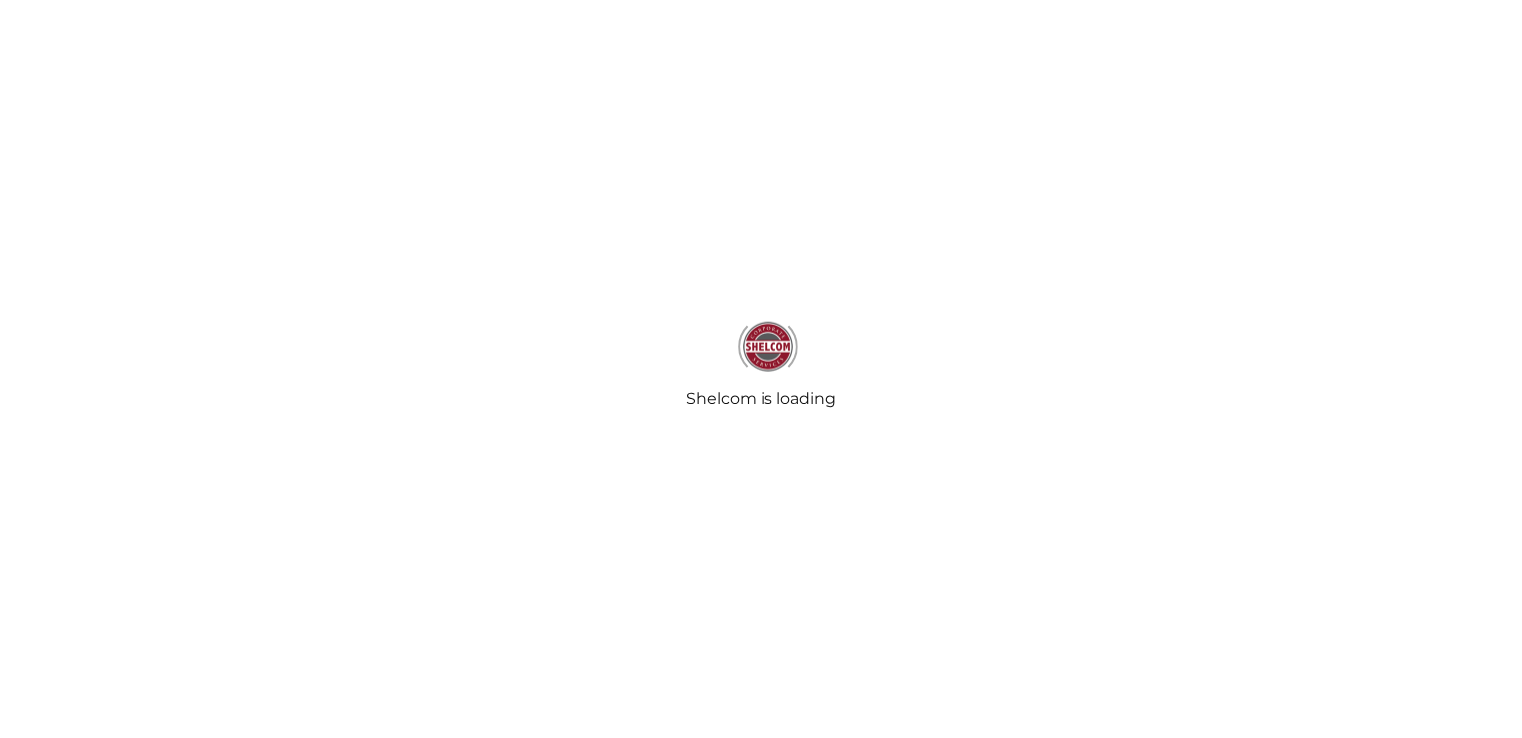 scroll, scrollTop: 0, scrollLeft: 0, axis: both 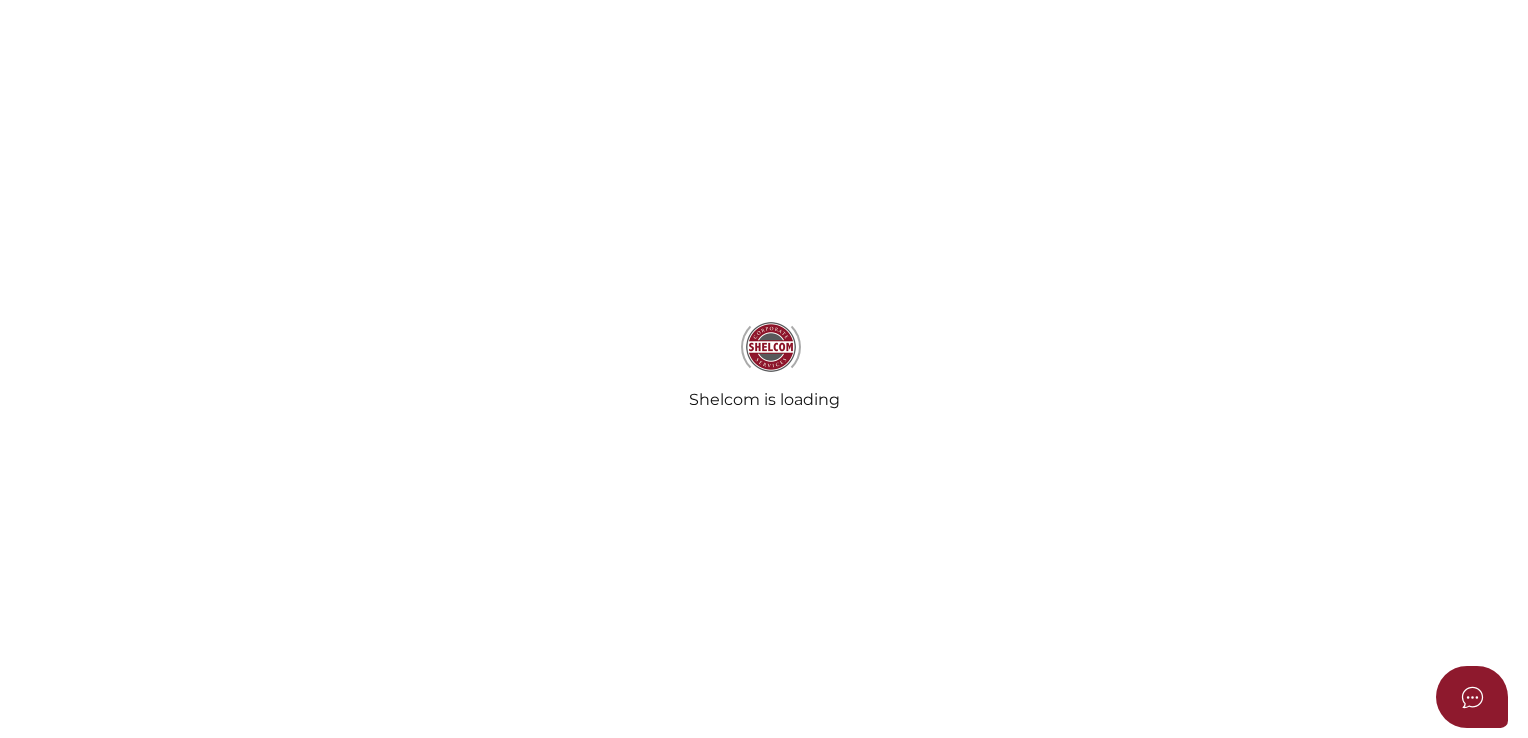 type on "[PHONE]" 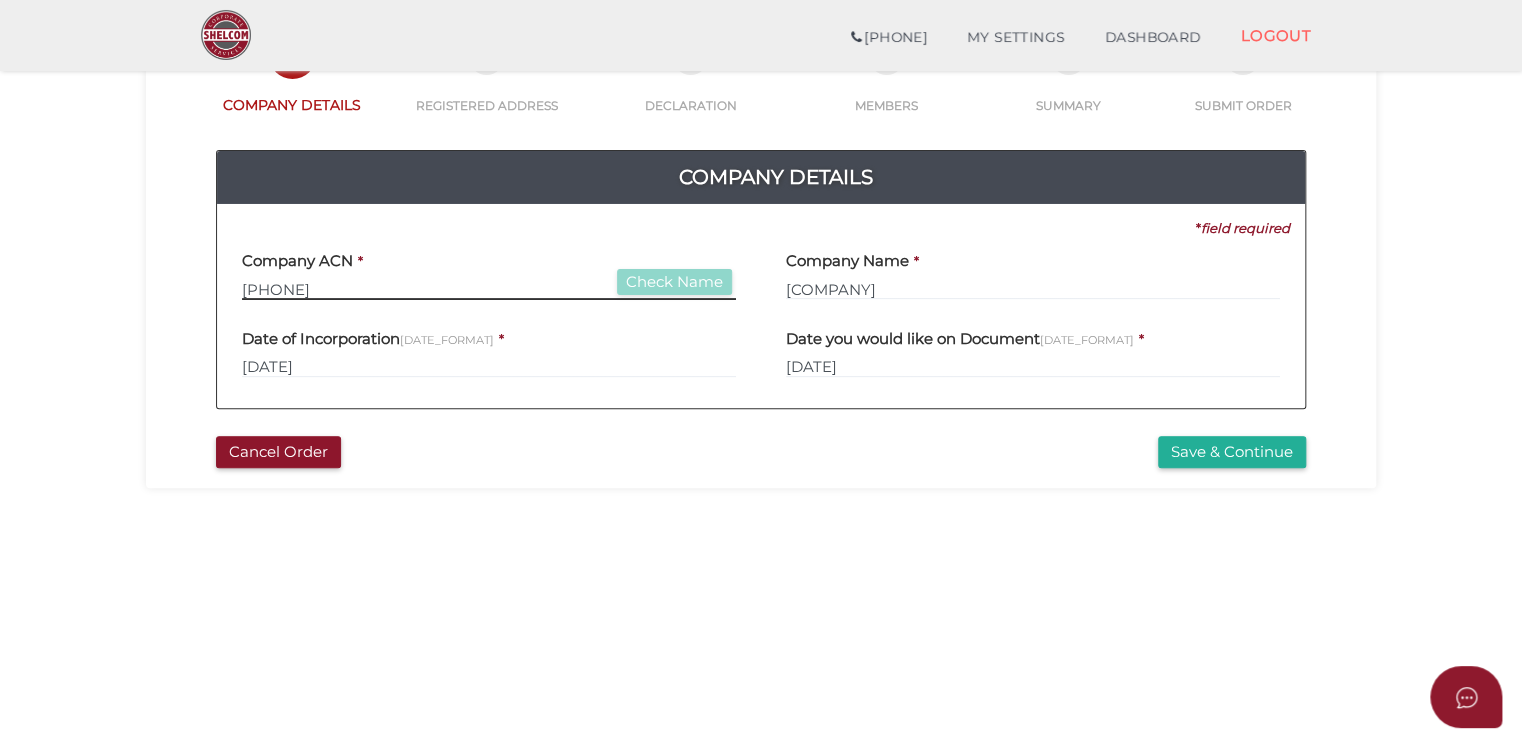 scroll, scrollTop: 200, scrollLeft: 0, axis: vertical 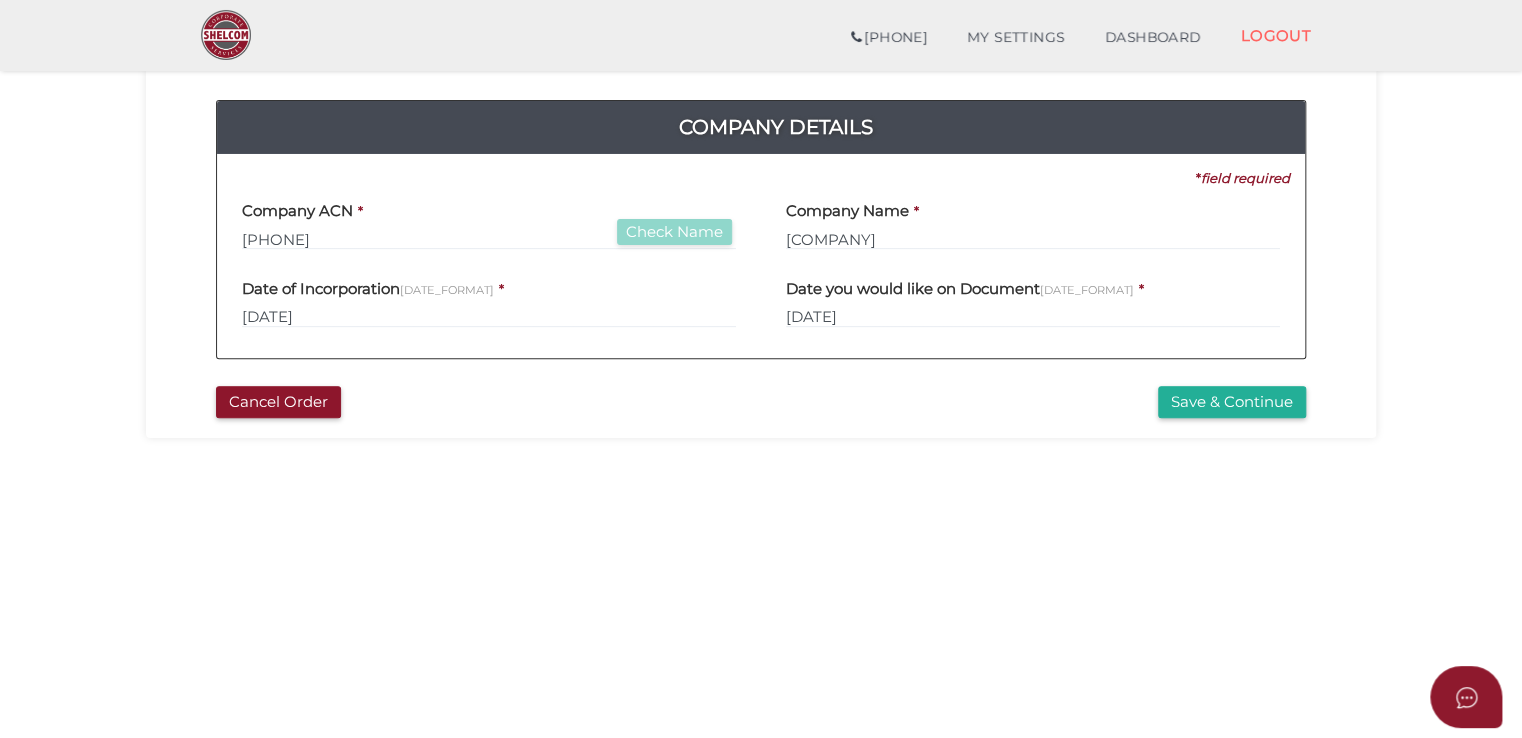 drag, startPoint x: 784, startPoint y: 242, endPoint x: 931, endPoint y: 234, distance: 147.21753 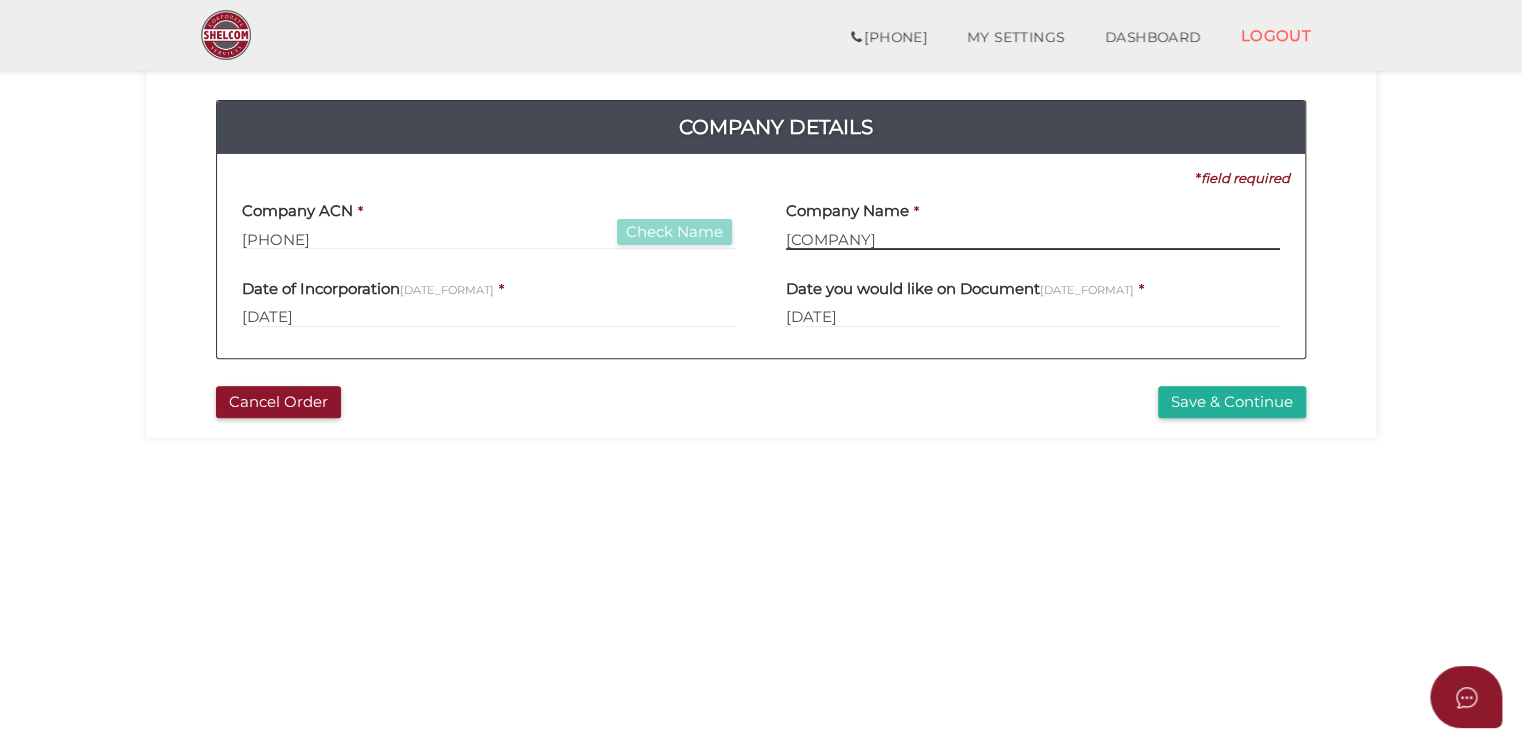 drag, startPoint x: 932, startPoint y: 234, endPoint x: 784, endPoint y: 235, distance: 148.00337 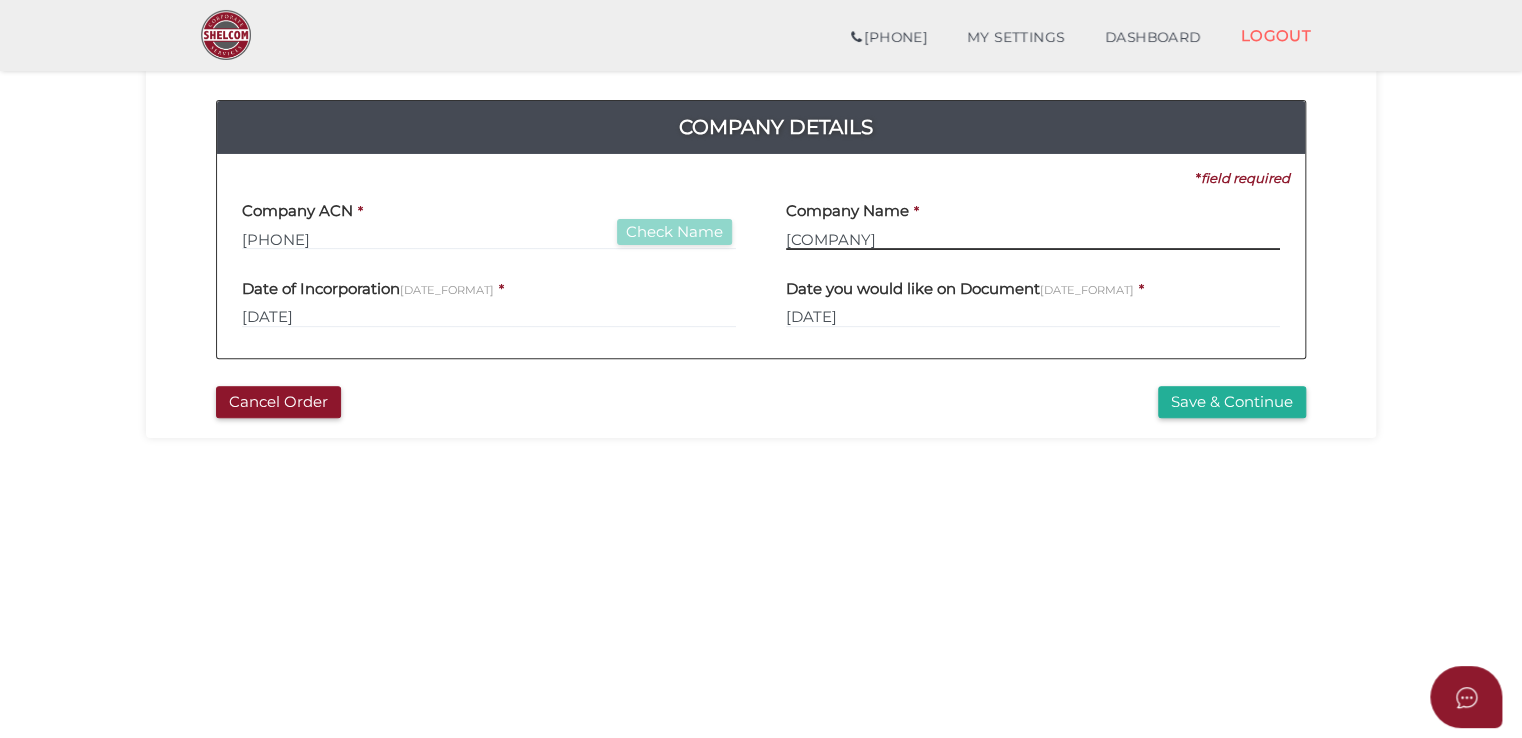 click on "[COMPANY]" at bounding box center [1033, 227] 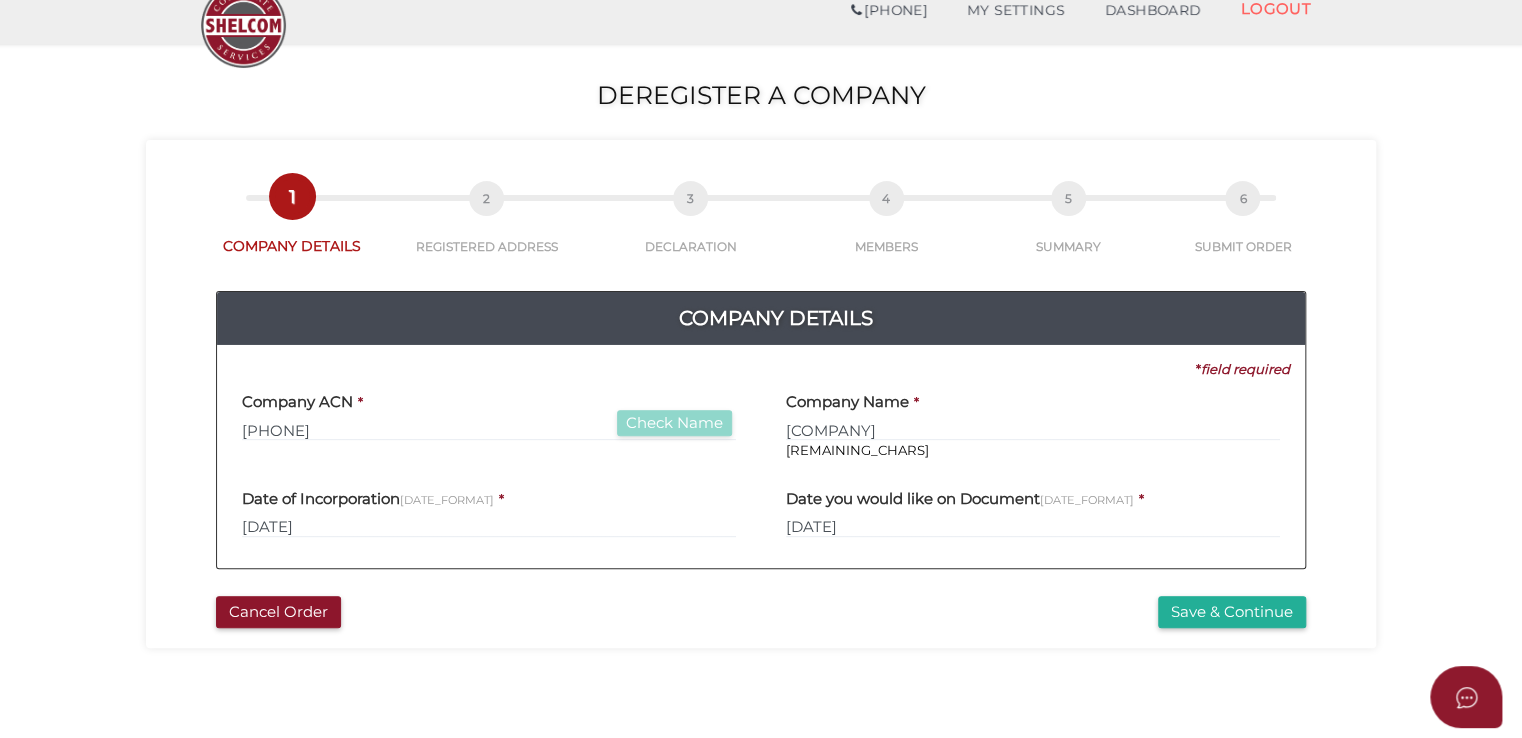 scroll, scrollTop: 0, scrollLeft: 0, axis: both 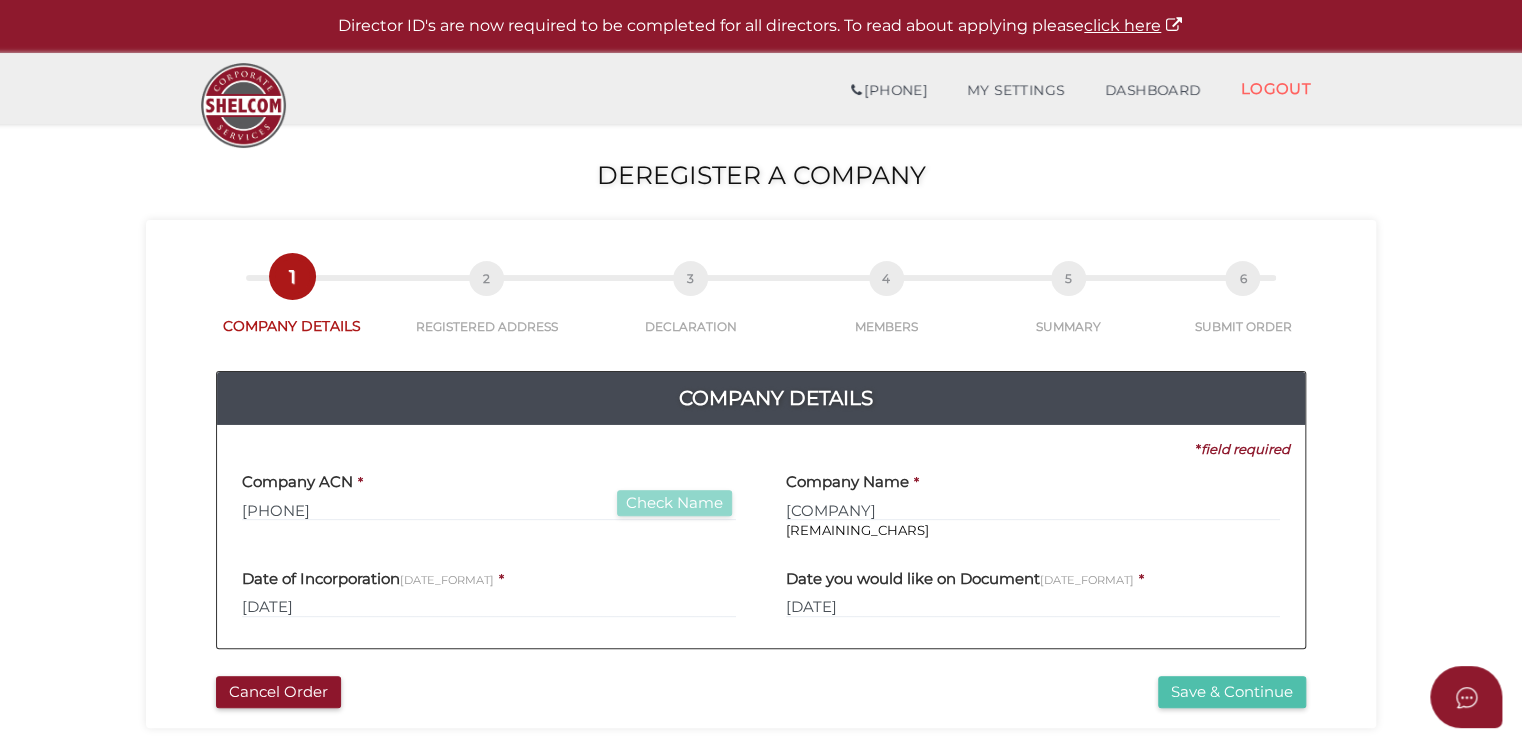 click on "Save & Continue" at bounding box center [1232, 692] 